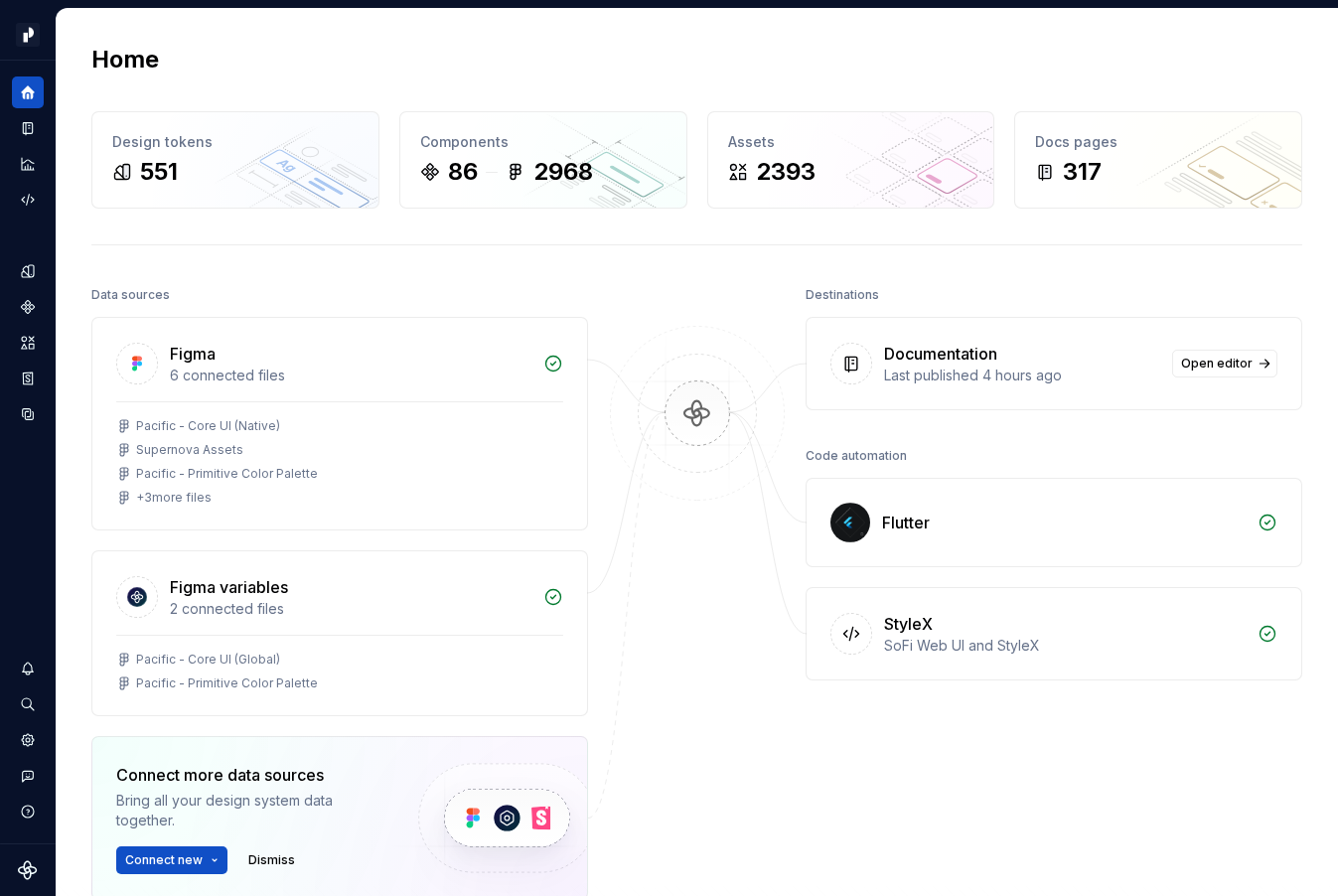 scroll, scrollTop: 0, scrollLeft: 0, axis: both 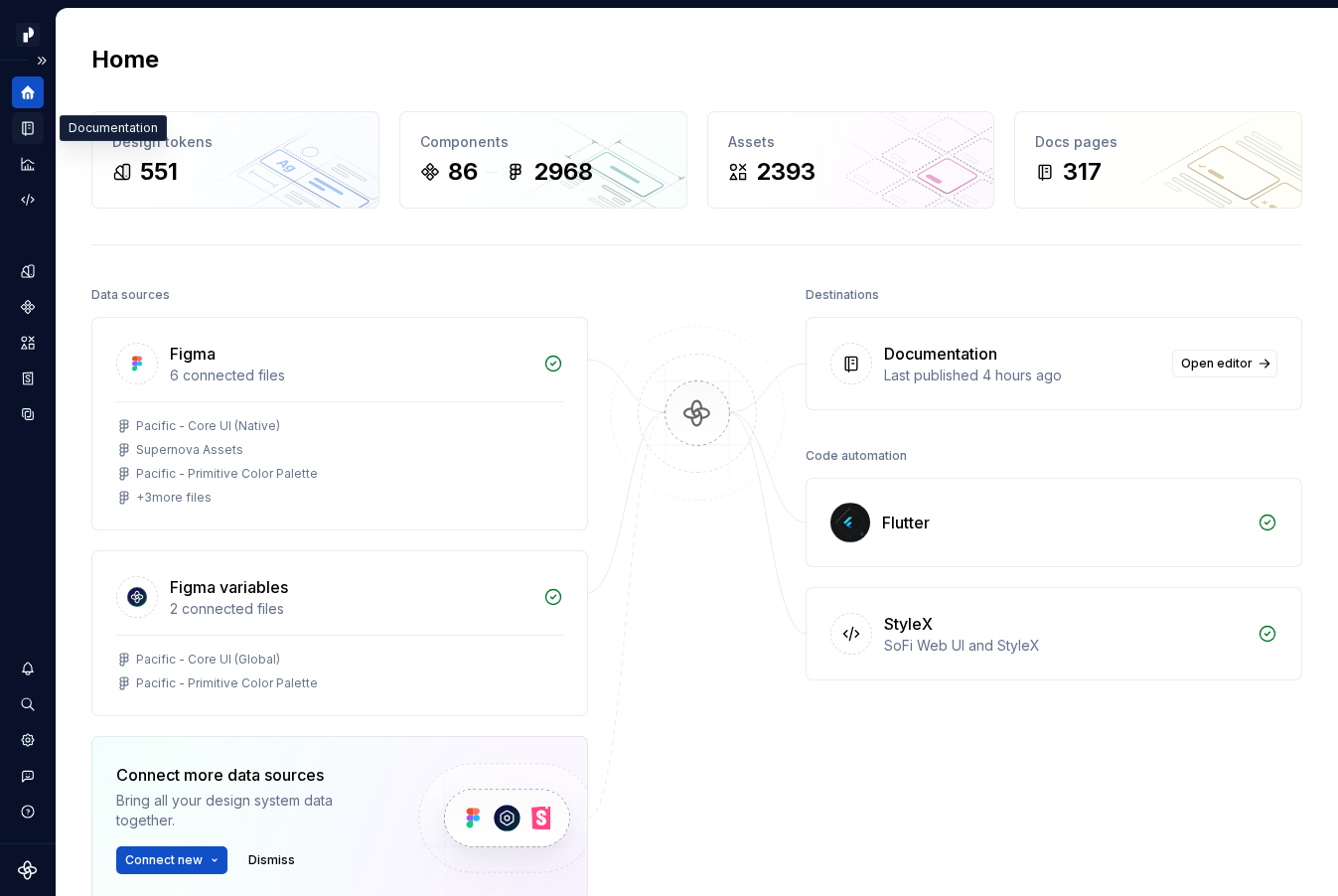 click 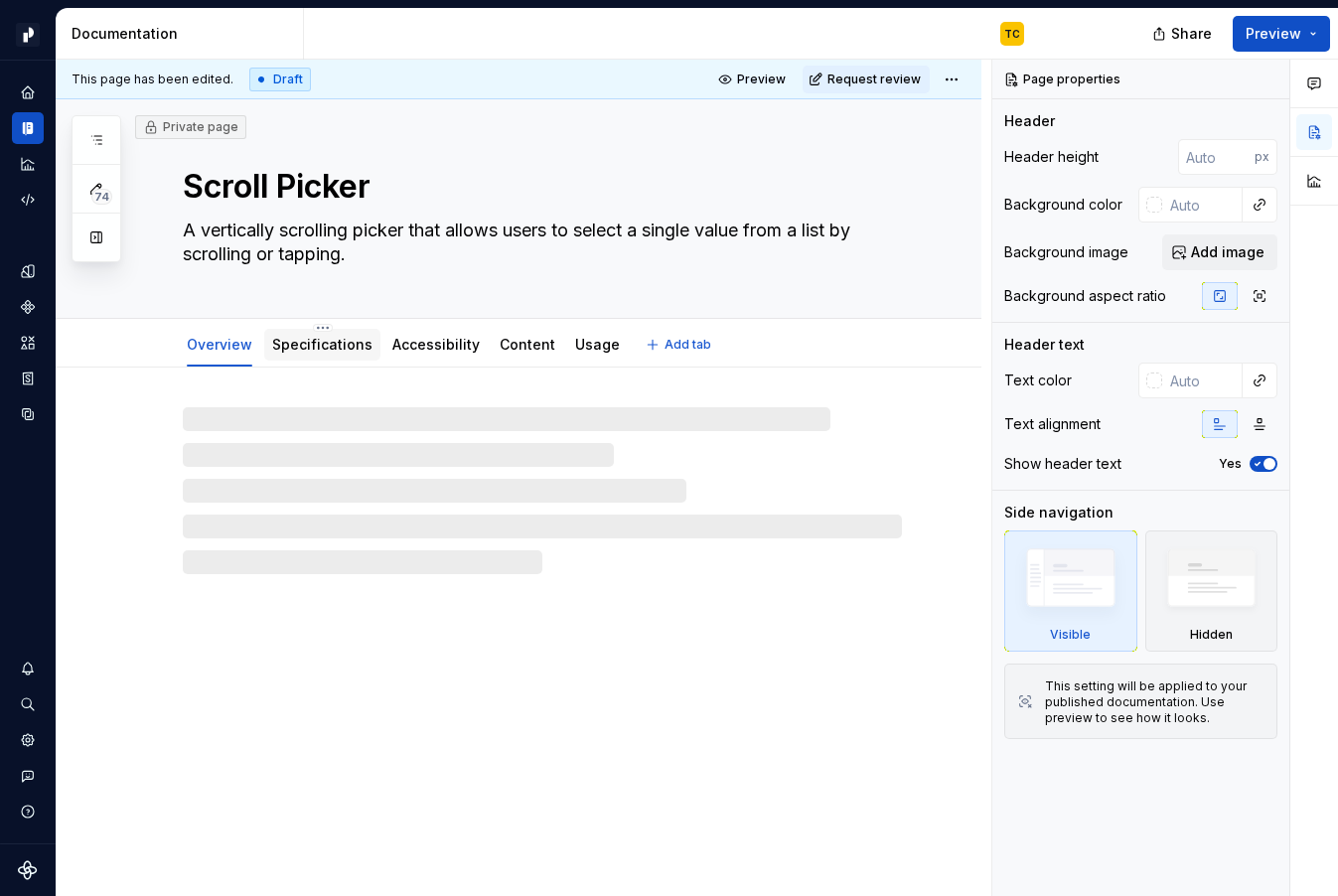 click on "Specifications" at bounding box center [322, 344] 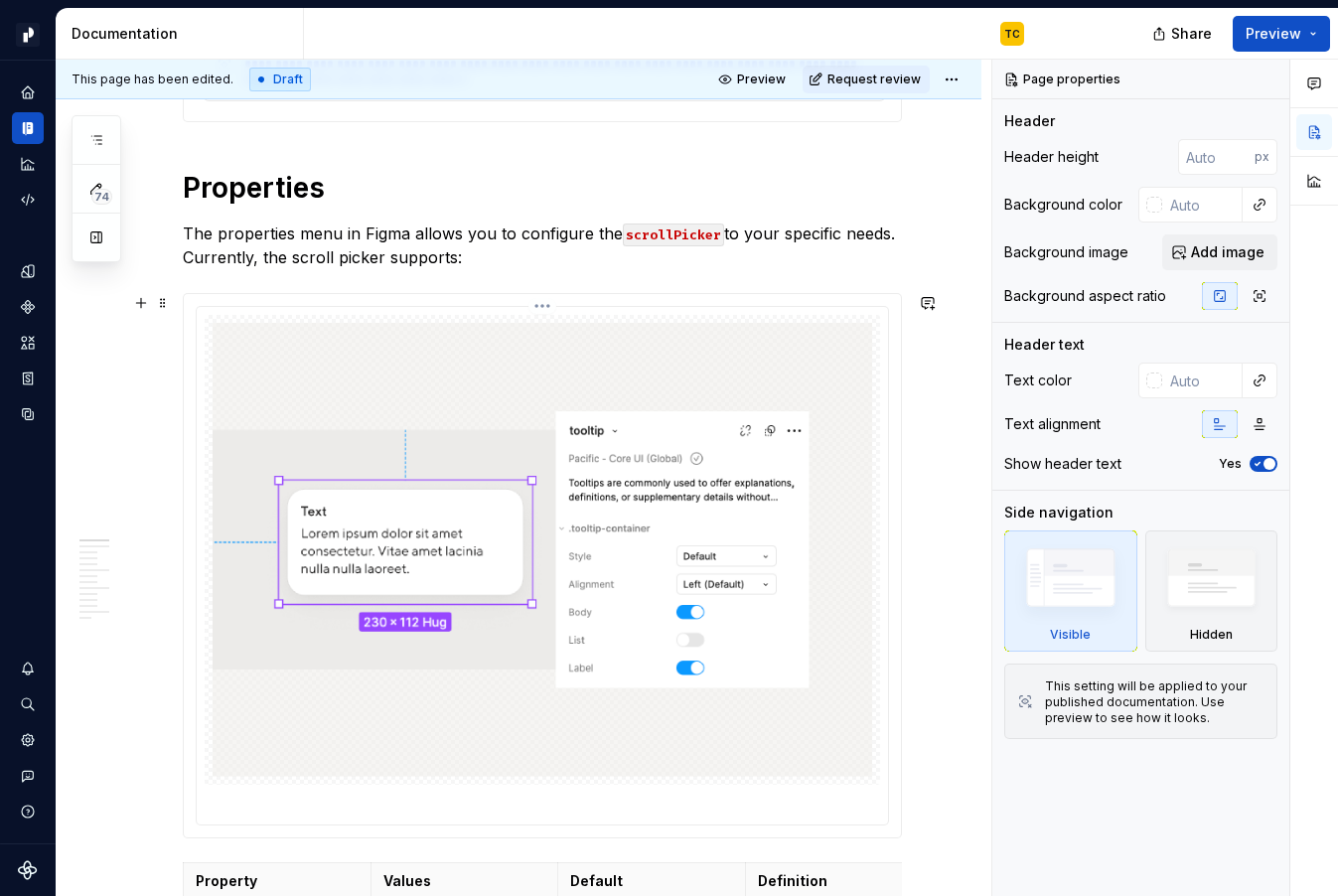 scroll, scrollTop: 518, scrollLeft: 0, axis: vertical 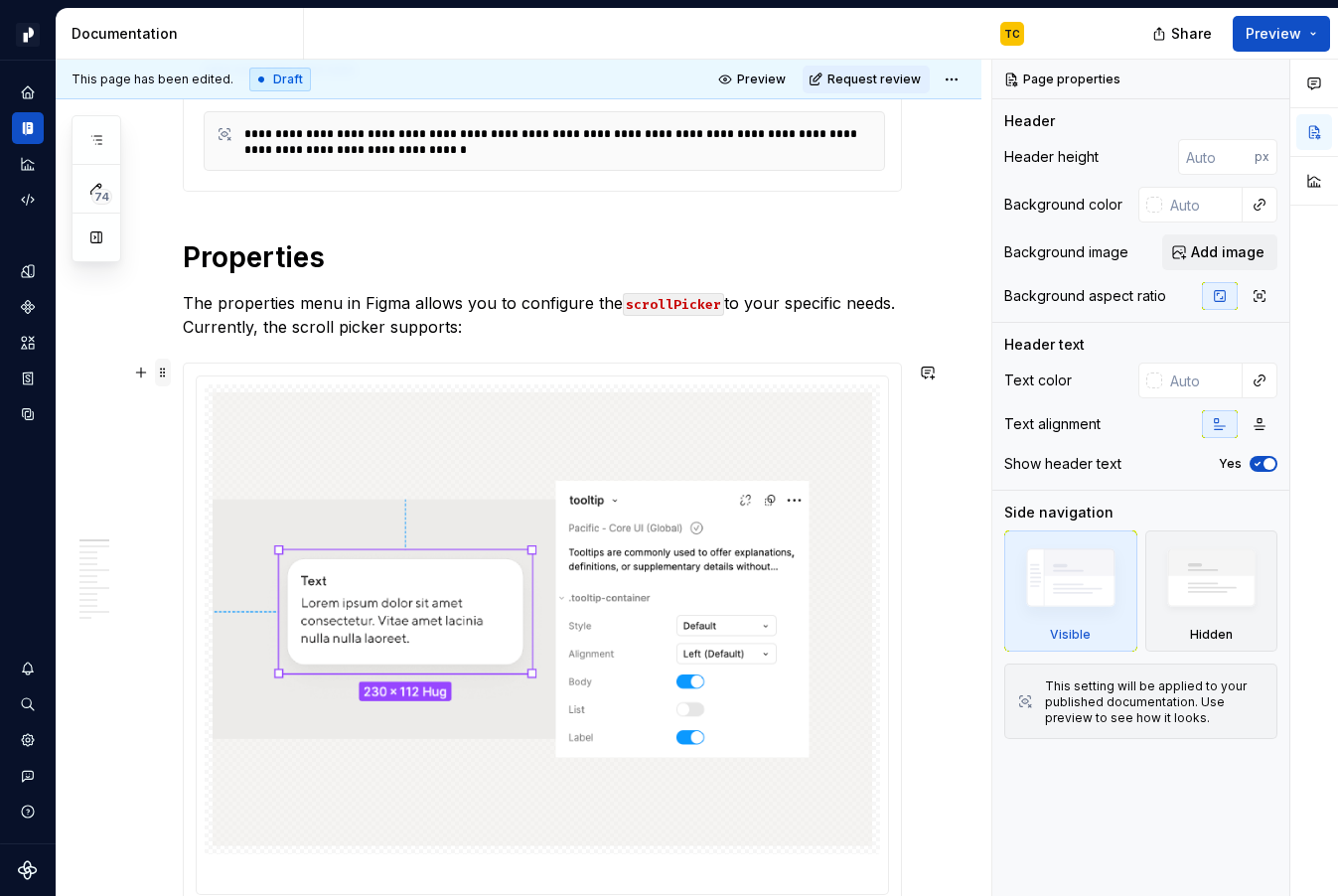 click at bounding box center [163, 373] 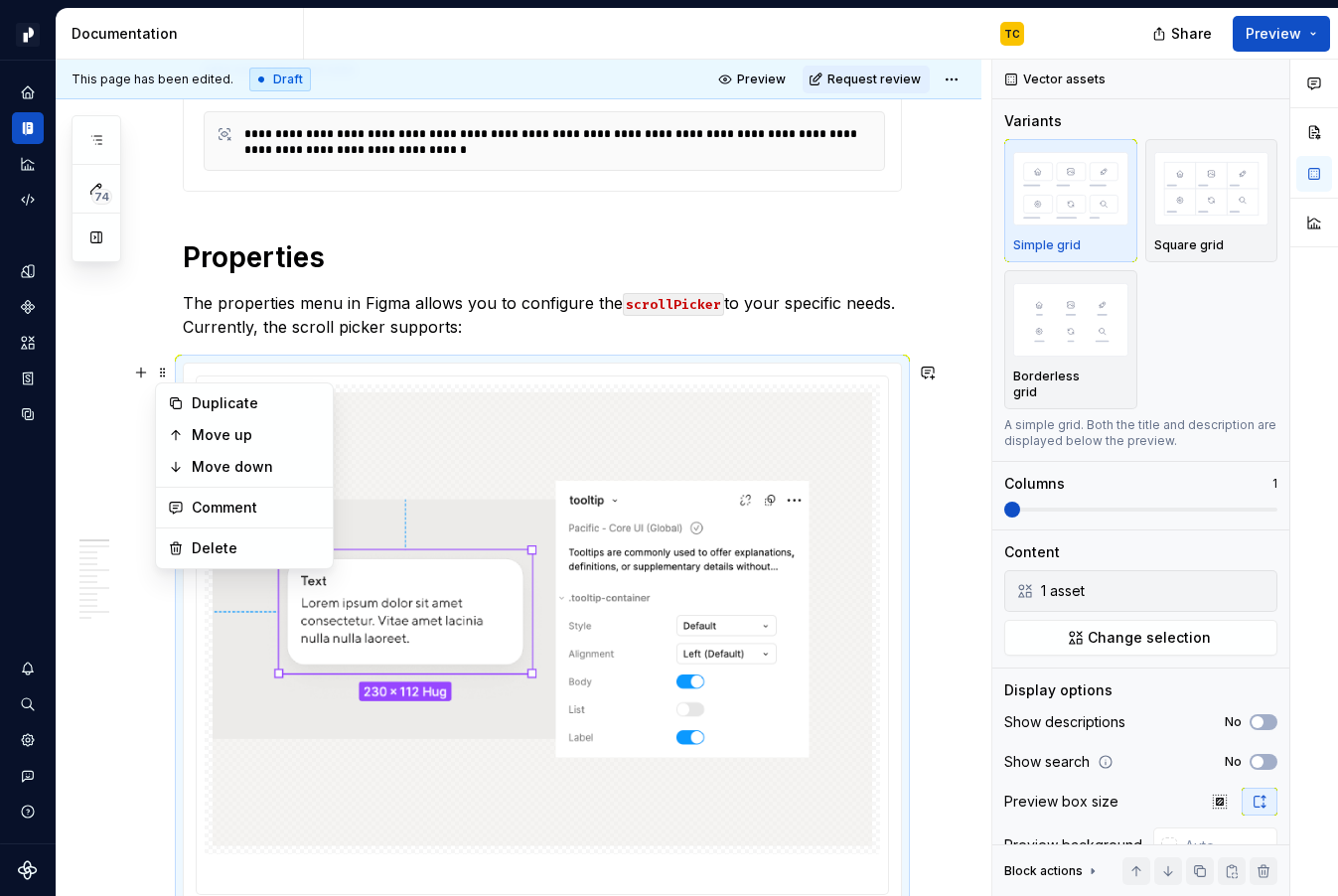 click at bounding box center [542, 635] 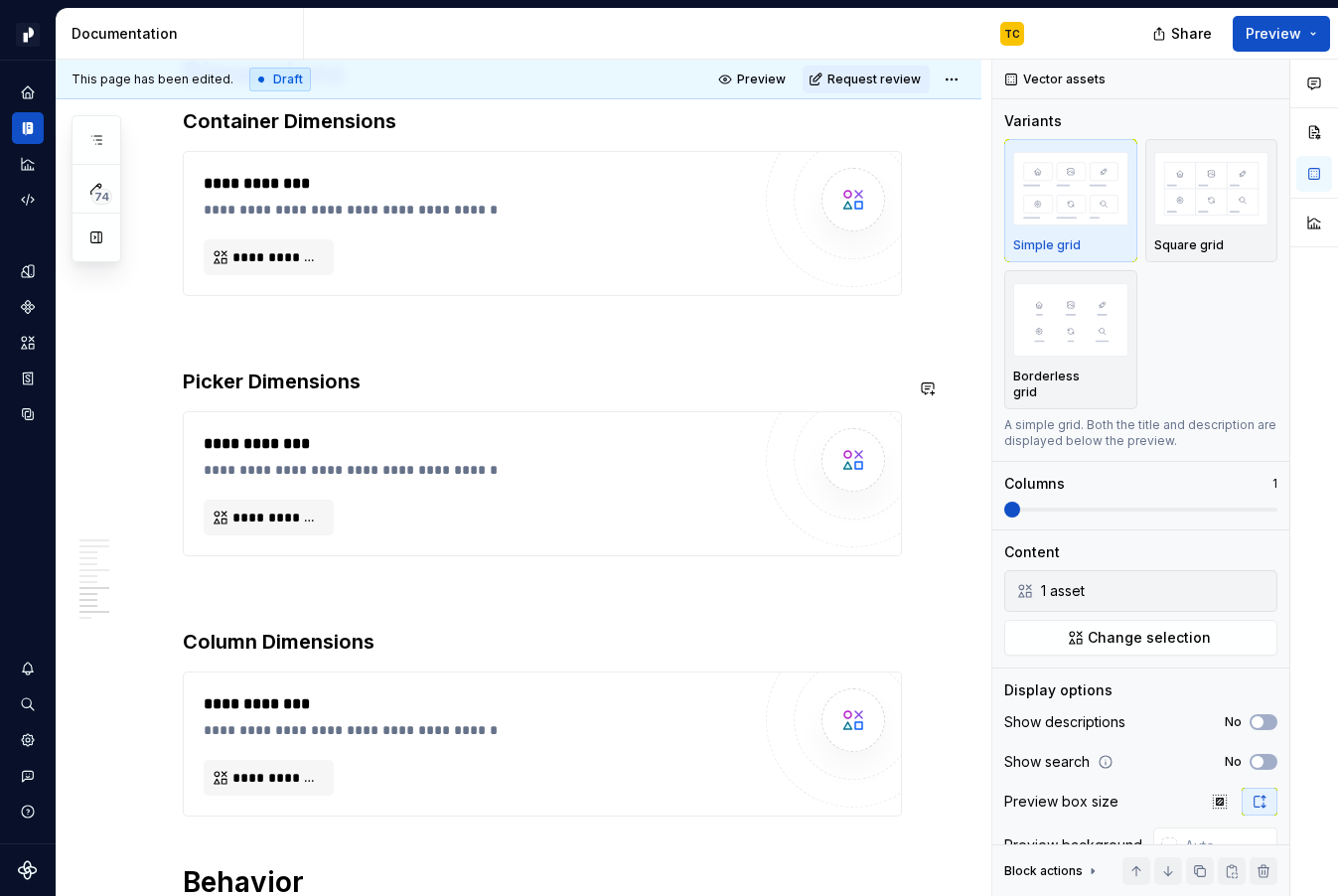scroll, scrollTop: 4597, scrollLeft: 0, axis: vertical 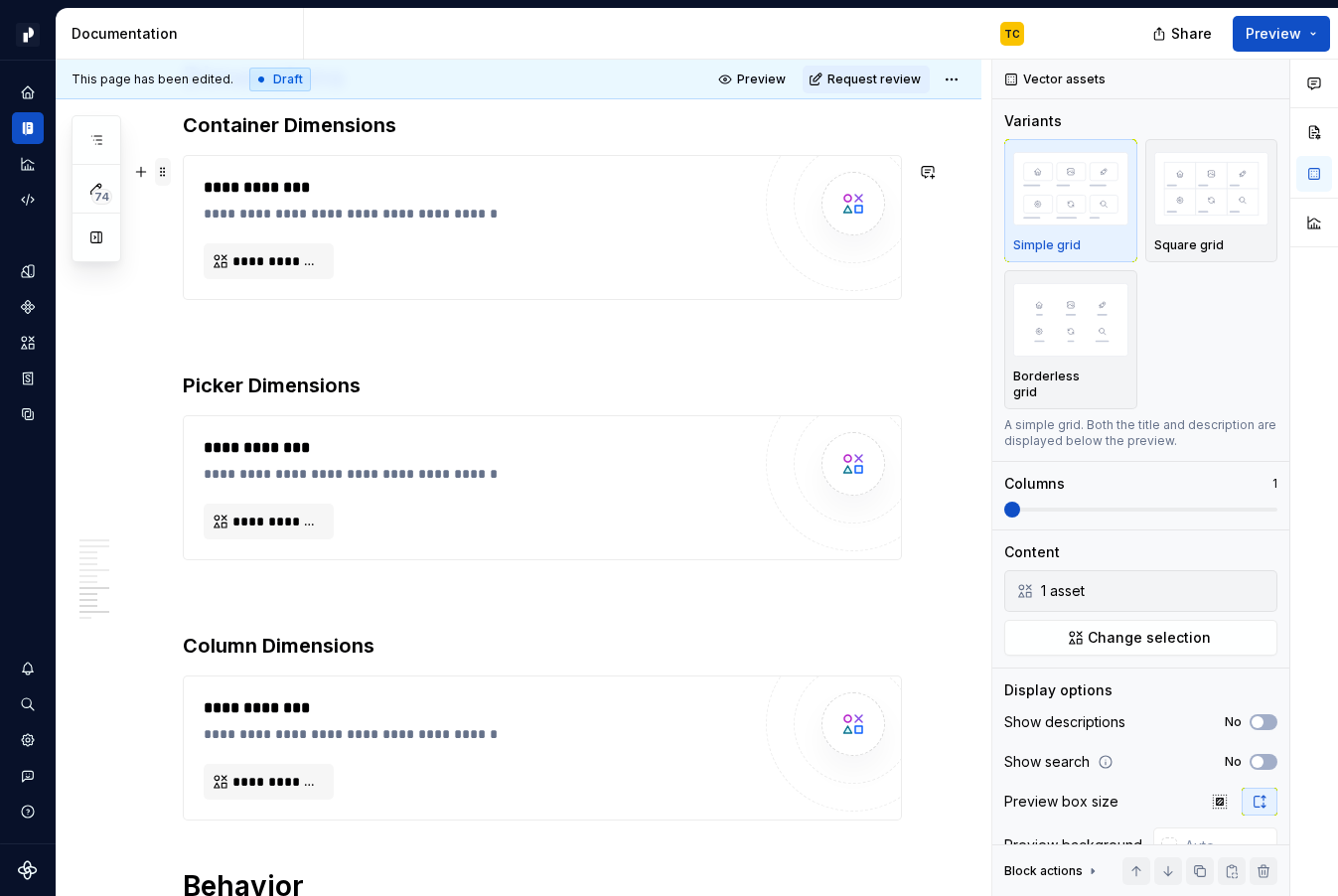 click at bounding box center [163, 172] 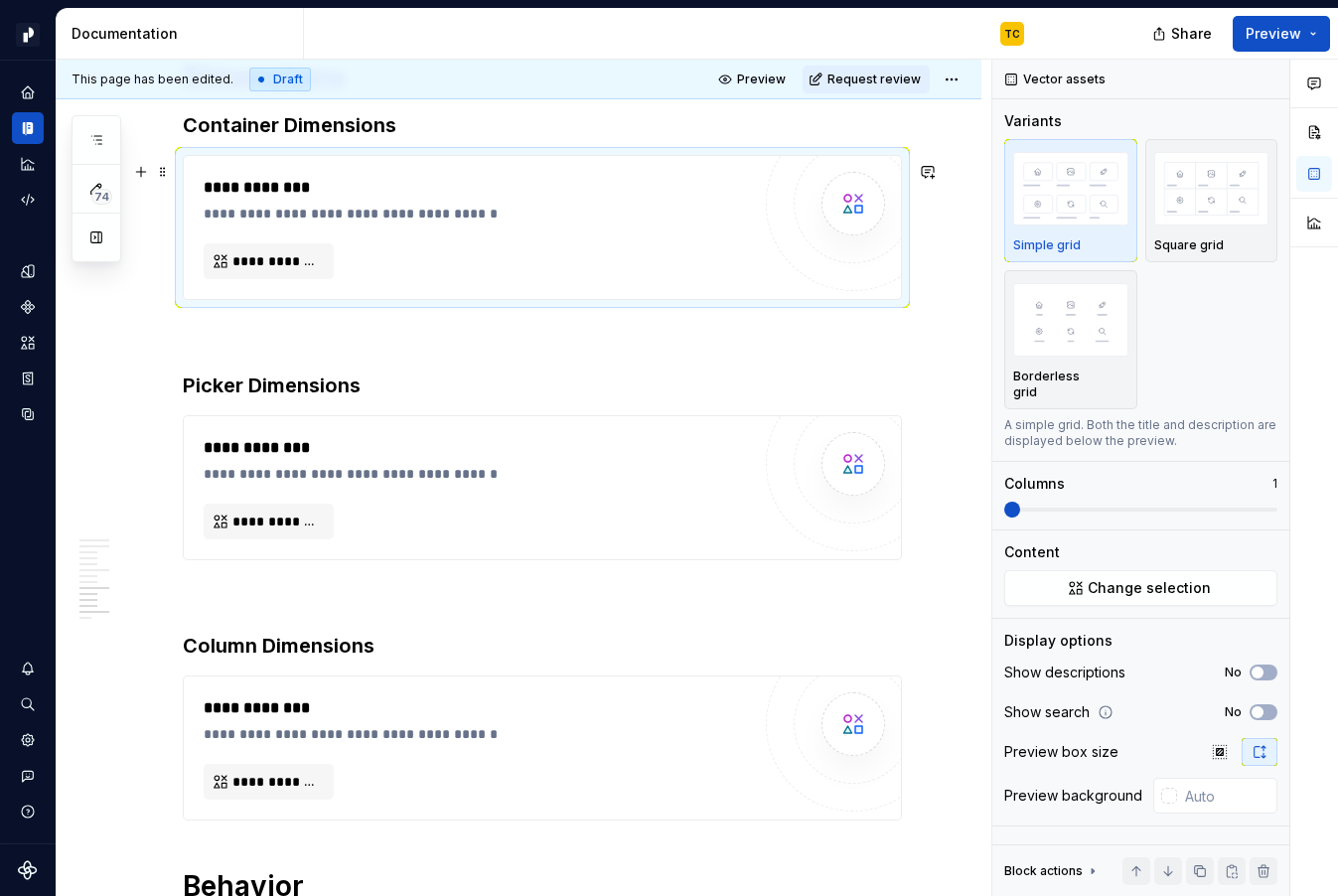 click on "**********" at bounding box center (542, 227) 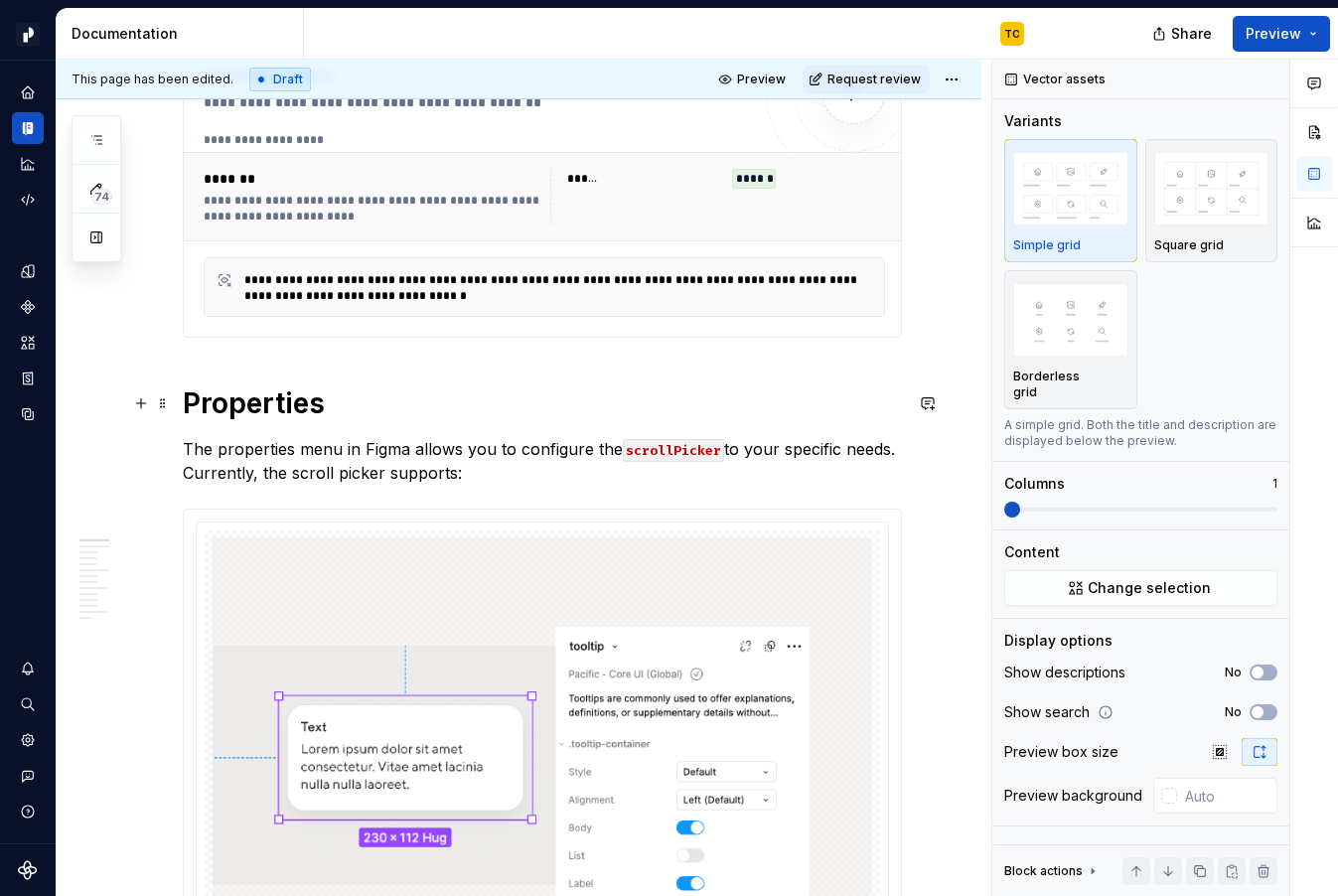 scroll, scrollTop: 0, scrollLeft: 0, axis: both 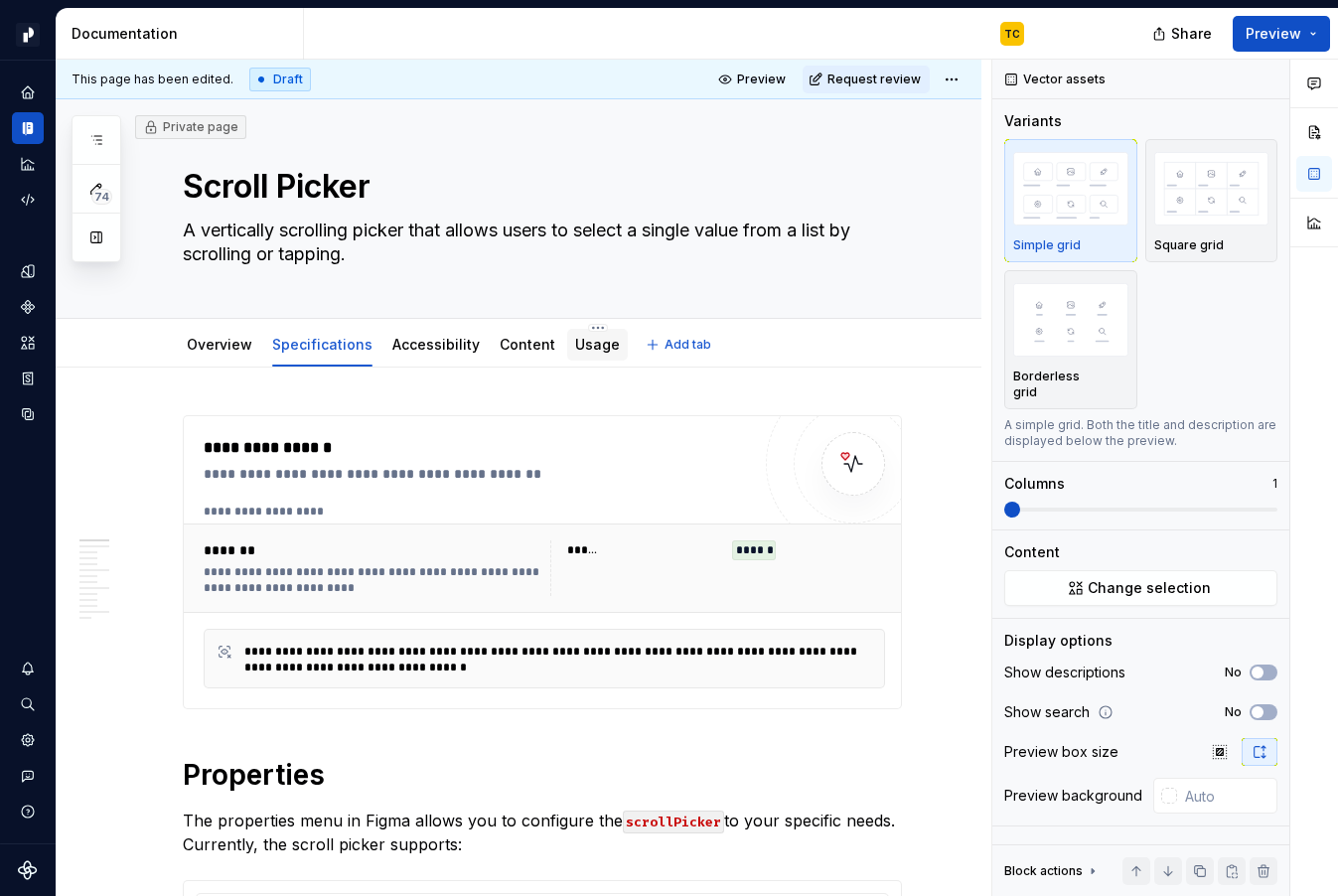 click on "Usage" at bounding box center [597, 344] 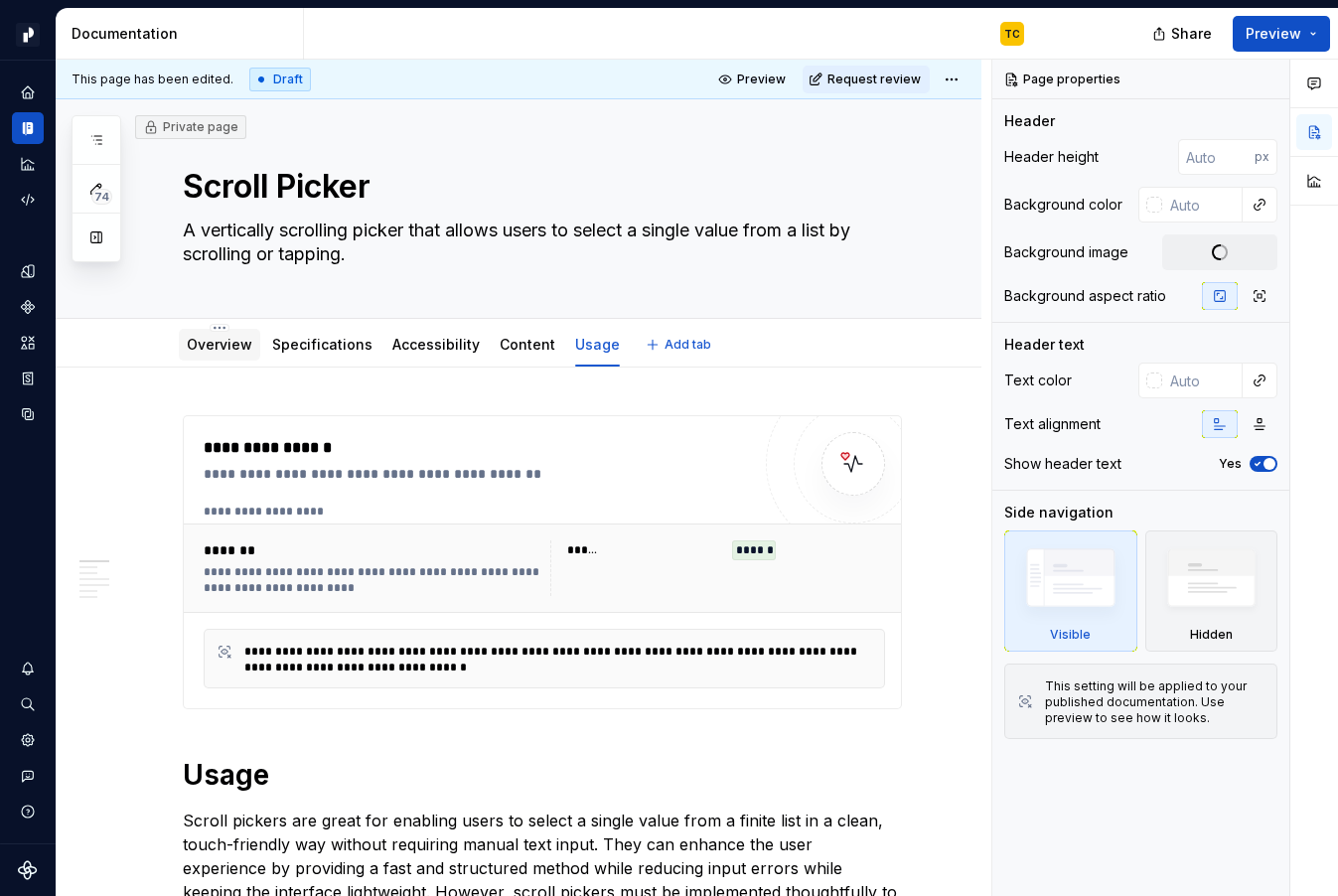 click on "Overview" at bounding box center [220, 344] 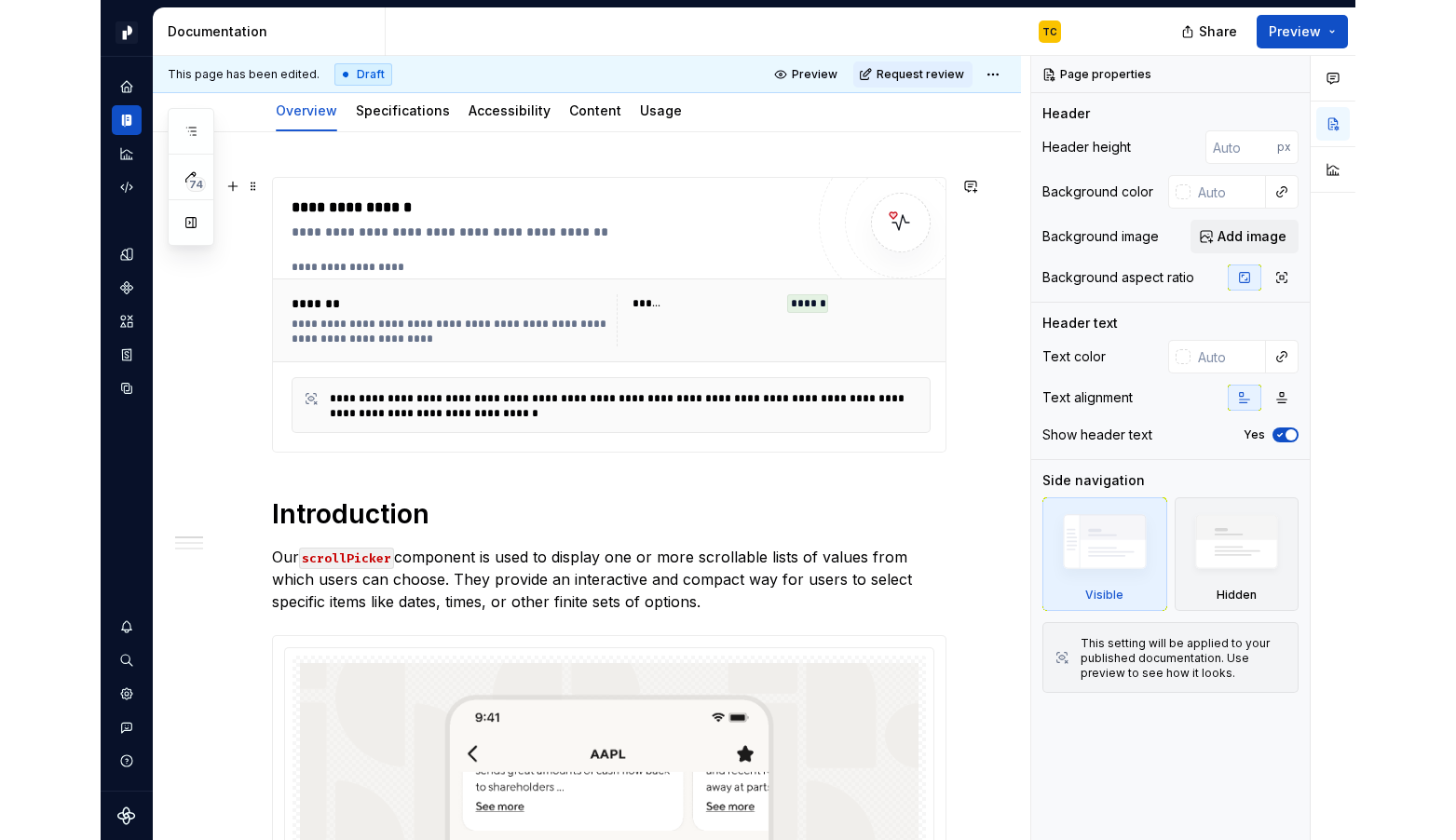 scroll, scrollTop: 0, scrollLeft: 0, axis: both 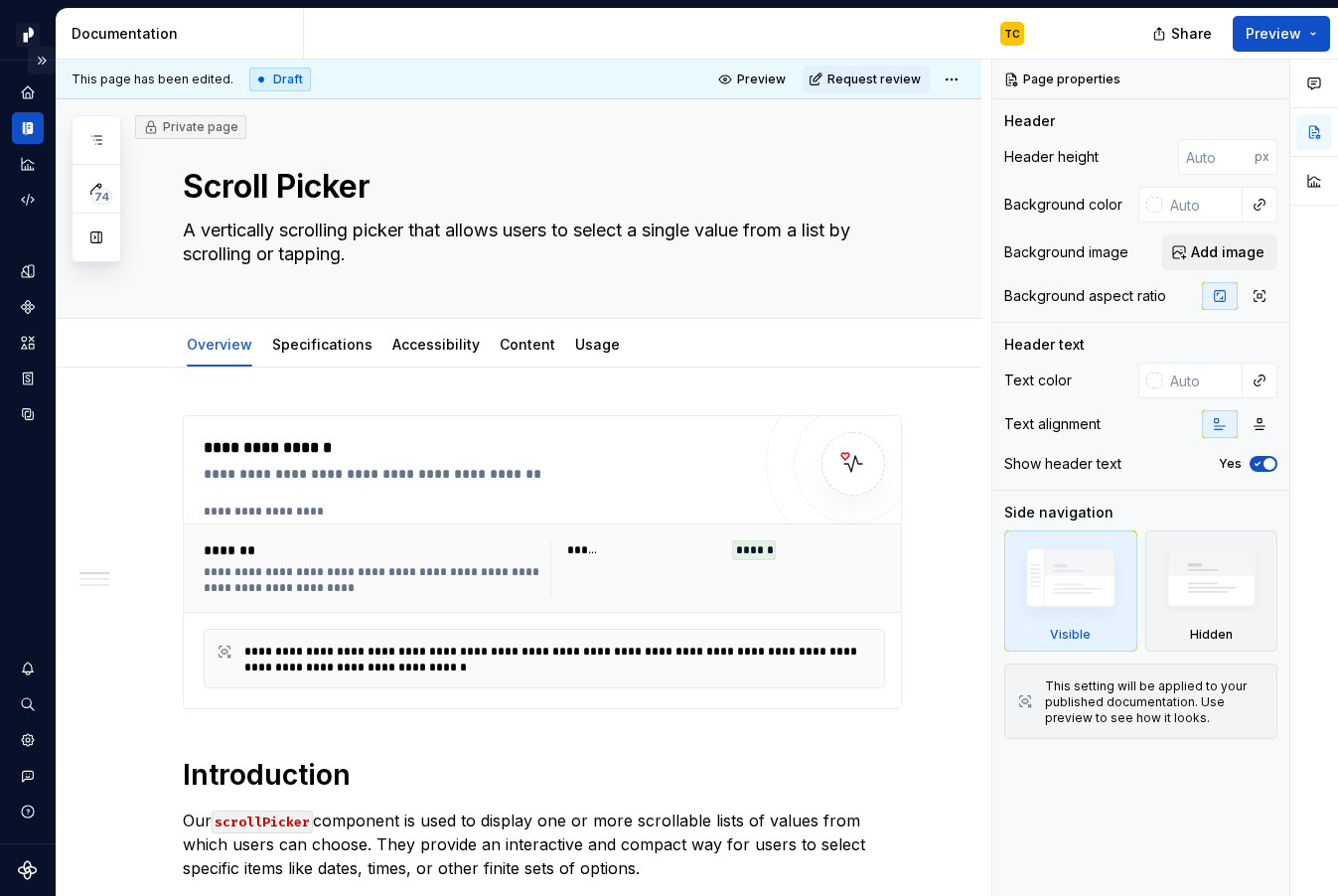 click at bounding box center [42, 61] 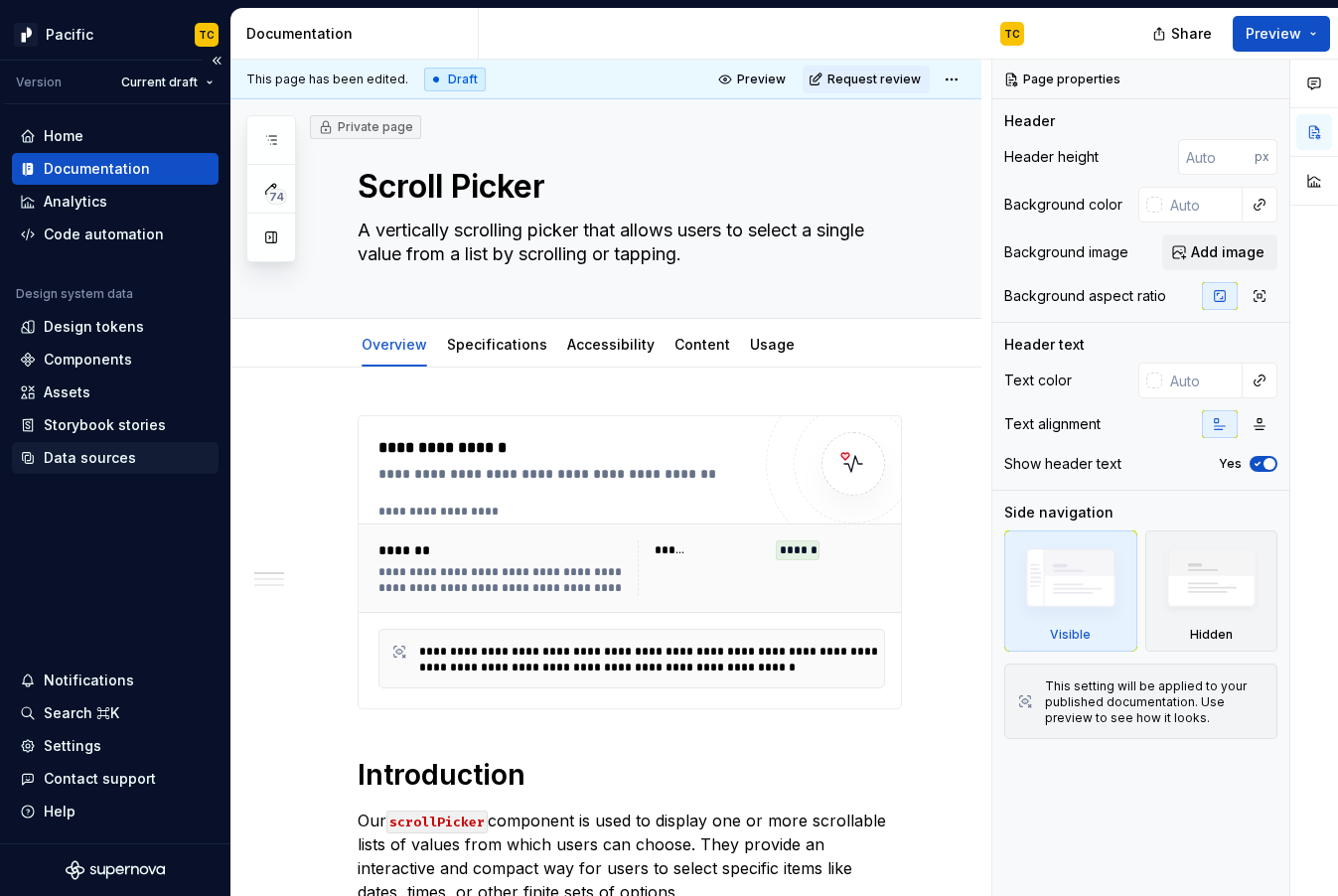 click on "Data sources" at bounding box center (89, 458) 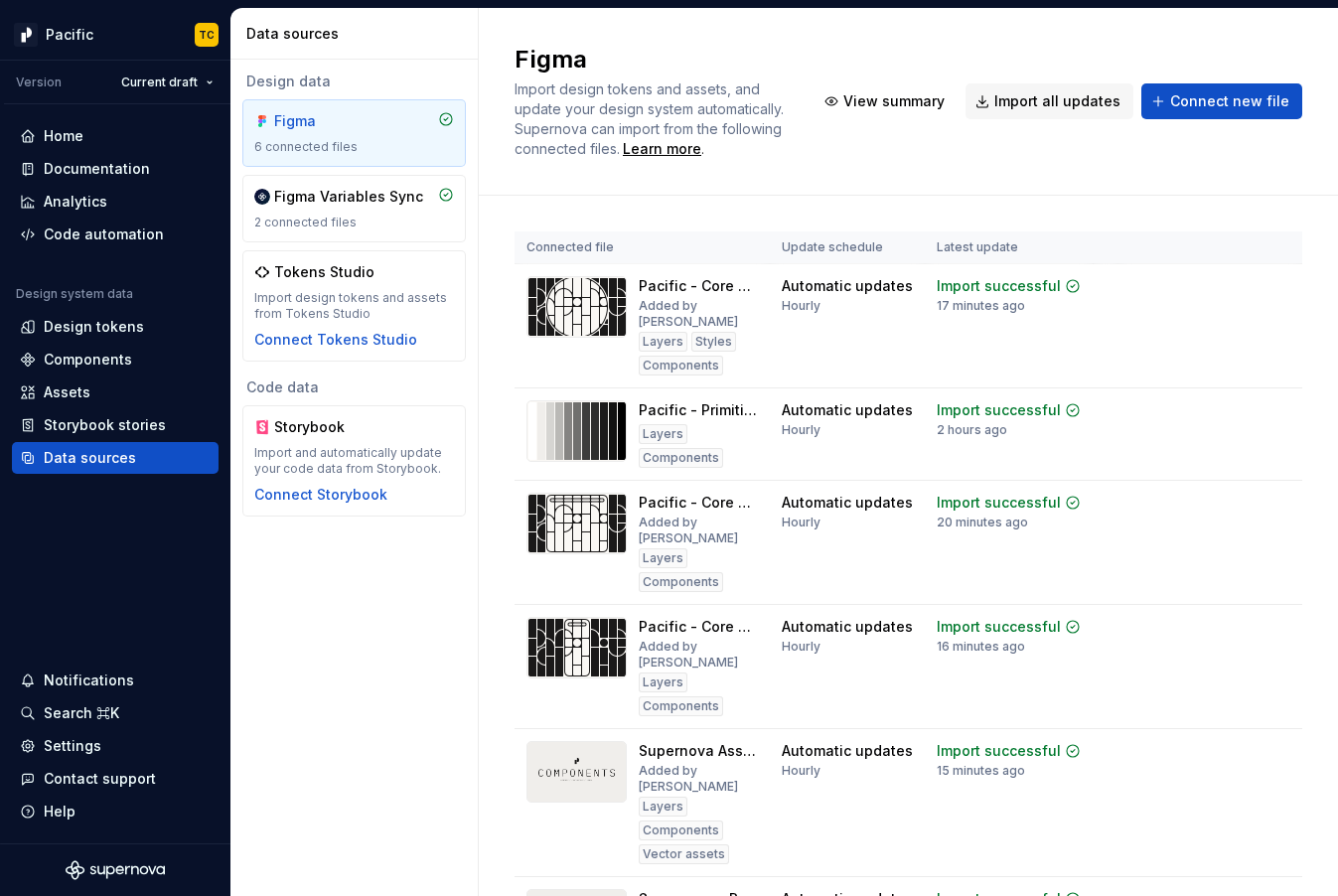 click on "Figma Import design tokens and assets, and update your design system automatically. Supernova can import from the following connected files.   Learn more . View summary Import all updates Connect new file" at bounding box center [908, 101] 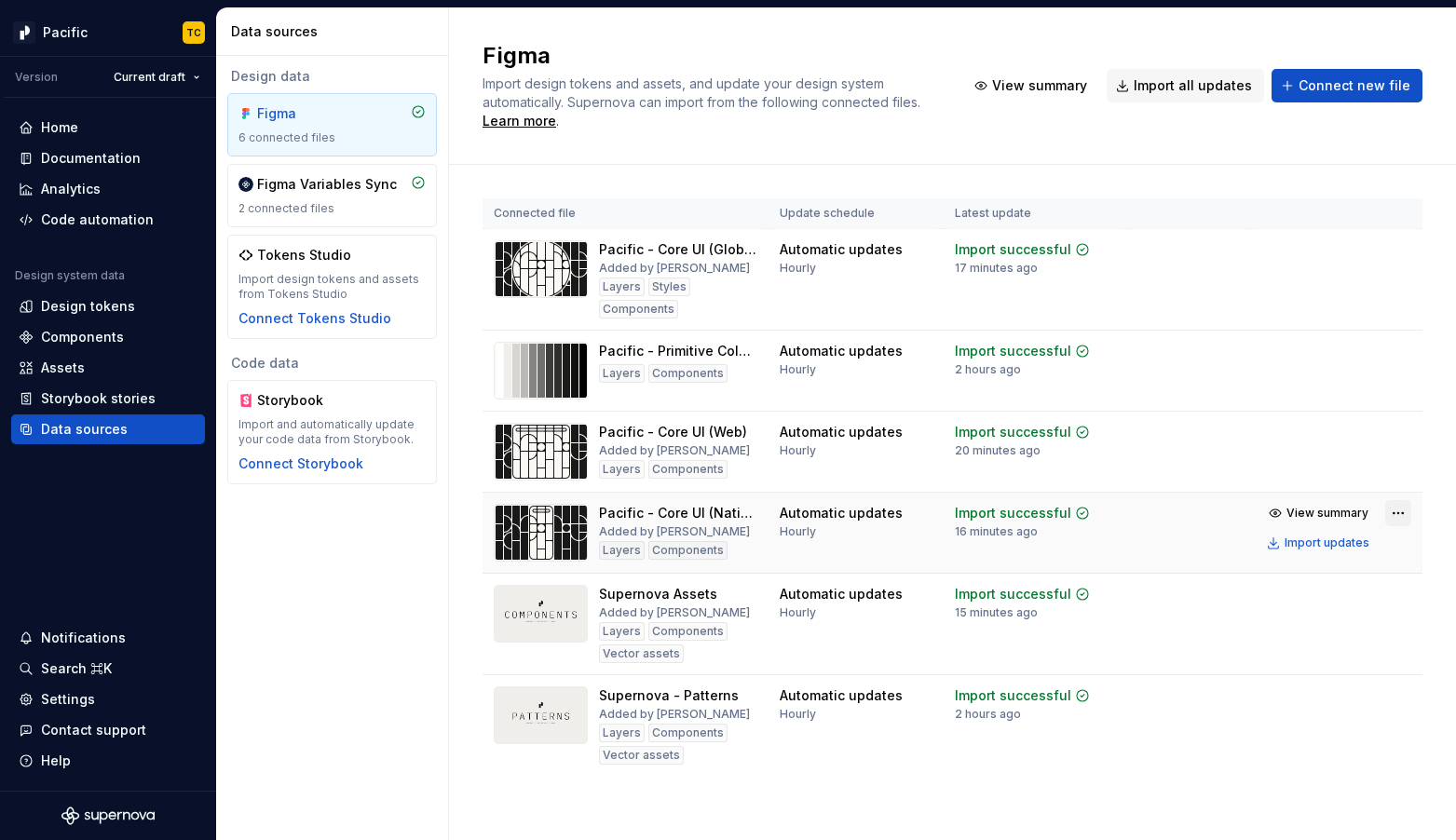 click on "Pacific TC Version Current draft Home Documentation Analytics Code automation Design system data Design tokens Components Assets Storybook stories Data sources Notifications Search ⌘K Settings Contact support Help Data sources Design data Figma 6 connected files Figma Variables Sync 2 connected files Tokens Studio Import design tokens and assets from Tokens Studio Connect Tokens Studio Code data Storybook Import and automatically update your code data from Storybook. Connect Storybook Figma Import design tokens and assets, and update your design system automatically. Supernova can import from the following connected files.   Learn more . View summary Import all updates Connect new file Connected file Update schedule Latest update Pacific - Core UI (Global) Added by [PERSON_NAME] Layers Styles Components  Automatic updates Hourly Import successful 17 minutes ago View summary Import updates Pacific - Primitive Color Palette Layers Components  Automatic updates Hourly Import successful 2 hours ago View summary   *" at bounding box center [728, 420] 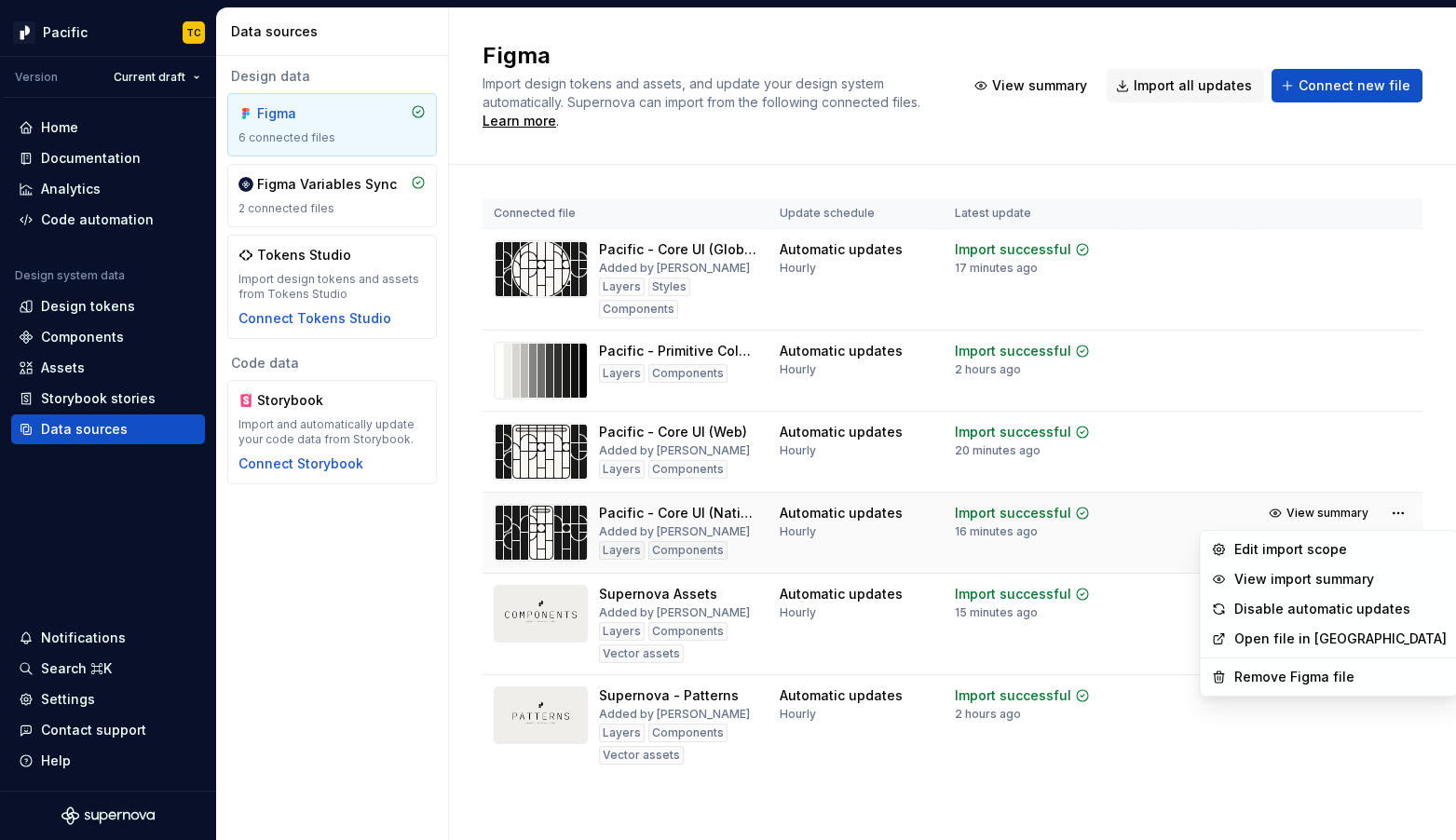 click on "Pacific TC Version Current draft Home Documentation Analytics Code automation Design system data Design tokens Components Assets Storybook stories Data sources Notifications Search ⌘K Settings Contact support Help Data sources Design data Figma 6 connected files Figma Variables Sync 2 connected files Tokens Studio Import design tokens and assets from Tokens Studio Connect Tokens Studio Code data Storybook Import and automatically update your code data from Storybook. Connect Storybook Figma Import design tokens and assets, and update your design system automatically. Supernova can import from the following connected files.   Learn more . View summary Import all updates Connect new file Connected file Update schedule Latest update Pacific - Core UI (Global) Added by [PERSON_NAME] Layers Styles Components  Automatic updates Hourly Import successful 17 minutes ago View summary Import updates Pacific - Primitive Color Palette Layers Components  Automatic updates Hourly Import successful 2 hours ago View summary   *" at bounding box center (728, 420) 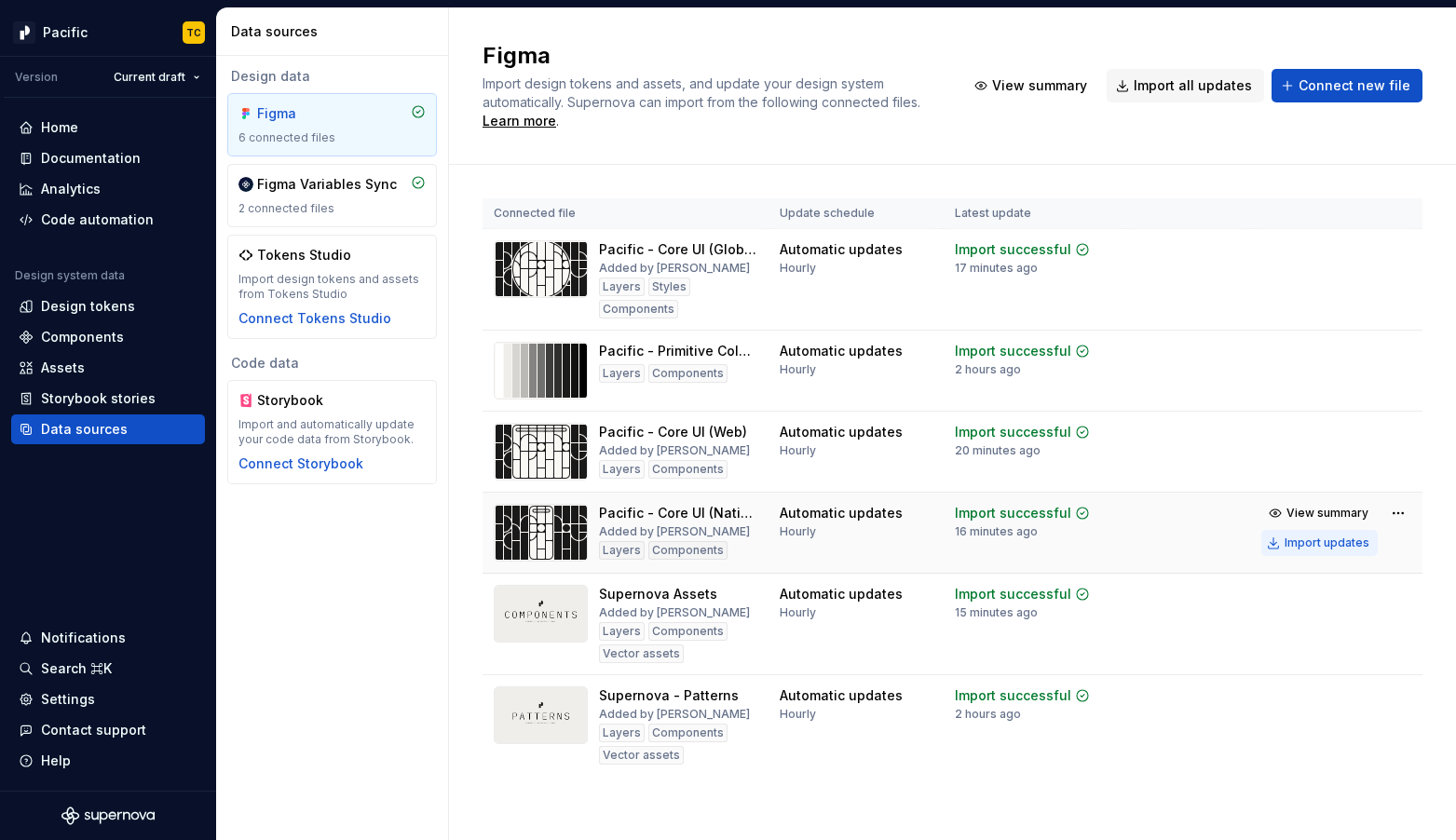 click on "Import updates" at bounding box center [1327, 543] 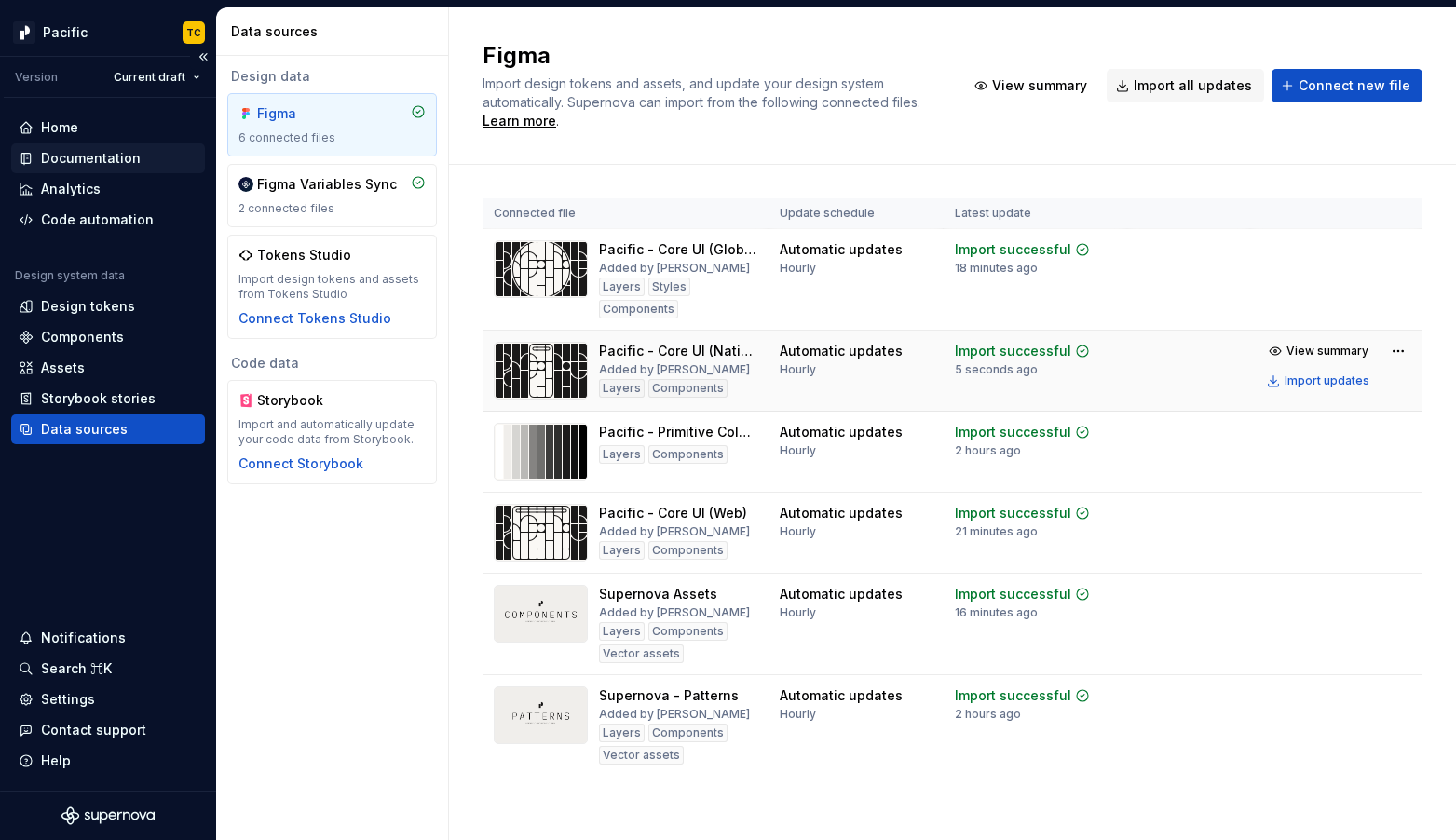 click on "Documentation" at bounding box center [90, 158] 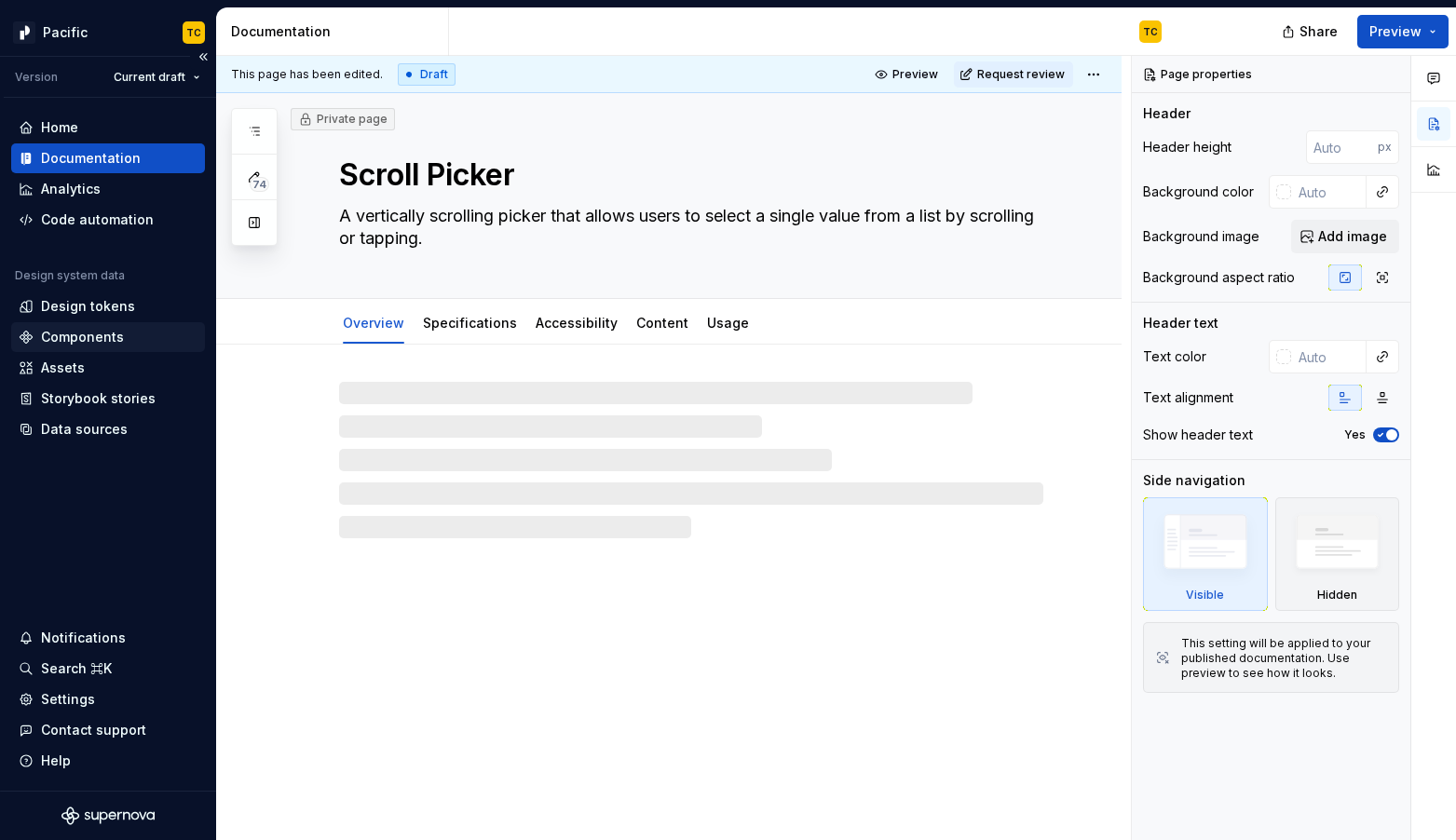 click on "Components" at bounding box center (82, 337) 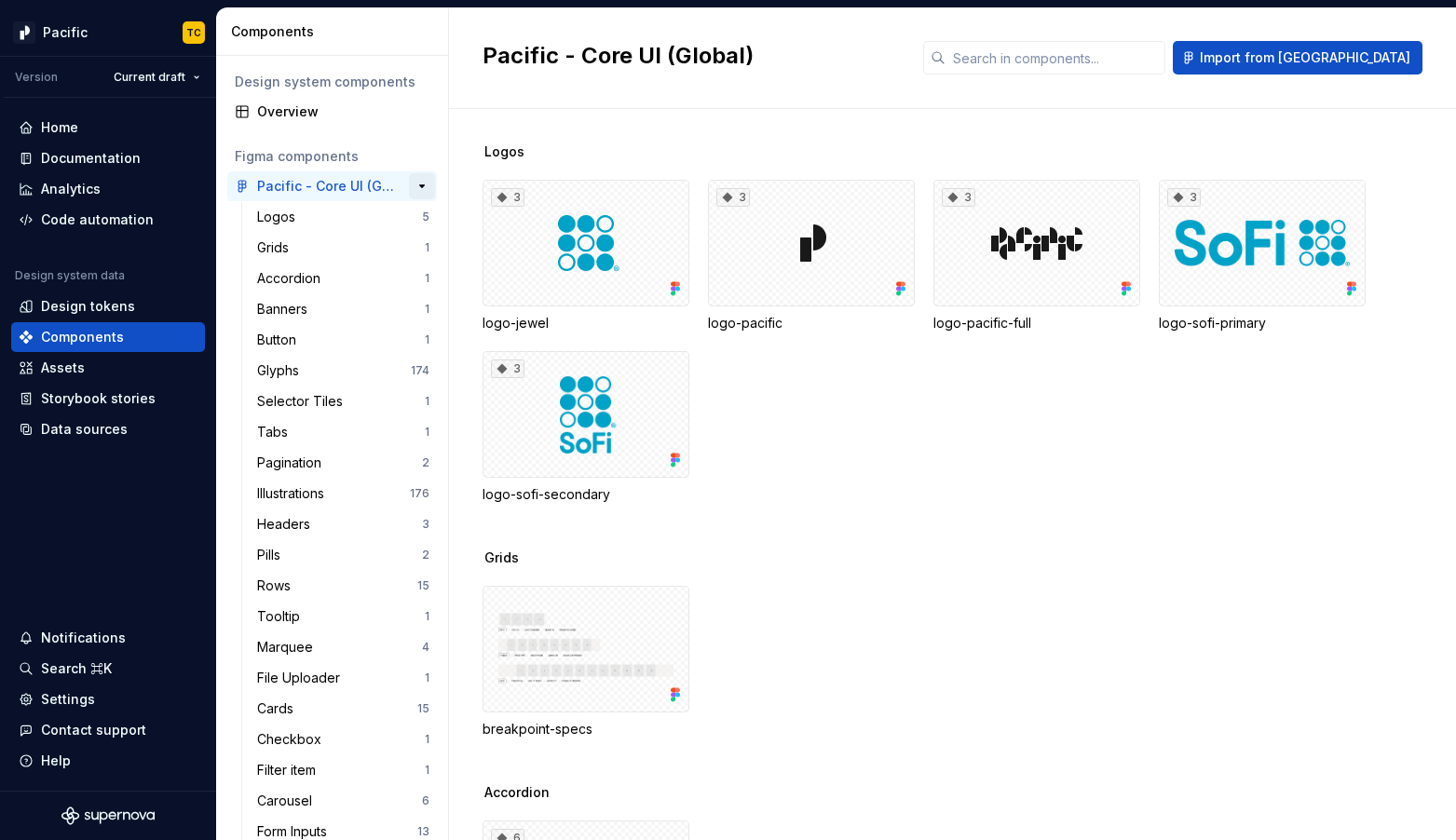 click at bounding box center (422, 186) 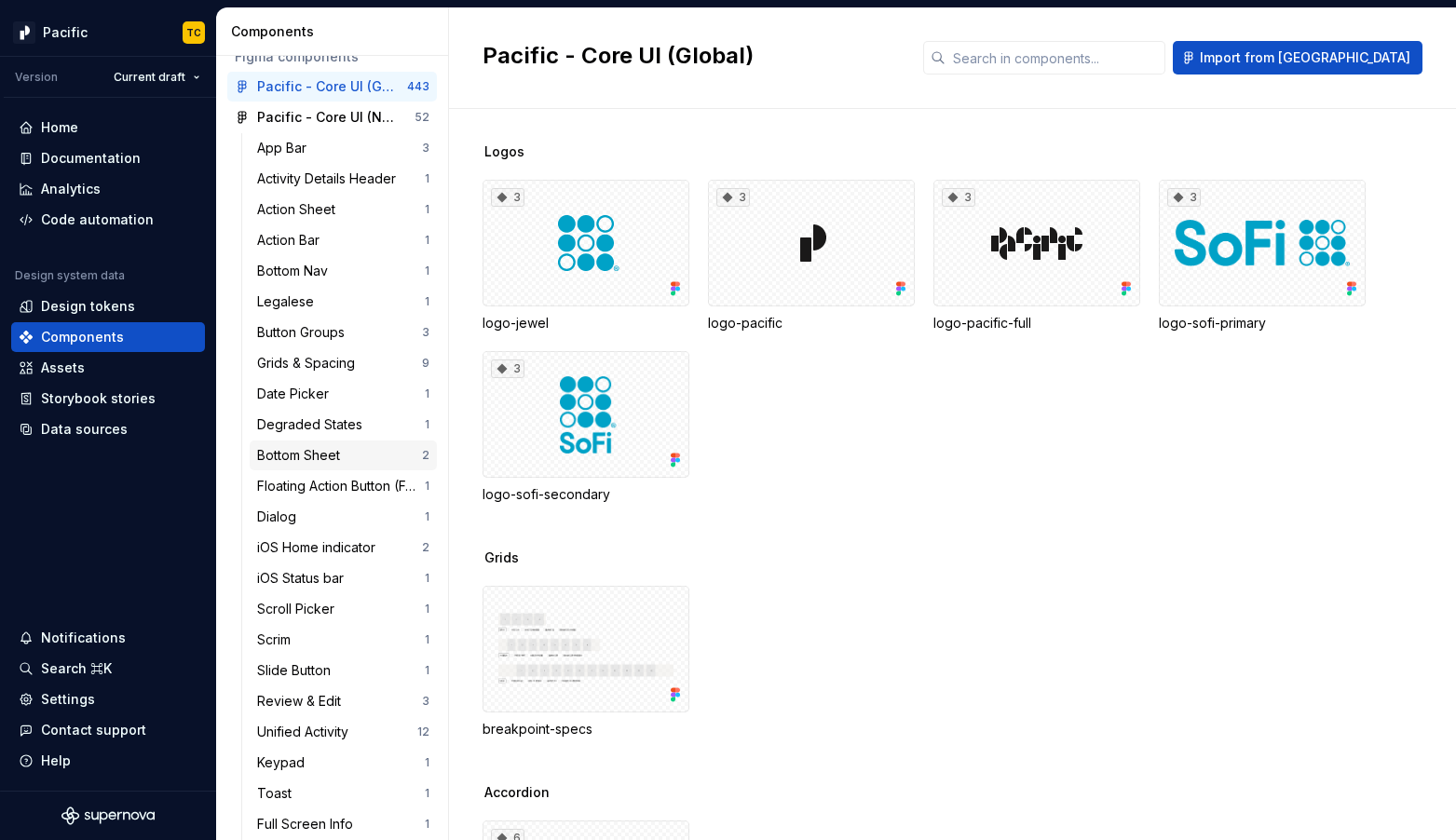 scroll, scrollTop: 121, scrollLeft: 0, axis: vertical 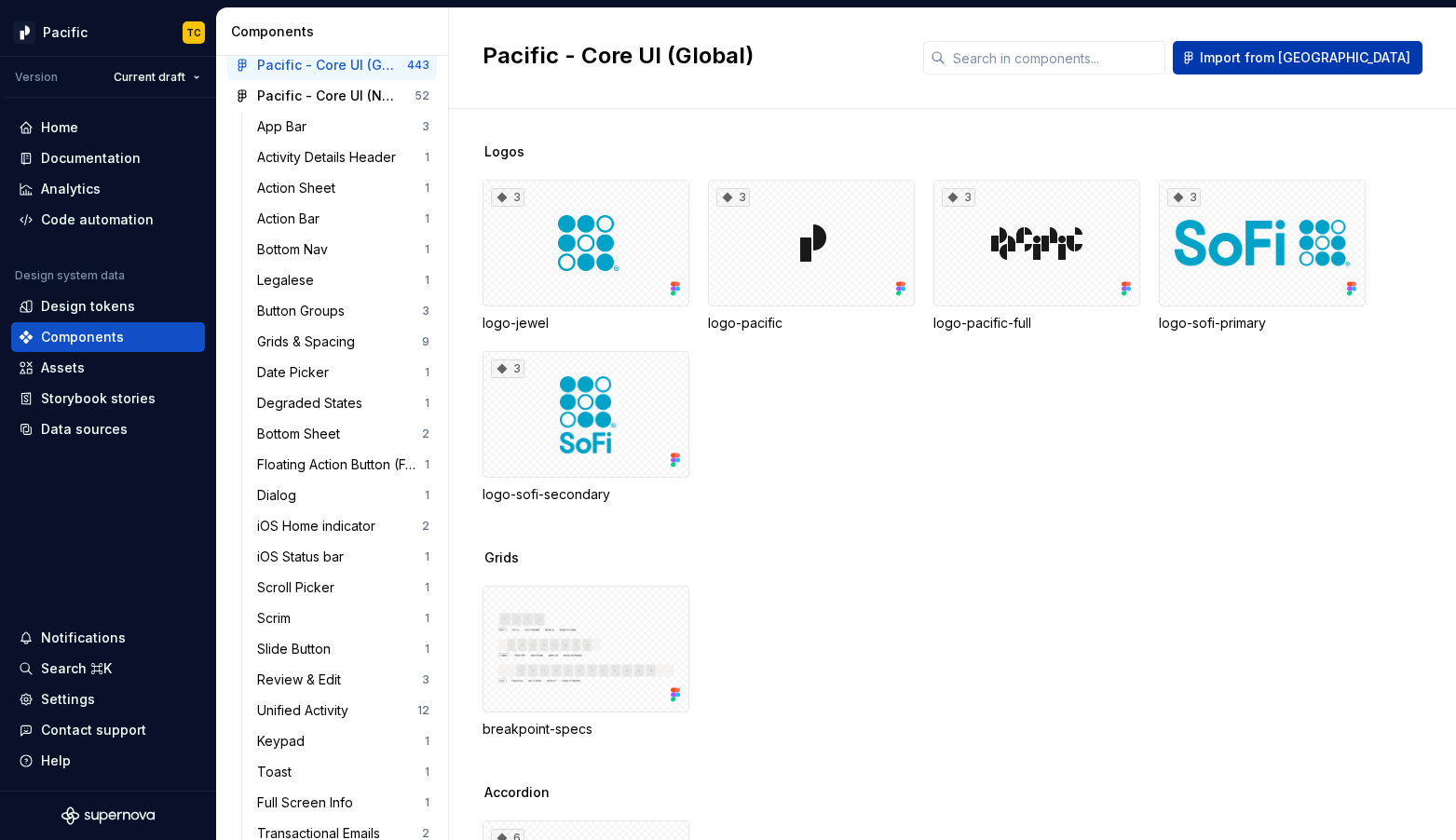 drag, startPoint x: 1315, startPoint y: 46, endPoint x: 1298, endPoint y: 54, distance: 18.788294 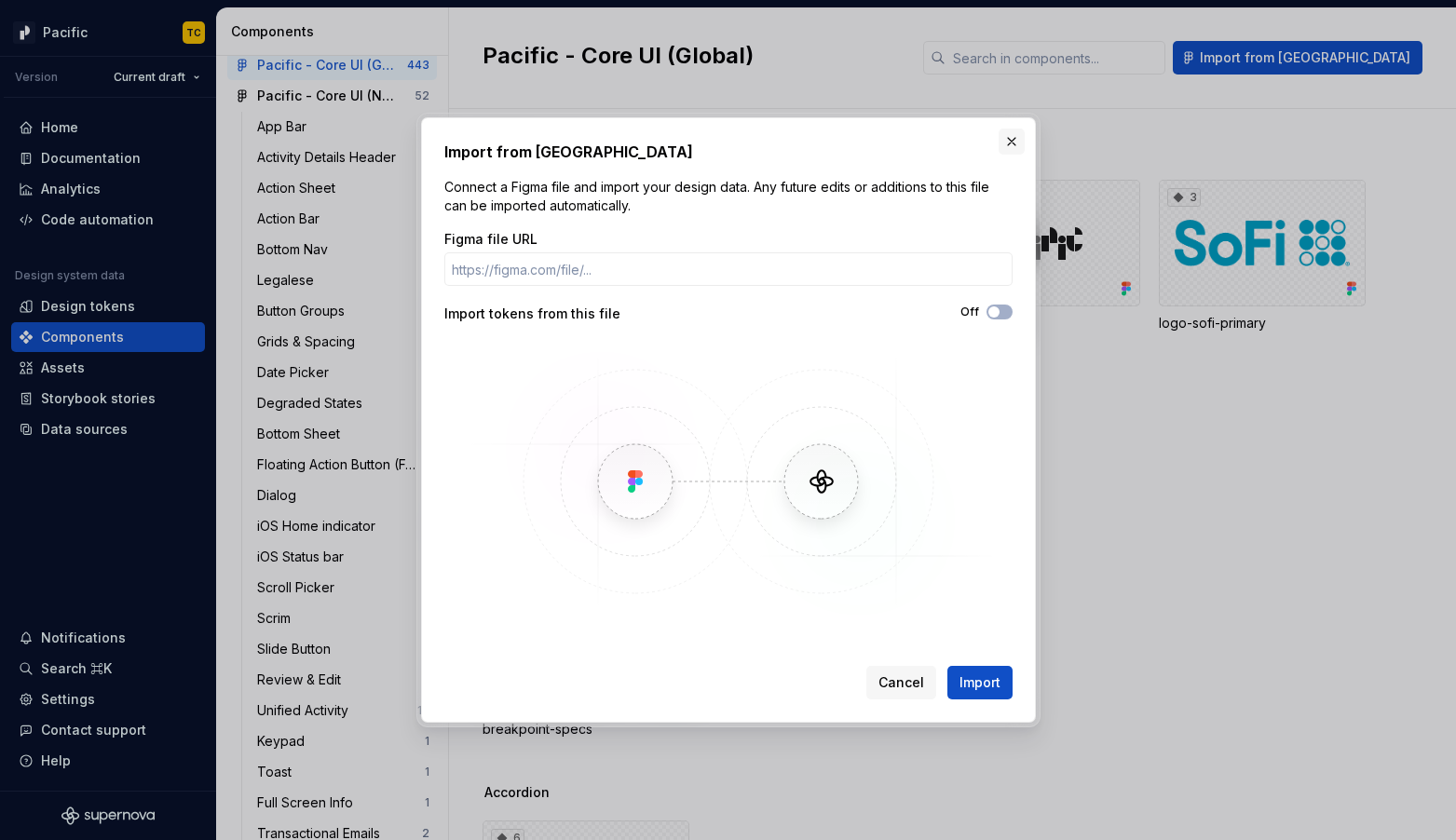 click at bounding box center (1012, 142) 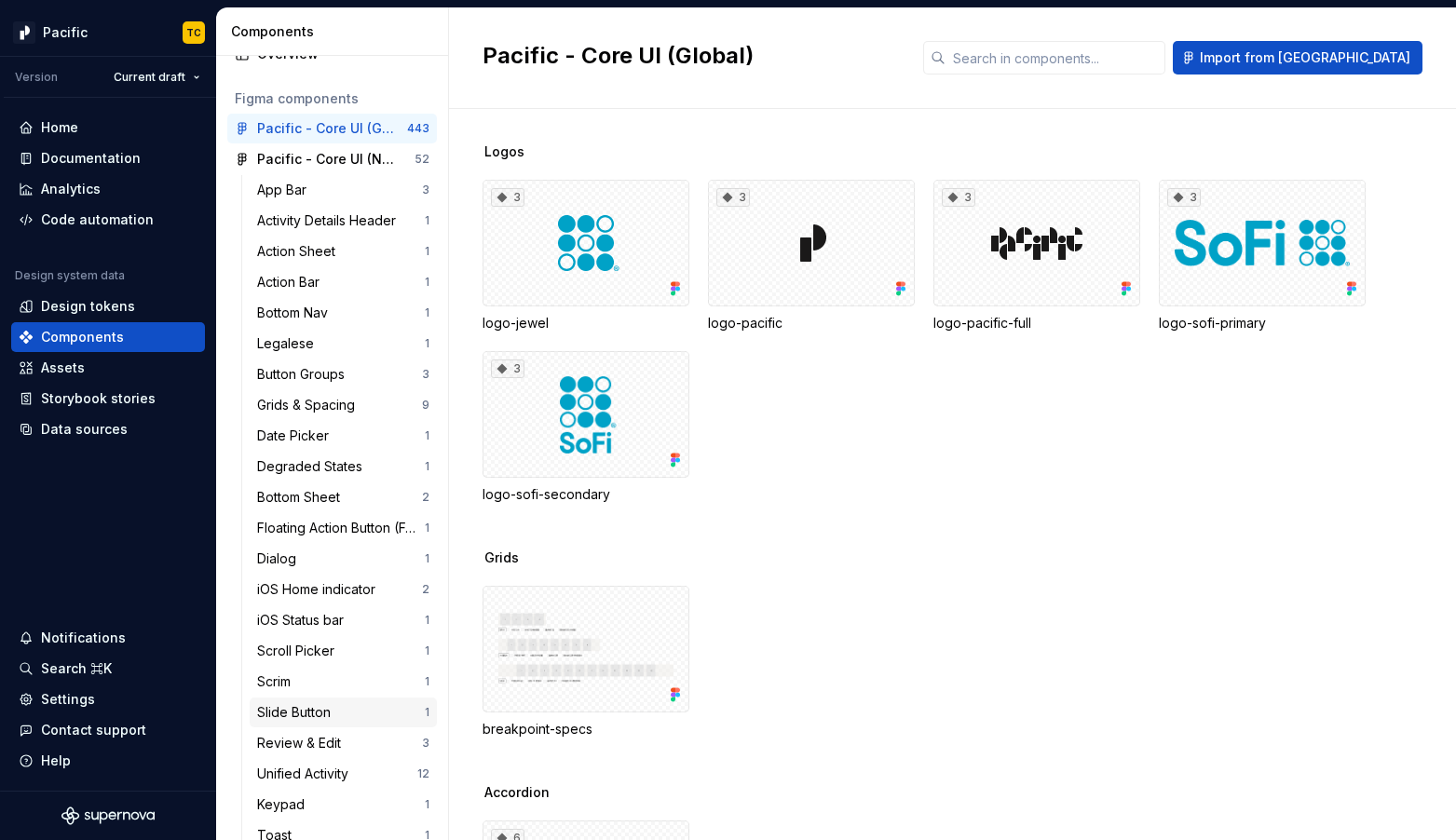 scroll, scrollTop: 42, scrollLeft: 0, axis: vertical 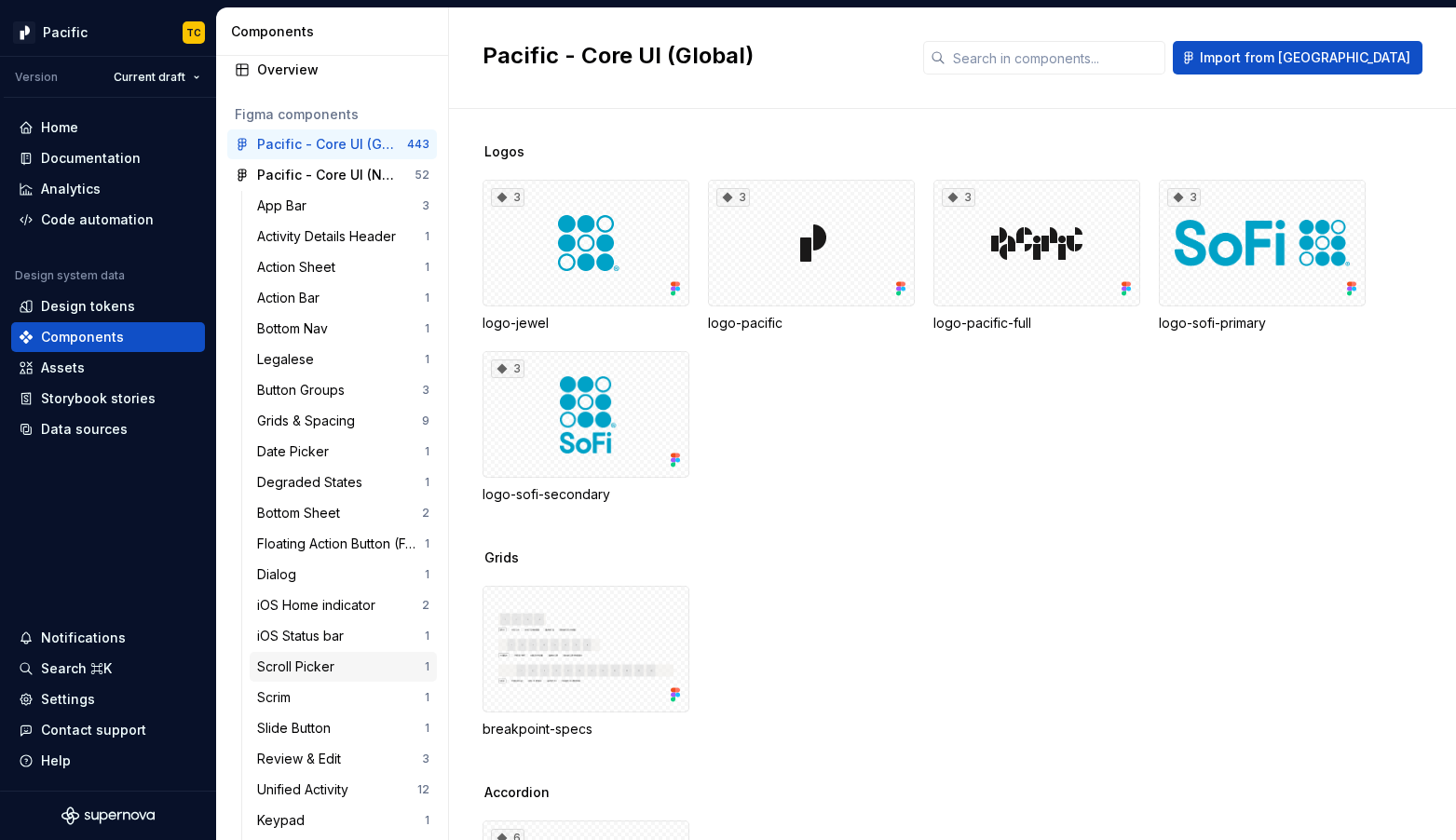 click on "Scroll Picker" at bounding box center [299, 667] 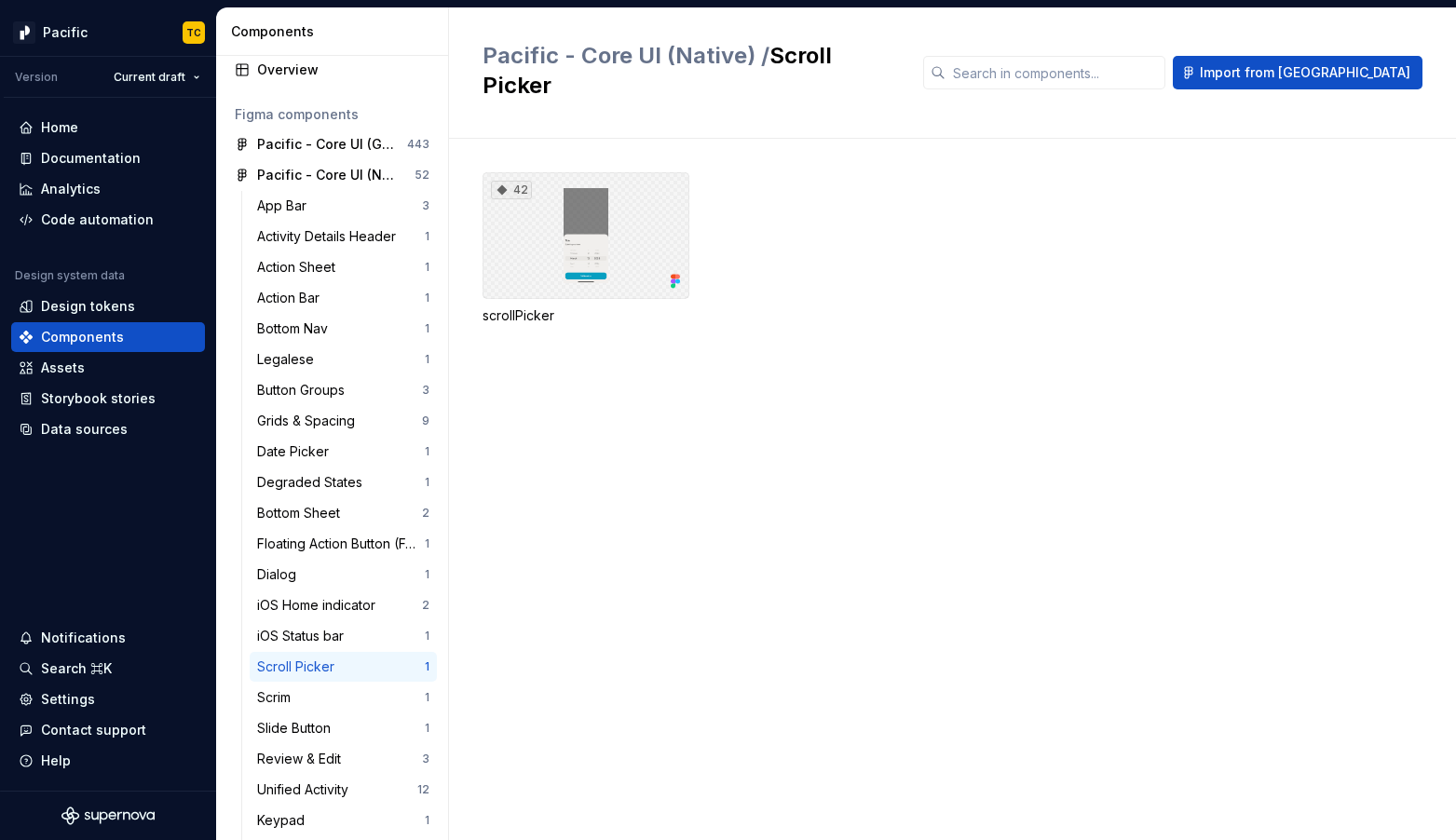 click on "42" at bounding box center (586, 236) 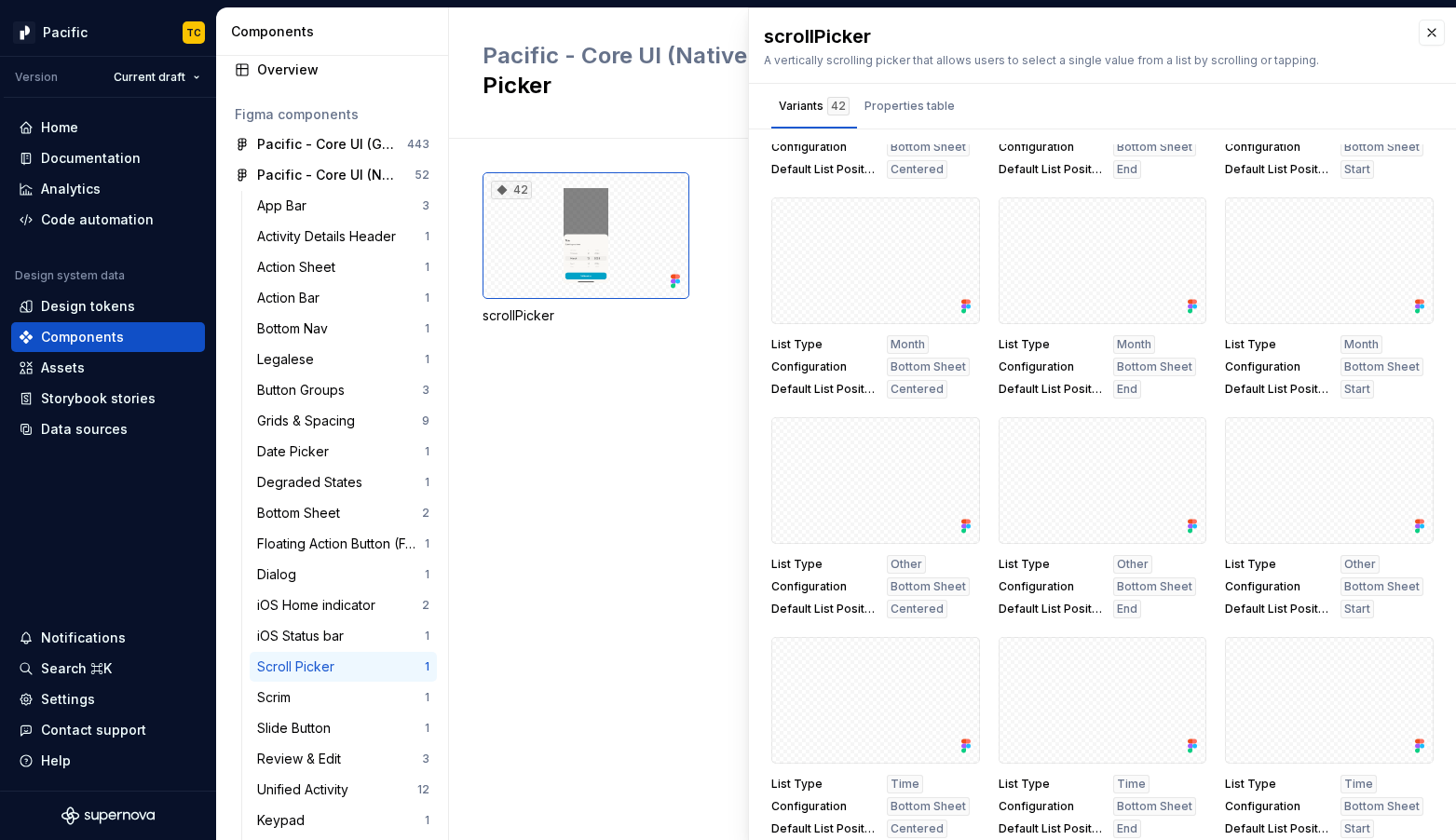 scroll, scrollTop: 0, scrollLeft: 0, axis: both 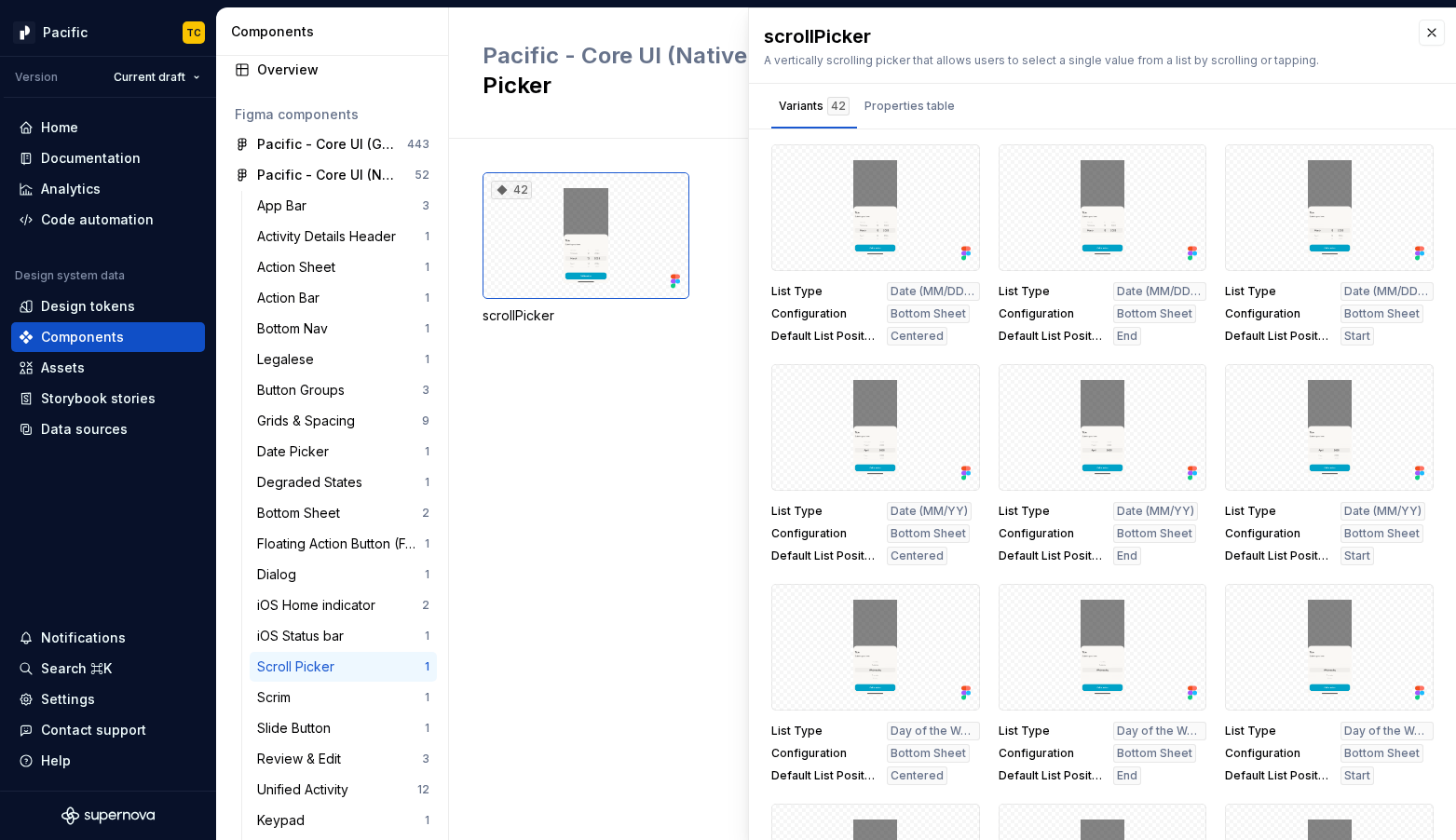 click on "42 scrollPicker" at bounding box center [969, 489] 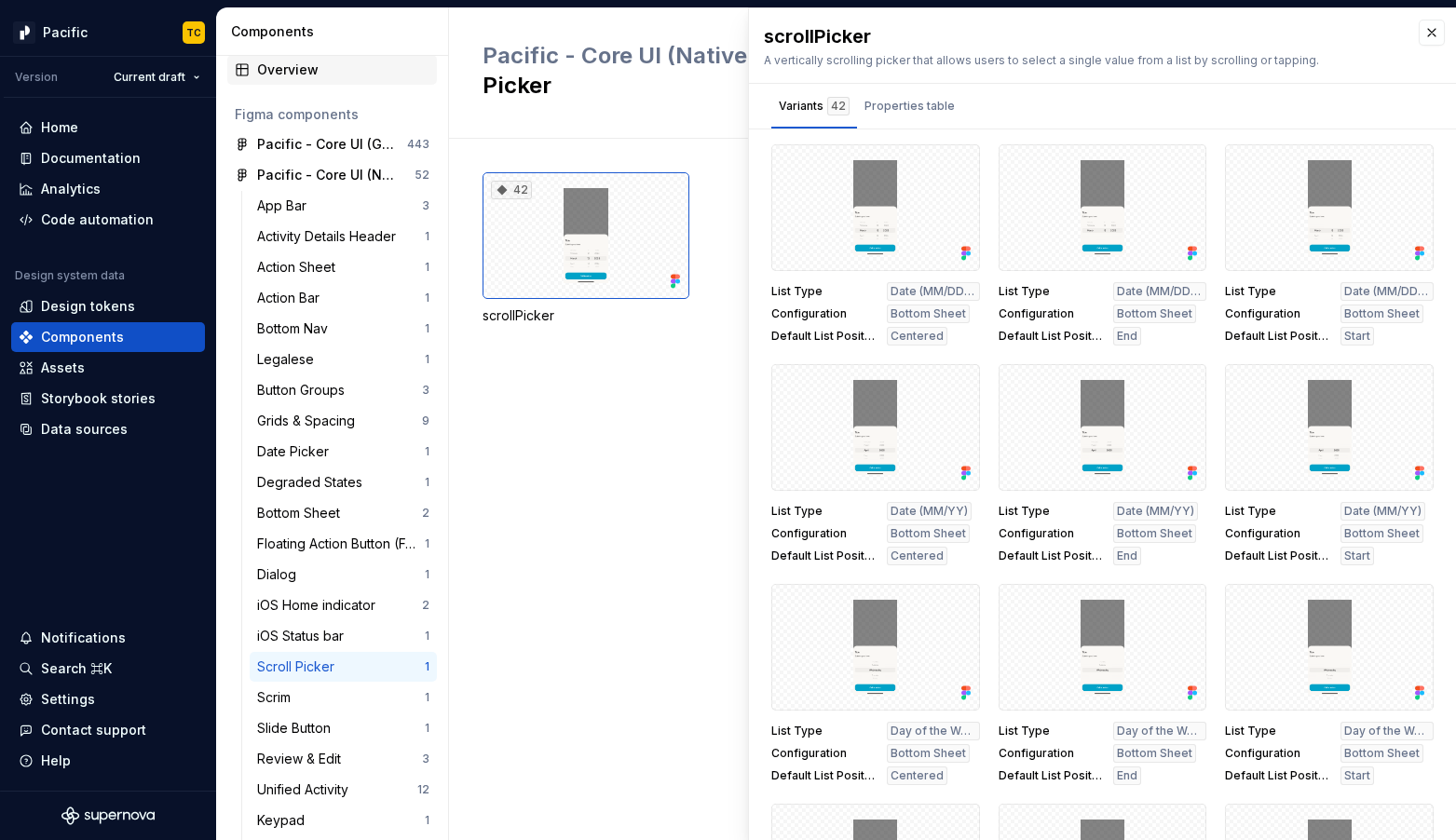 click on "Overview" at bounding box center (343, 70) 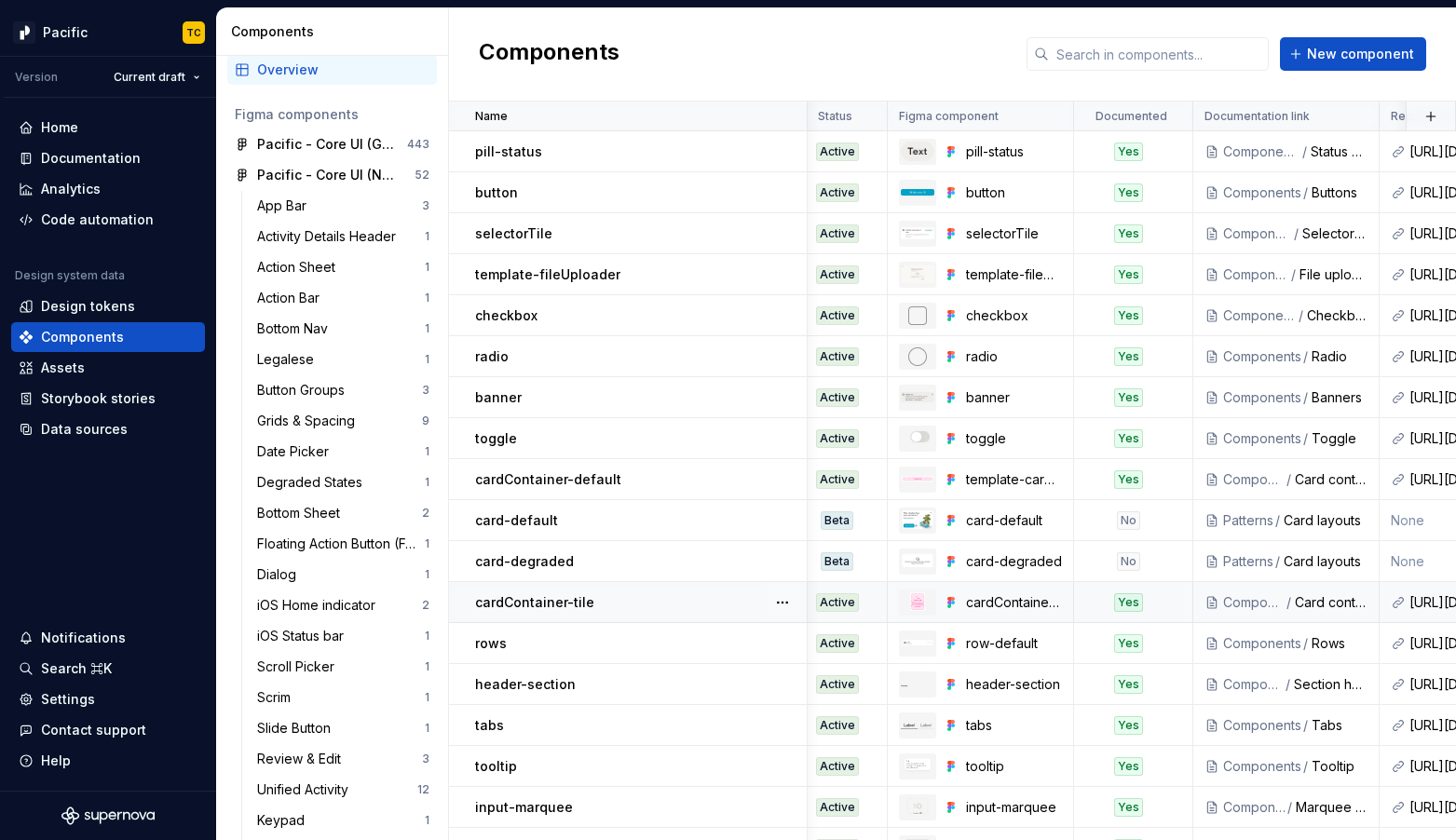 scroll, scrollTop: 0, scrollLeft: 22, axis: horizontal 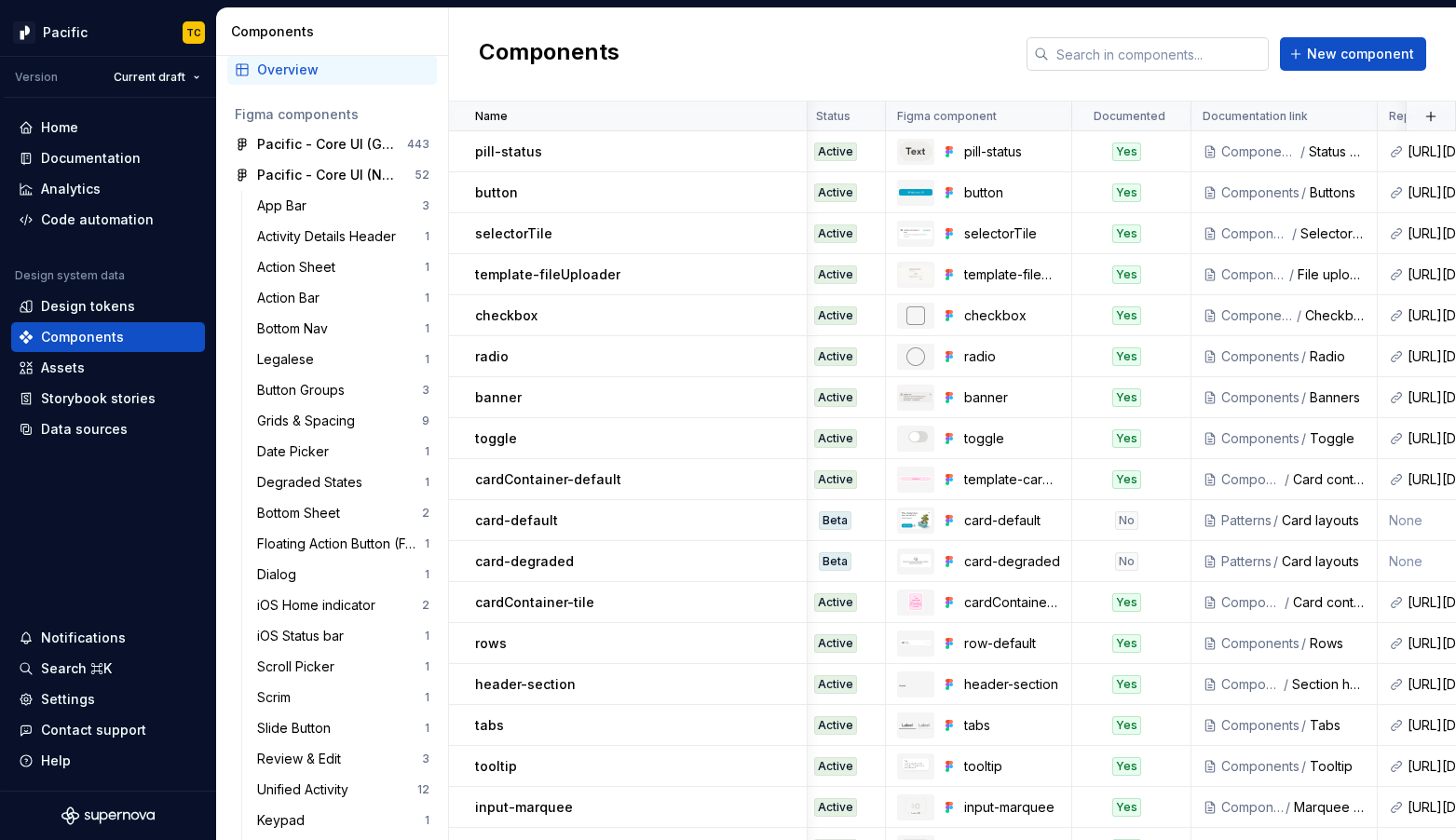 click at bounding box center (1159, 54) 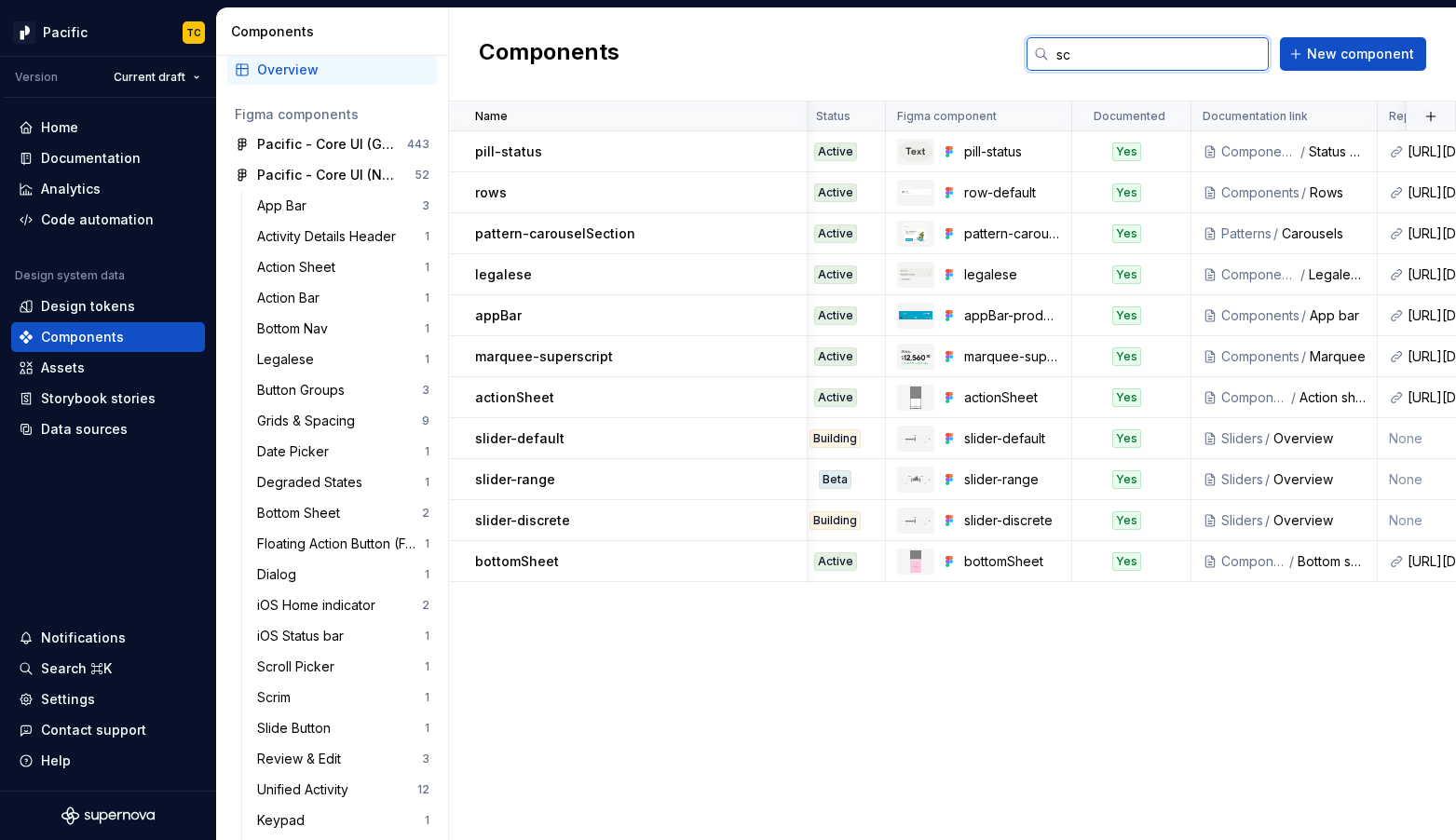 type on "s" 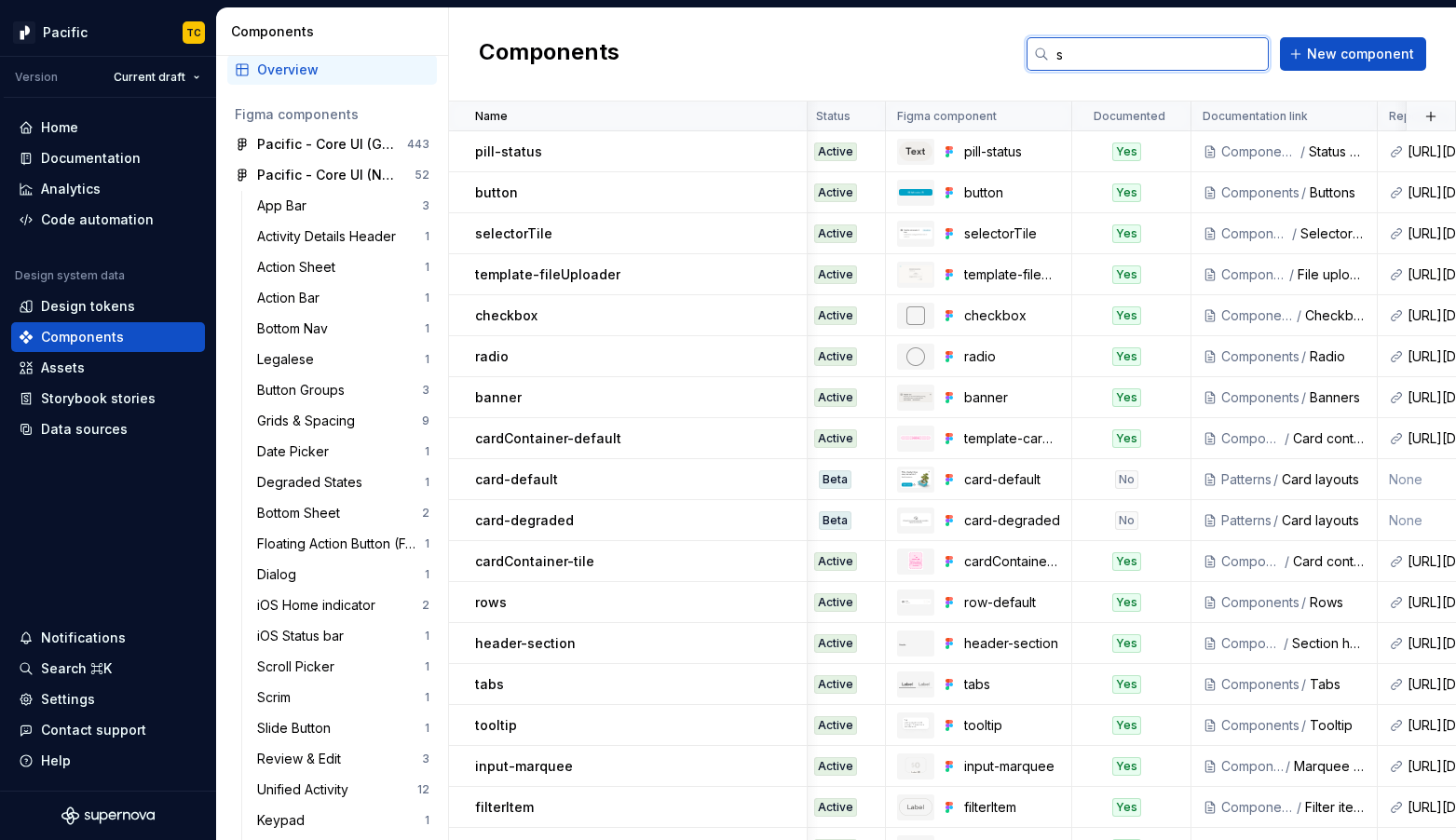 type 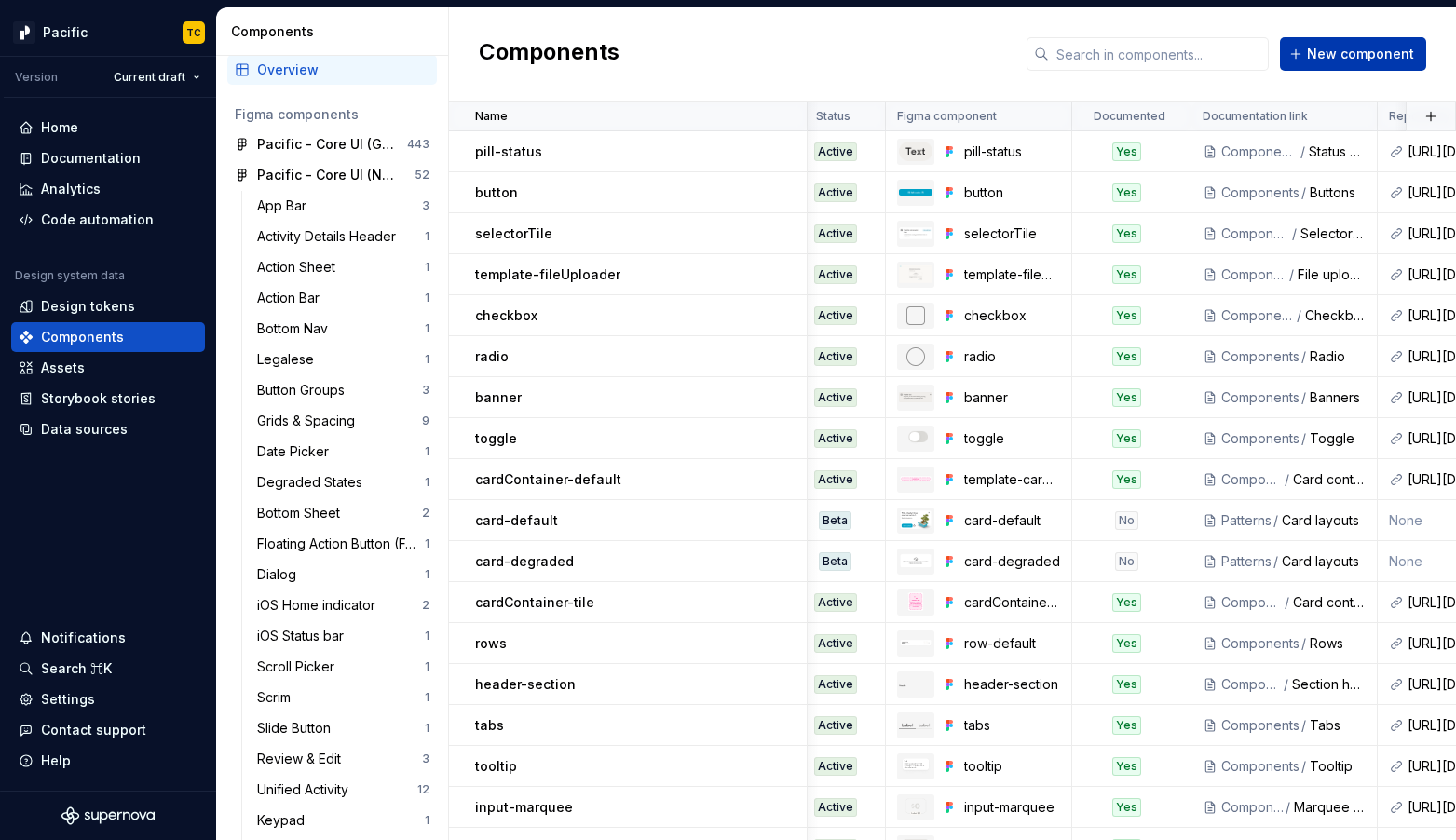 click on "New component" at bounding box center [1360, 54] 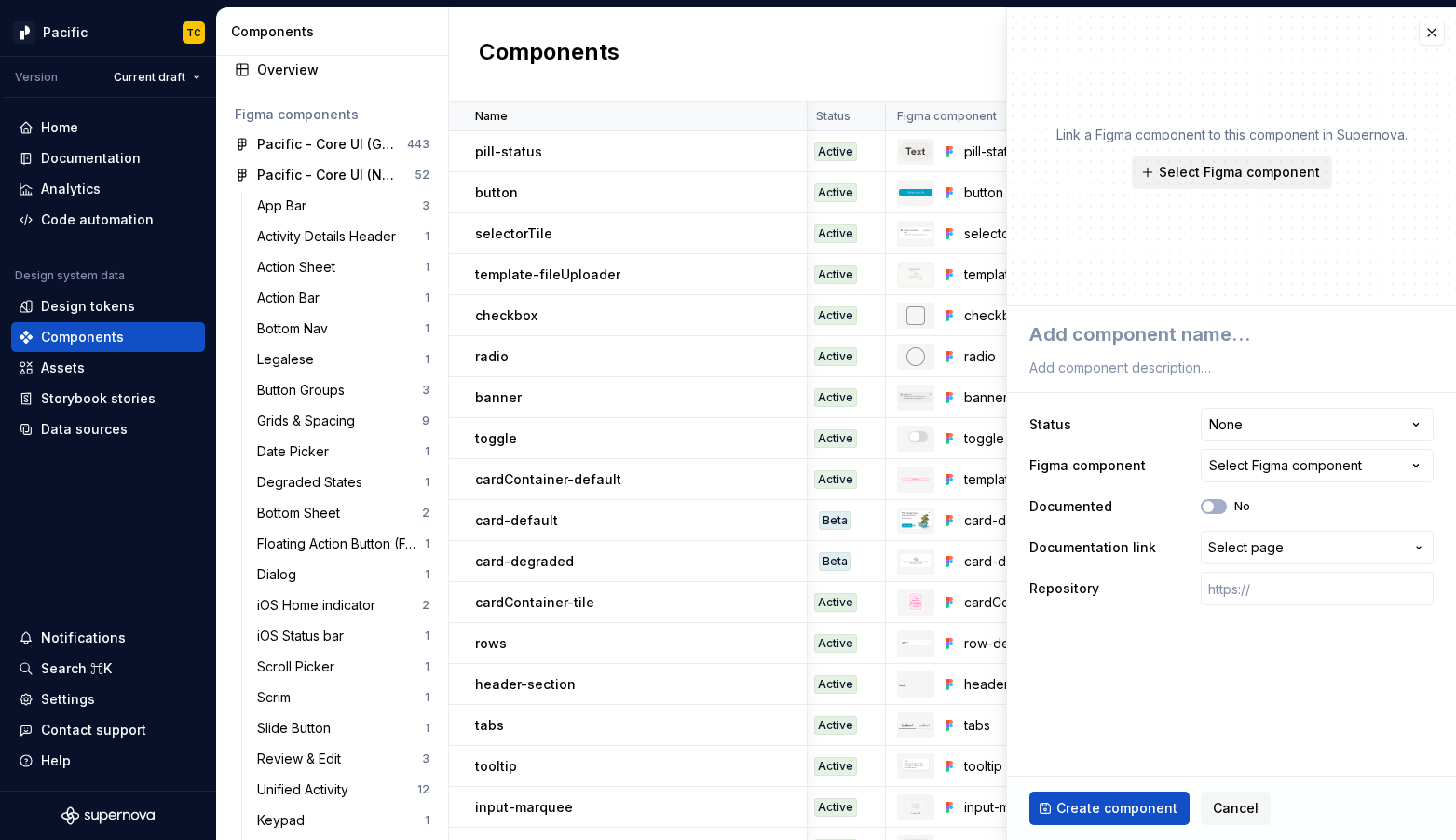 click on "Select Figma component" at bounding box center (1239, 172) 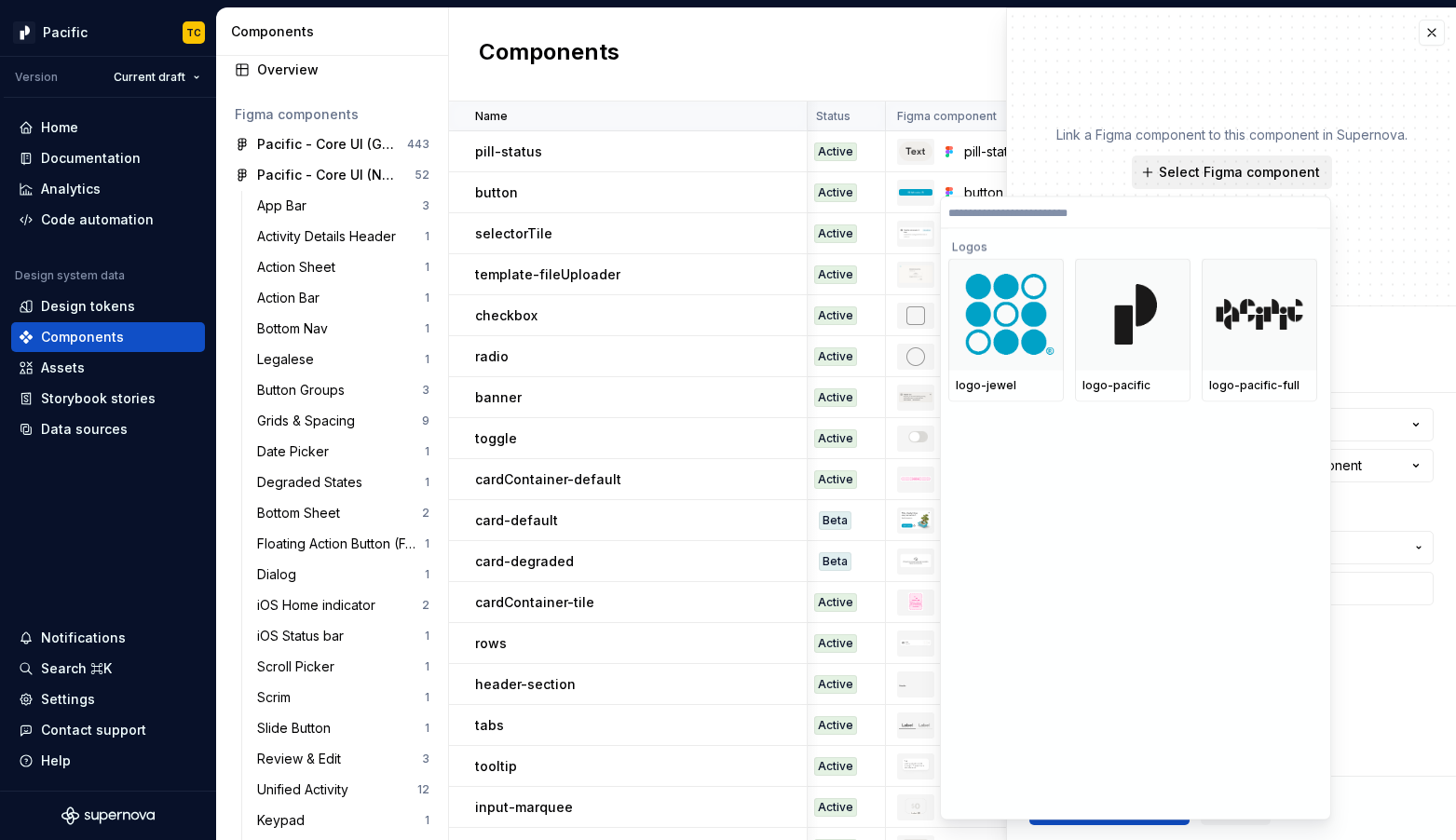 type on "*" 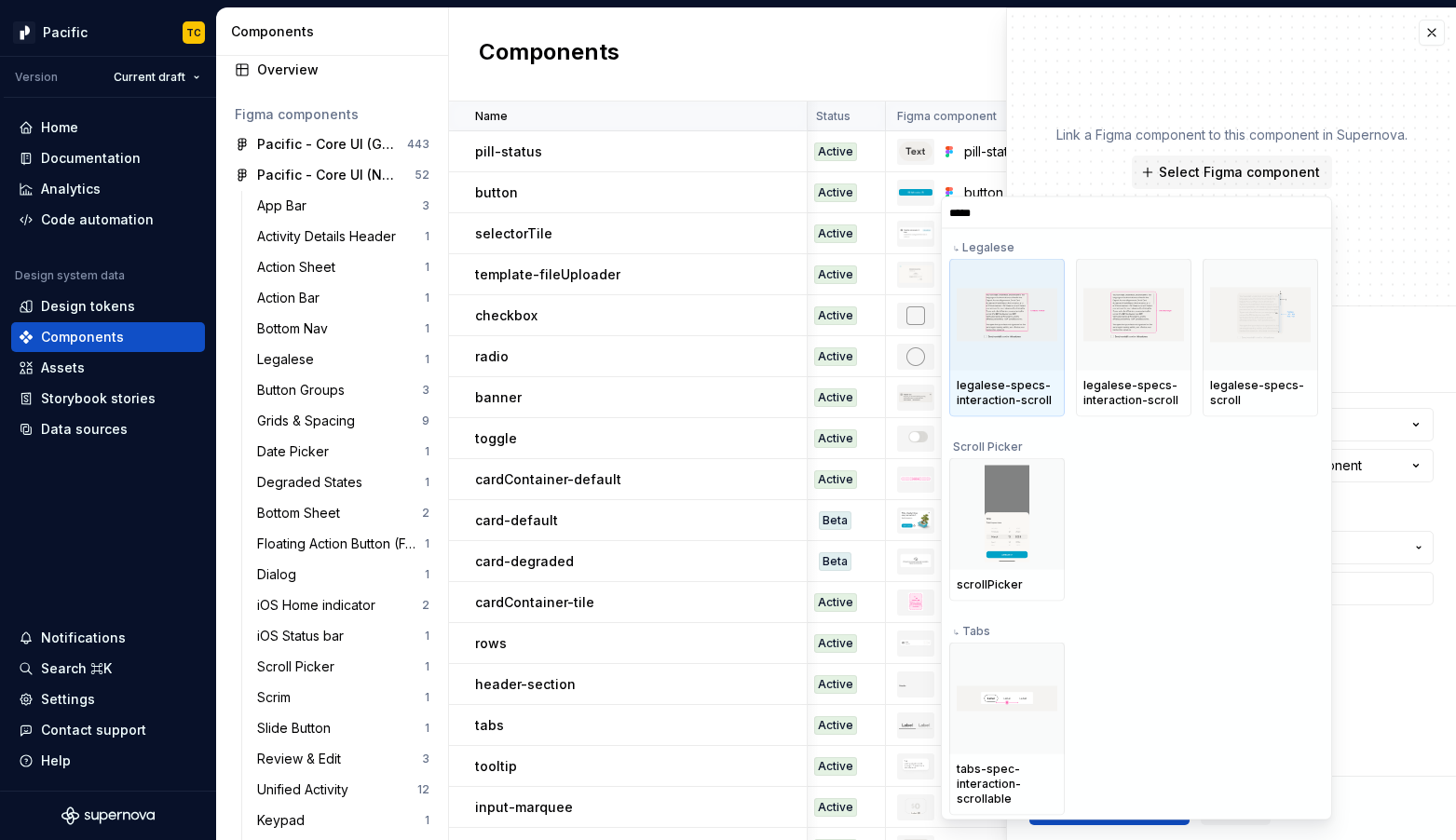 type on "******" 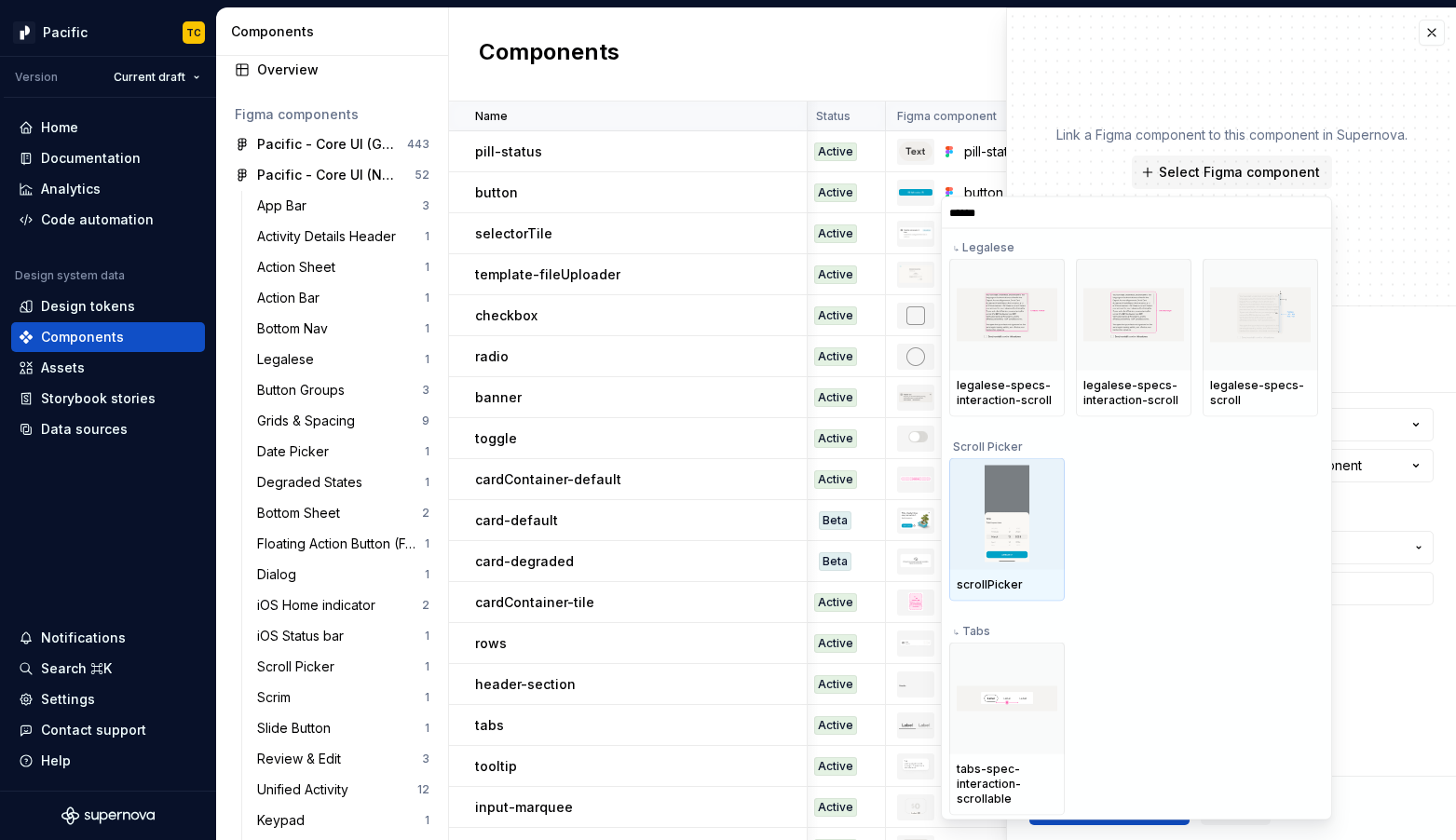 click at bounding box center (1007, 514) 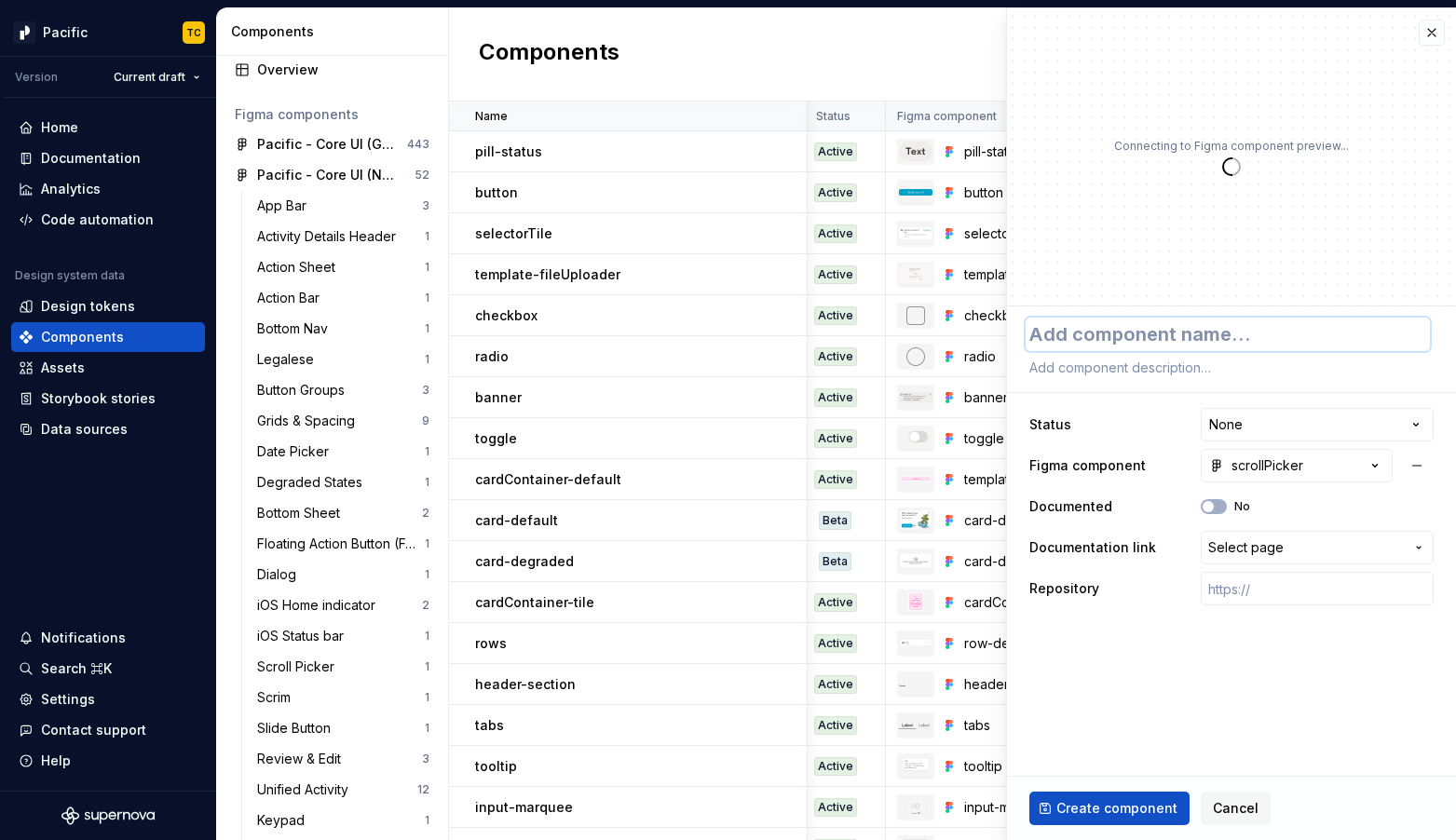 click at bounding box center [1228, 334] 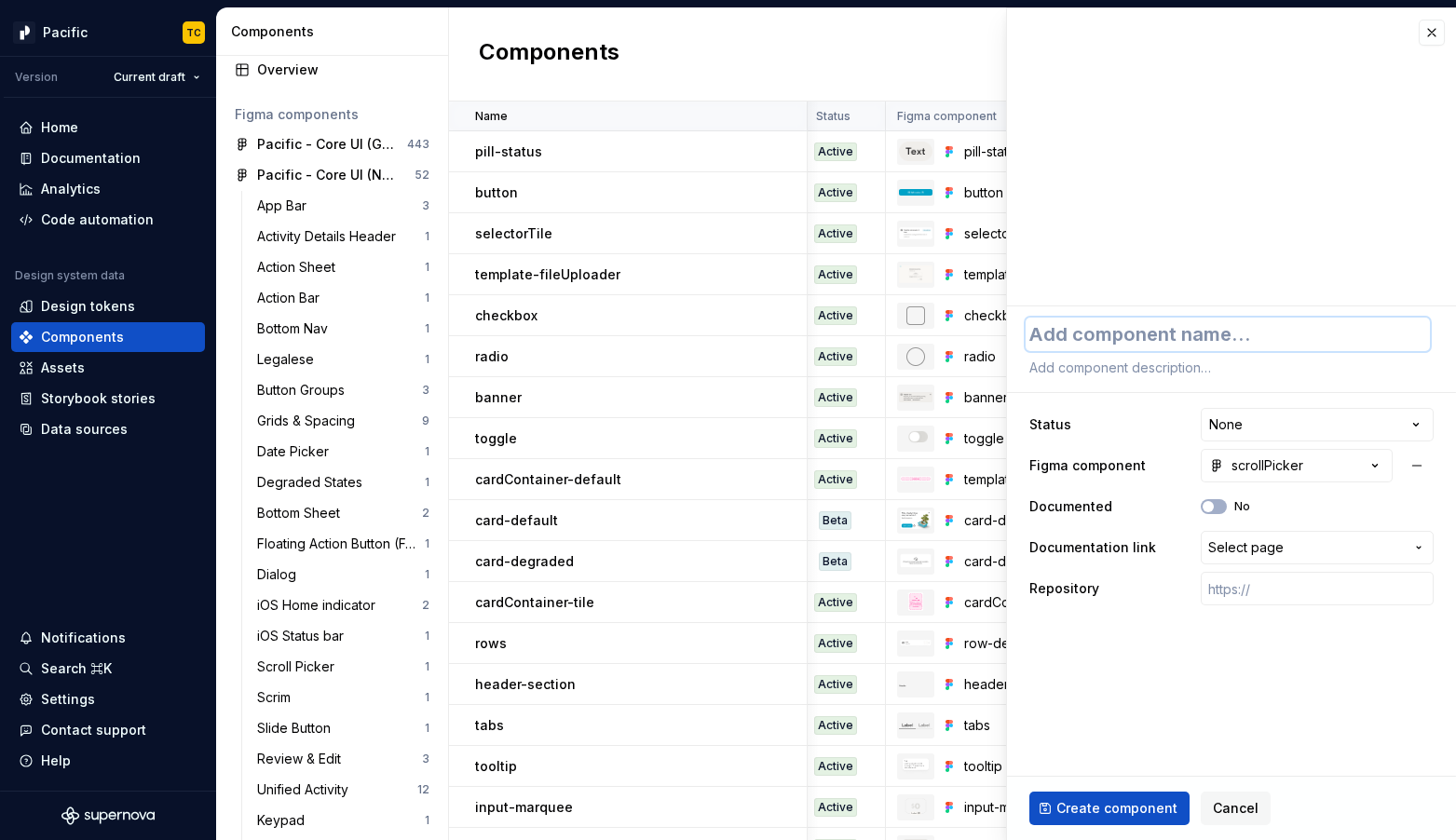 type on "*" 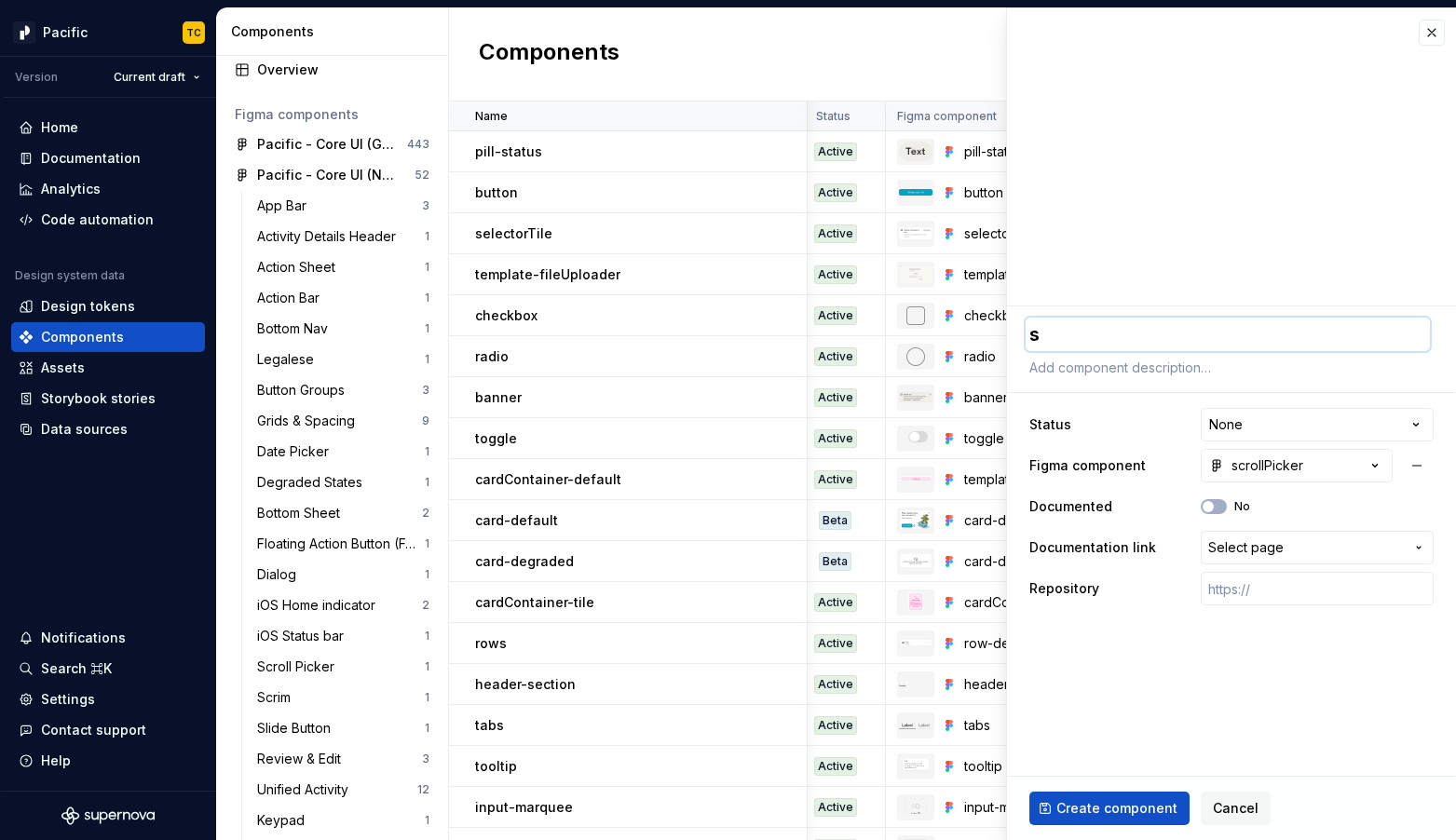 type on "*" 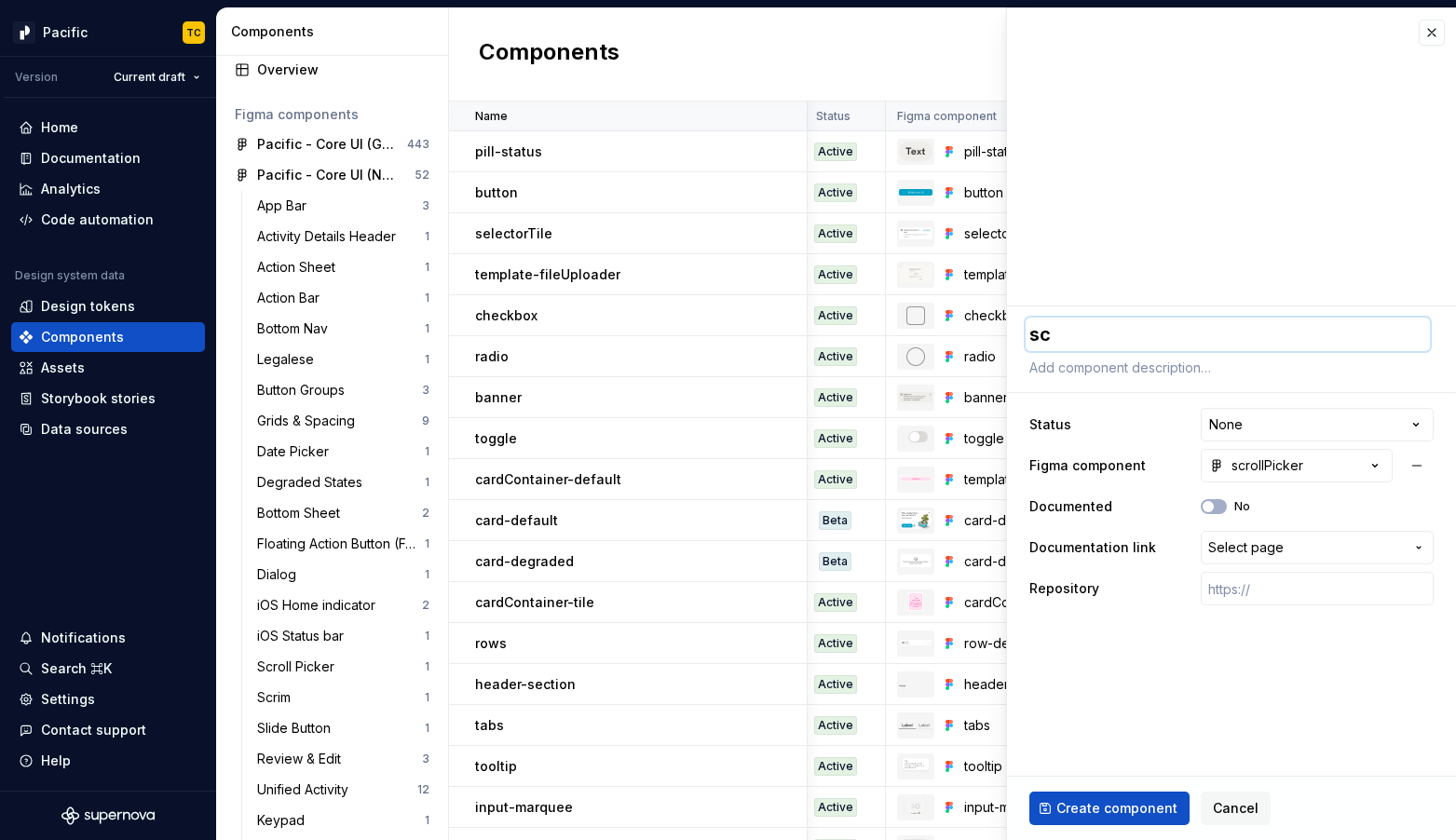 type on "*" 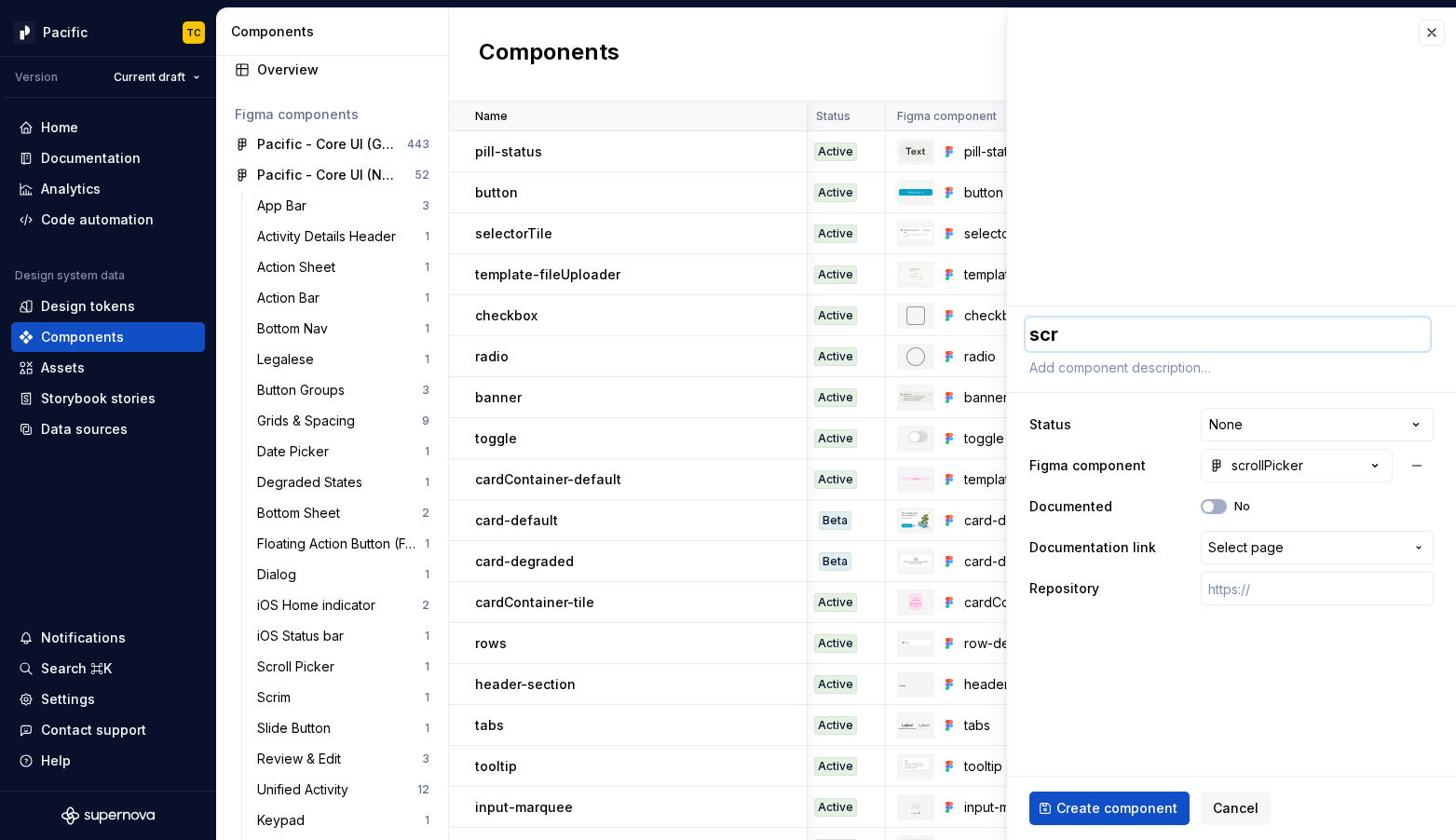 type on "*" 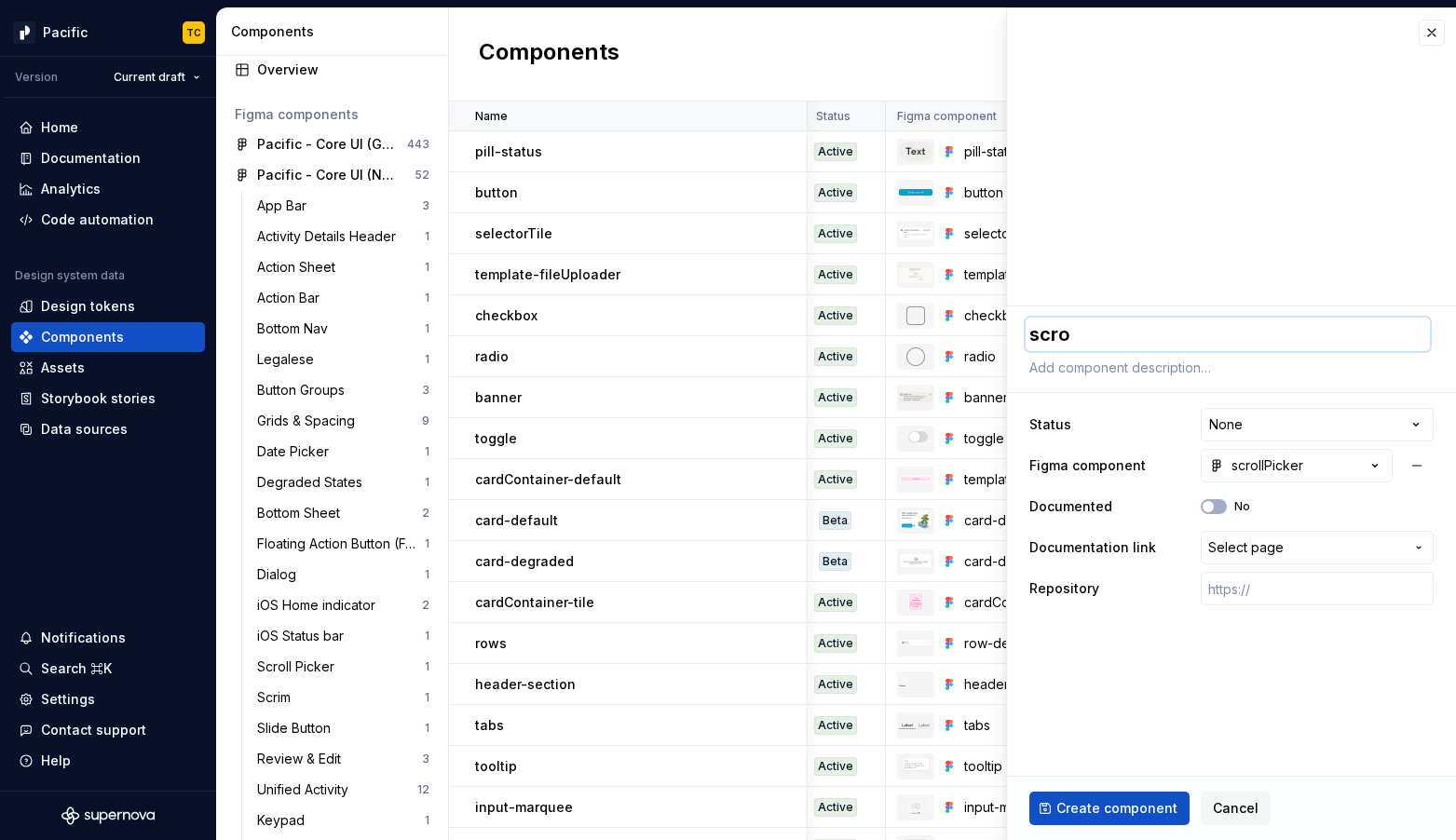 type on "*" 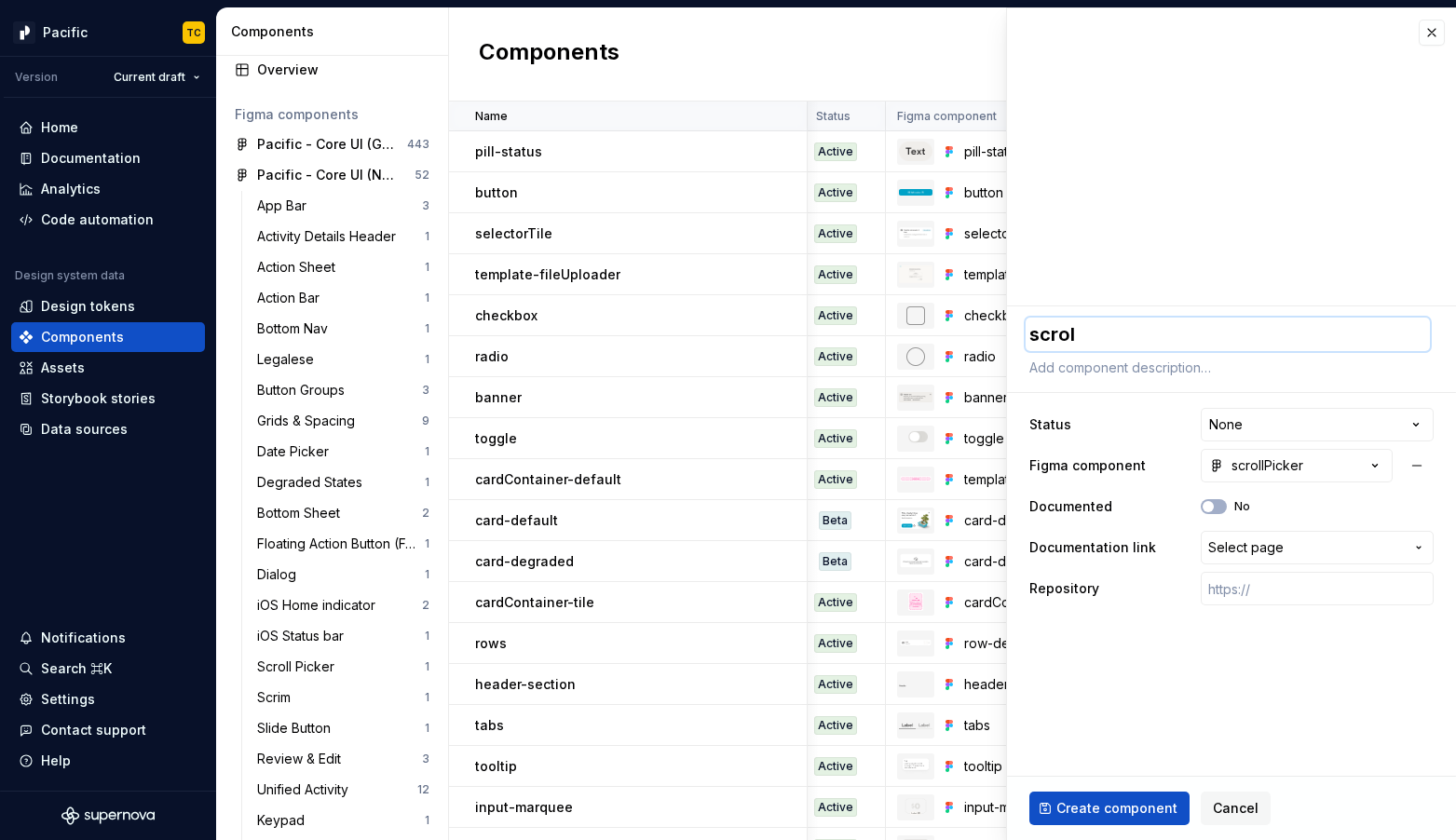 type on "*" 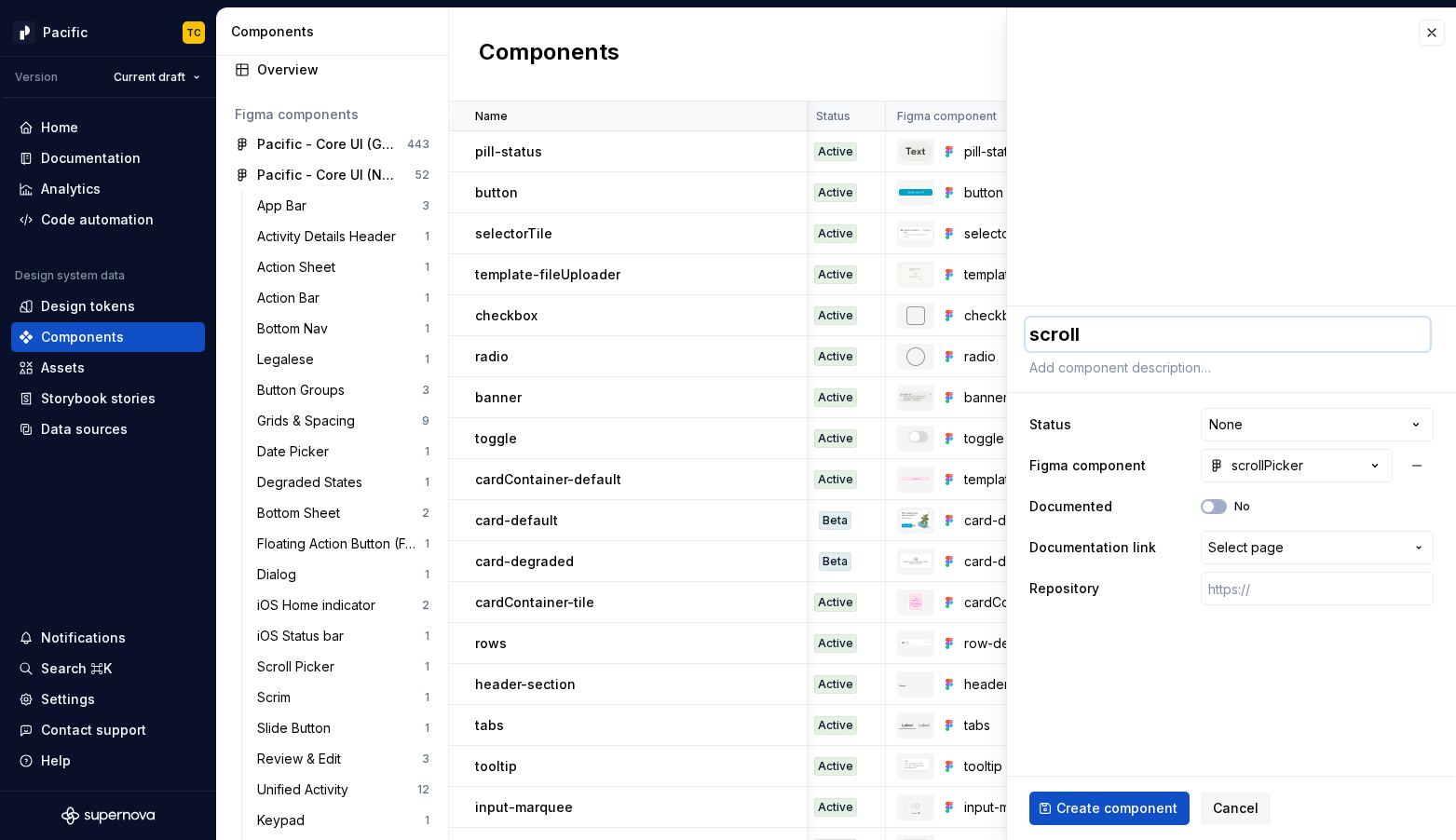 type on "*" 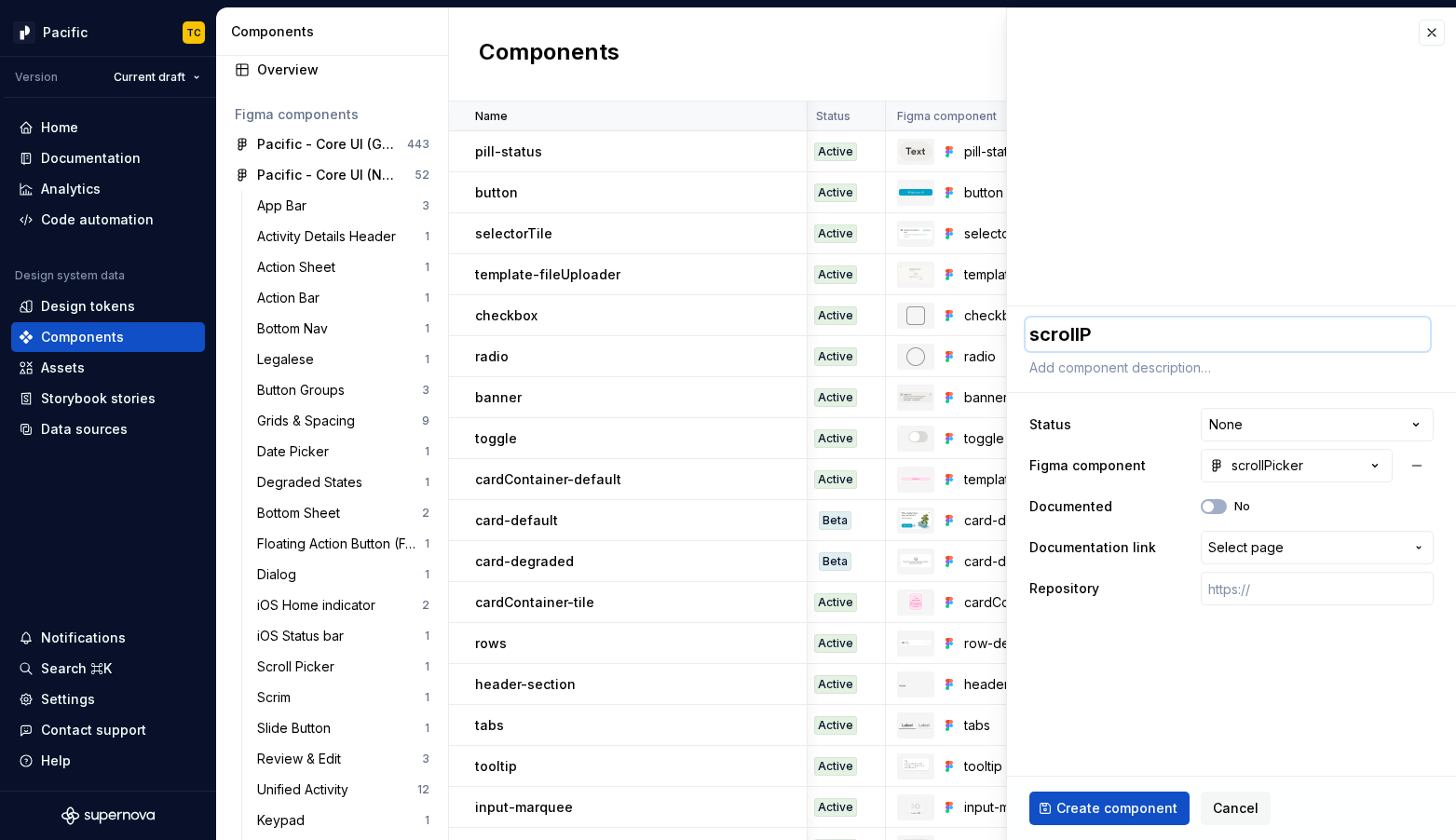 type on "*" 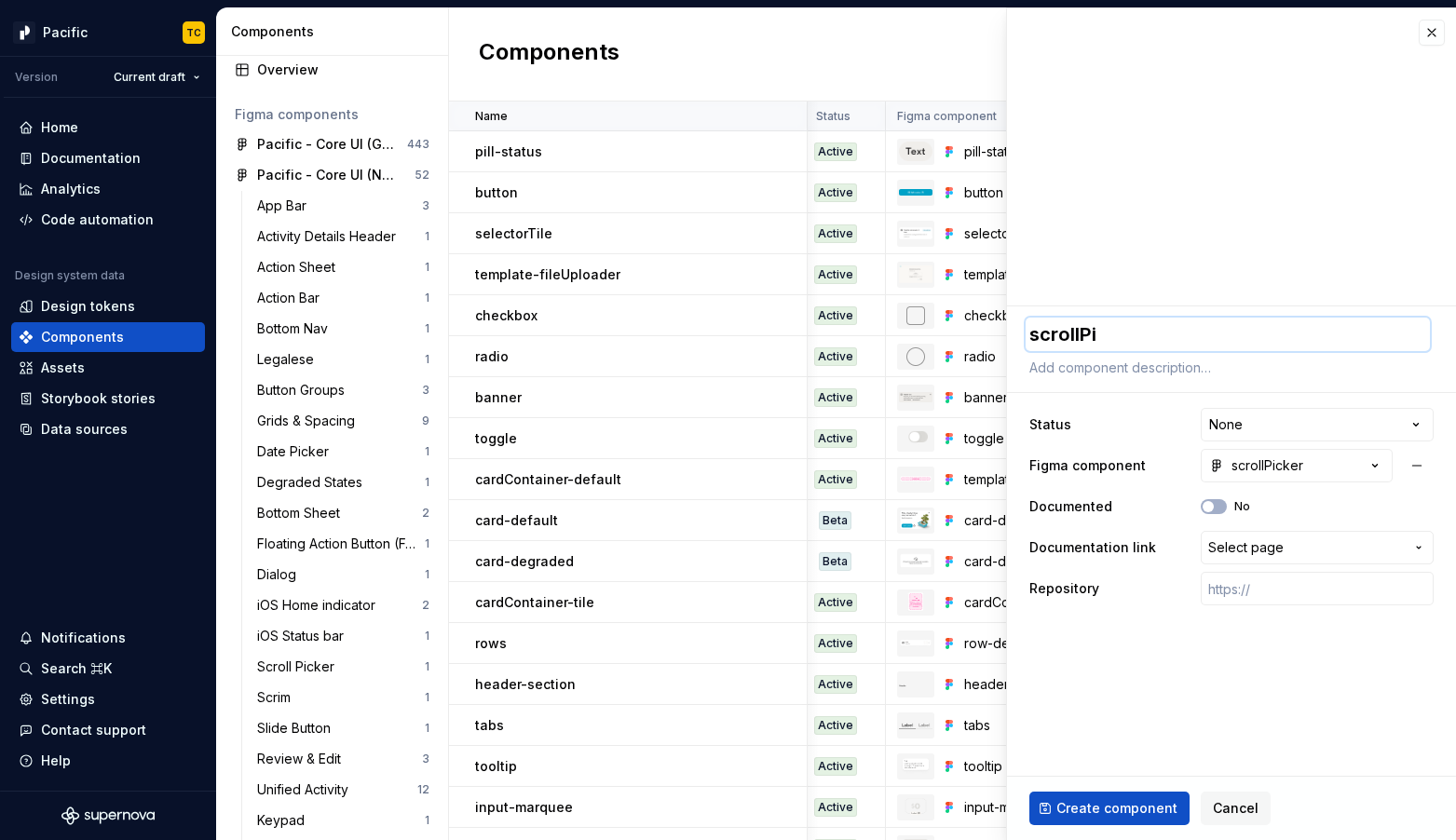 type on "*" 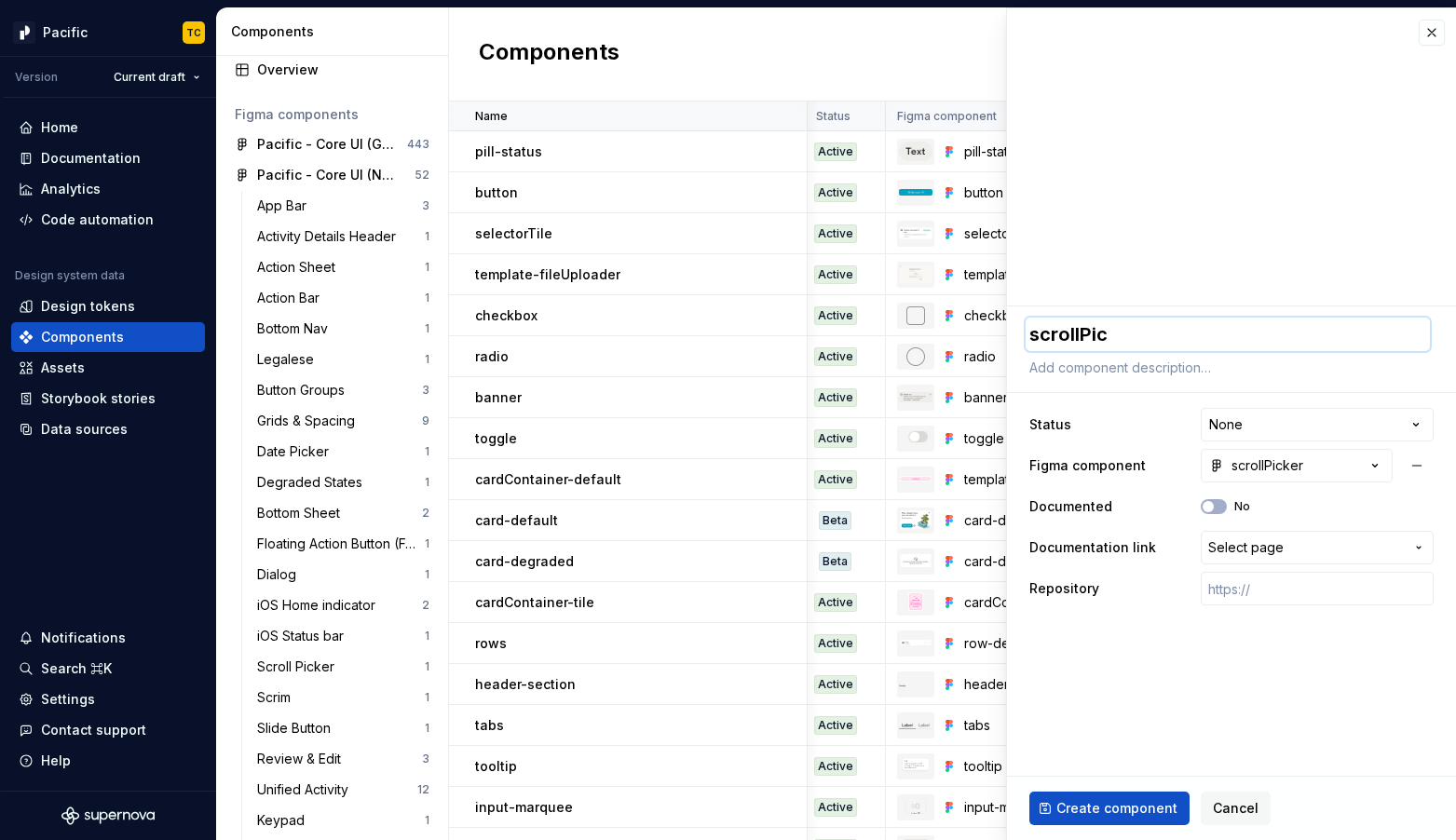 type on "*" 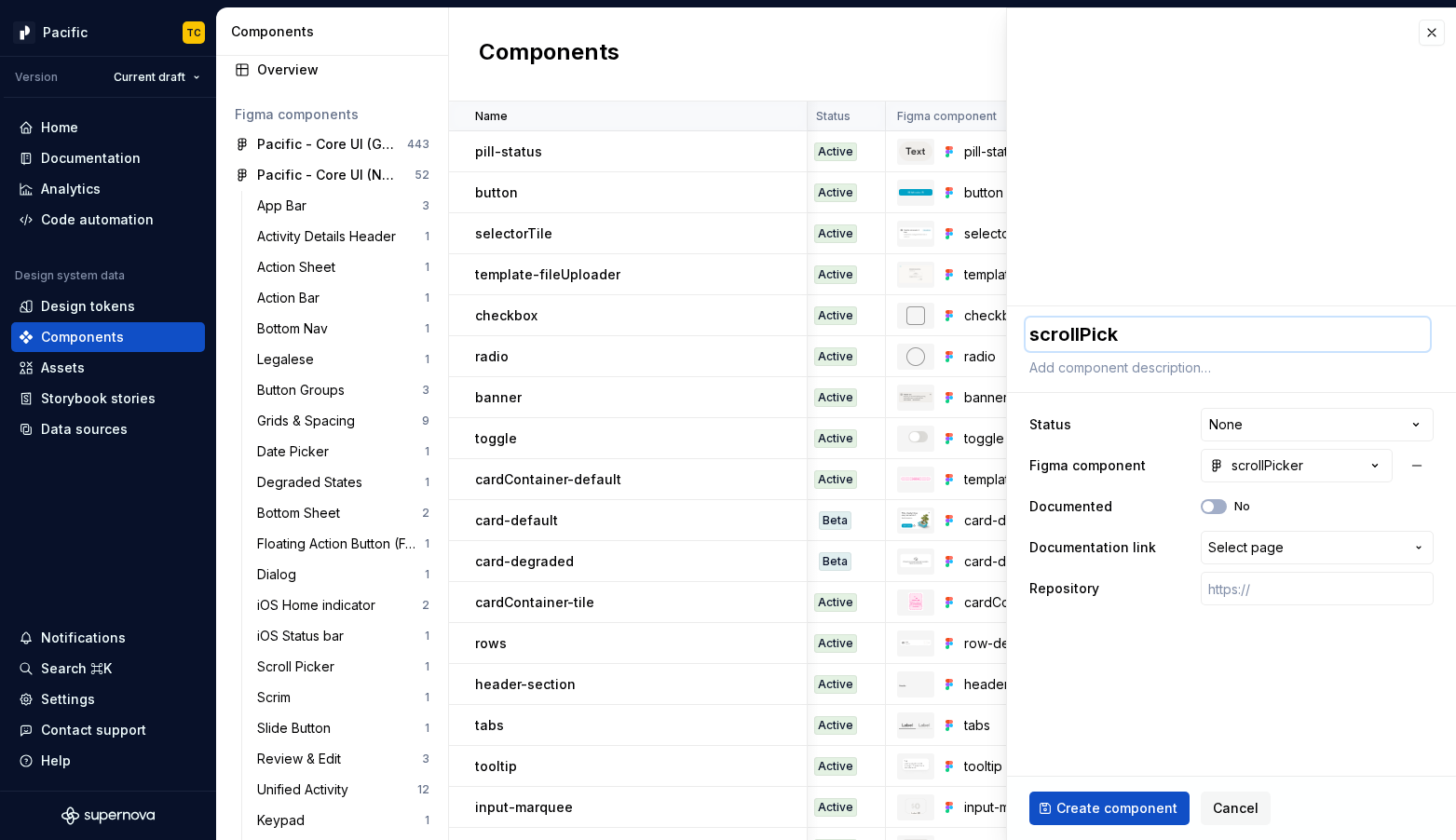 type on "*" 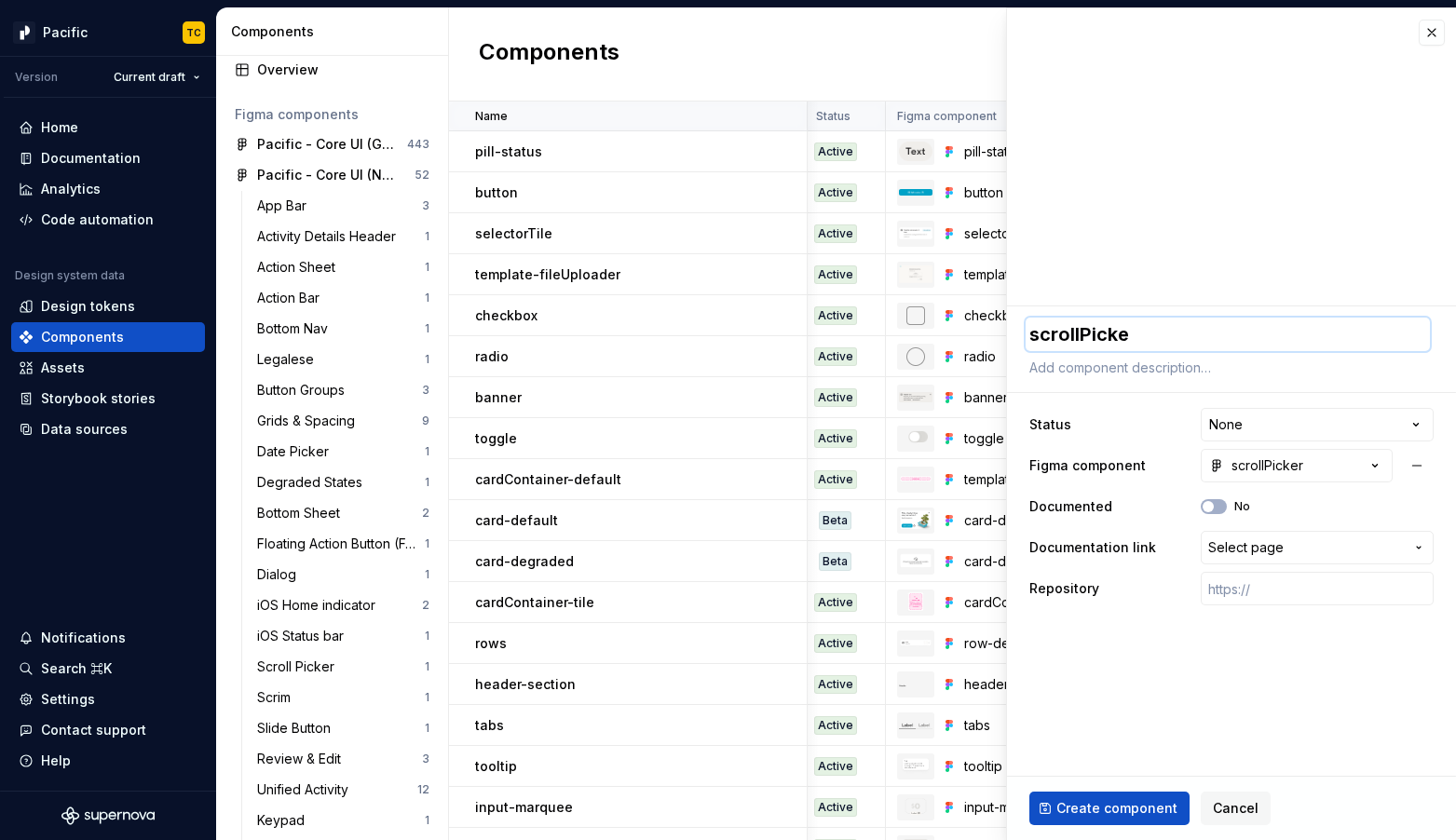 type on "*" 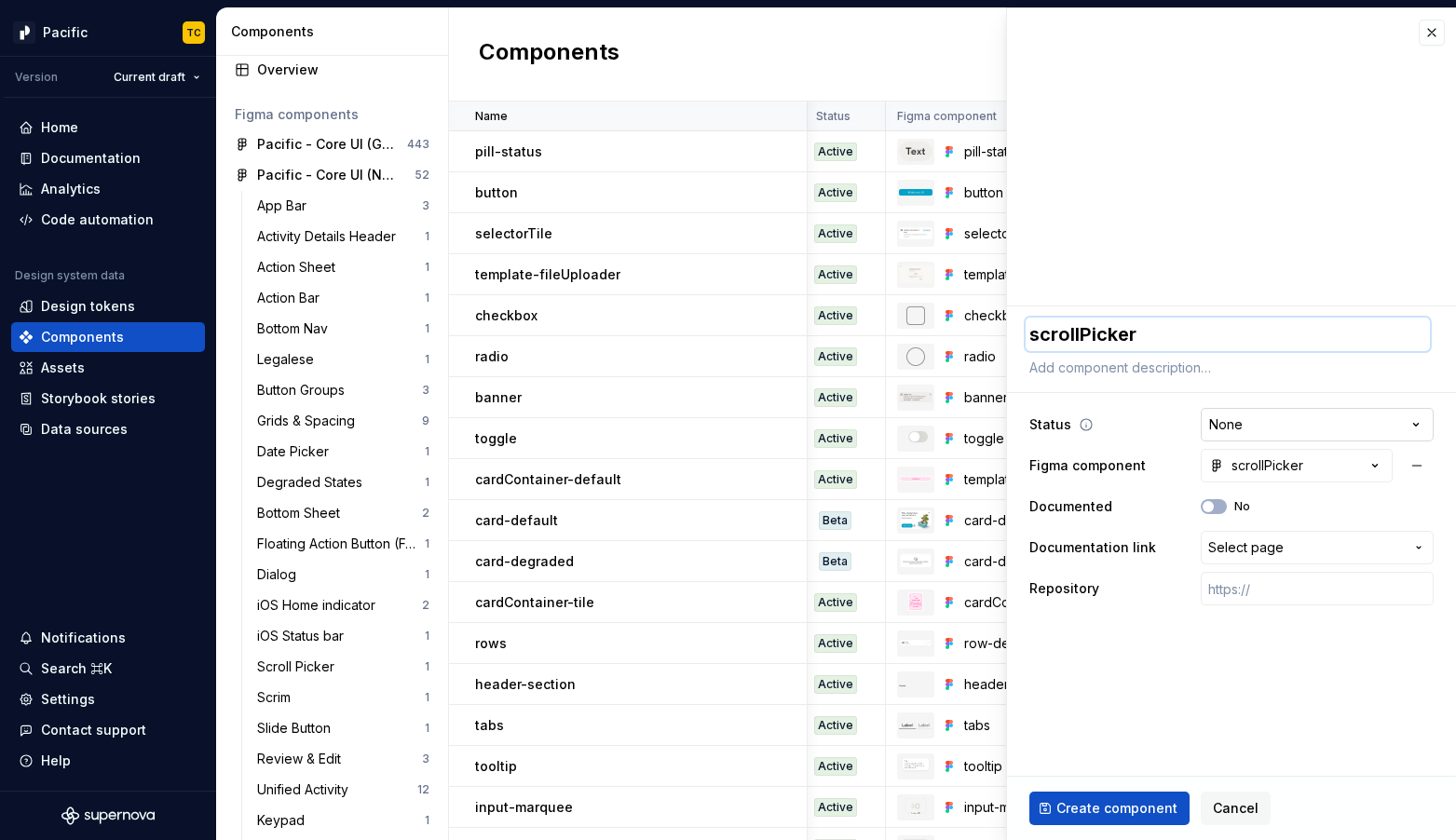 type on "scrollPicker" 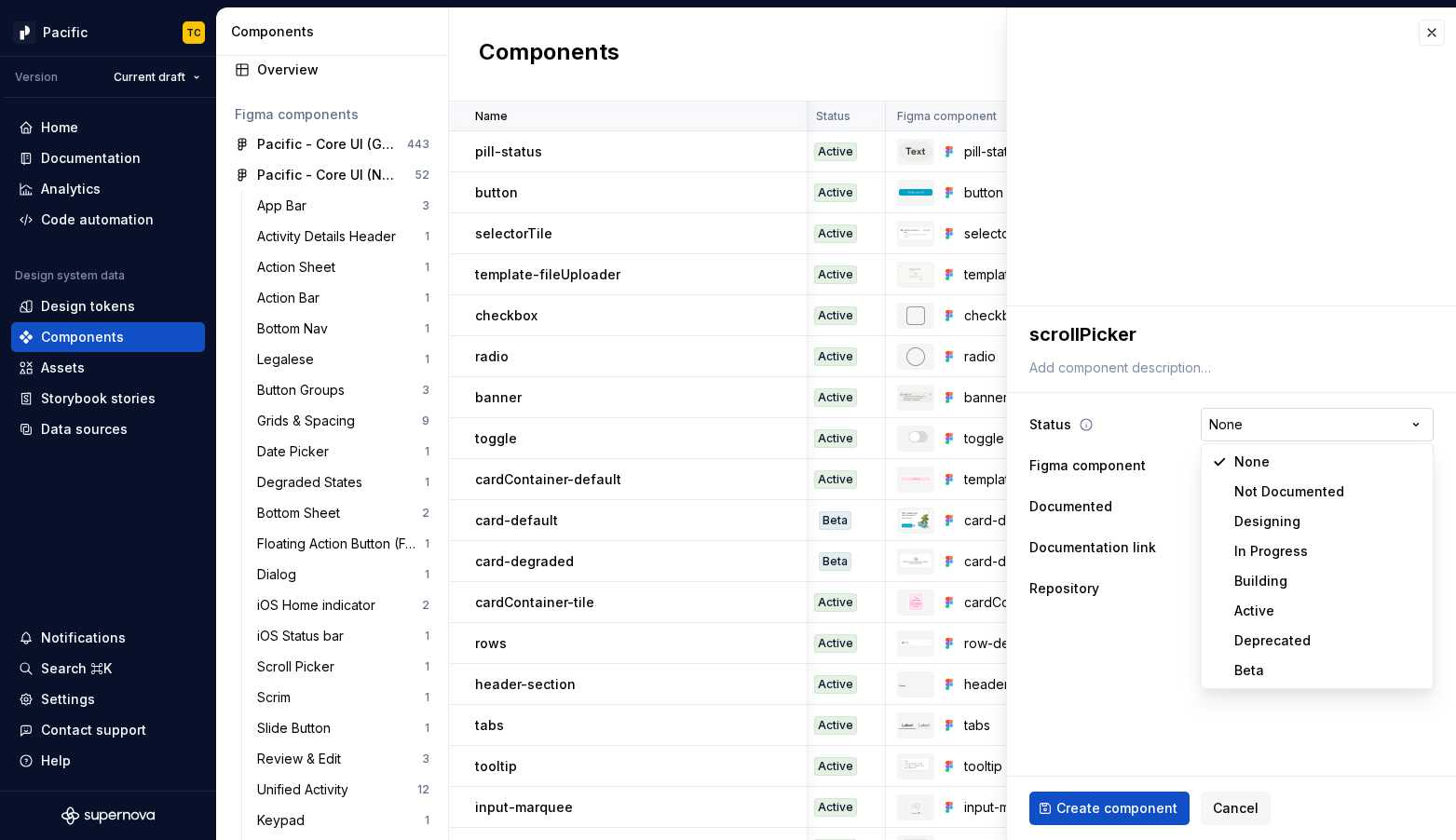 click on "Pacific TC Version Current draft Home Documentation Analytics Code automation Design system data Design tokens Components Assets Storybook stories Data sources Notifications Search ⌘K Settings Contact support Help Components Design system components Overview Figma components Pacific - Core UI (Global) 443 Pacific - Core UI (Native) 52 App Bar 3 Activity Details Header 1 Action Sheet 1 Action Bar 1 Bottom Nav 1 Legalese 1 Button Groups 3 Grids & Spacing 9 Date Picker 1 Degraded States 1 Bottom Sheet 2 Floating Action Button (FAB) 1 Dialog 1 iOS Home indicator 2 iOS Status bar 1 Scroll Picker 1 Scrim 1 Slide Button 1 Review & Edit 3 Unified Activity 12 Keypad 1 Toast 1 Full Screen Info 1 Transactional Emails 2 Pacific - Core UI (Web) 29 iOS 2 Header 3 Controls 1 Button Group 2 Legalese 1 Overlays 1 Grids & Spacing 8 Chart 1 Degraded States 1 Error 1 Full screen info 1 Registration 2 Template: Funnel Review + Edit 4 Toast 1 Pacific - Primitive Color Palette No components found Retry import Help 172 74 Activity" at bounding box center [728, 420] 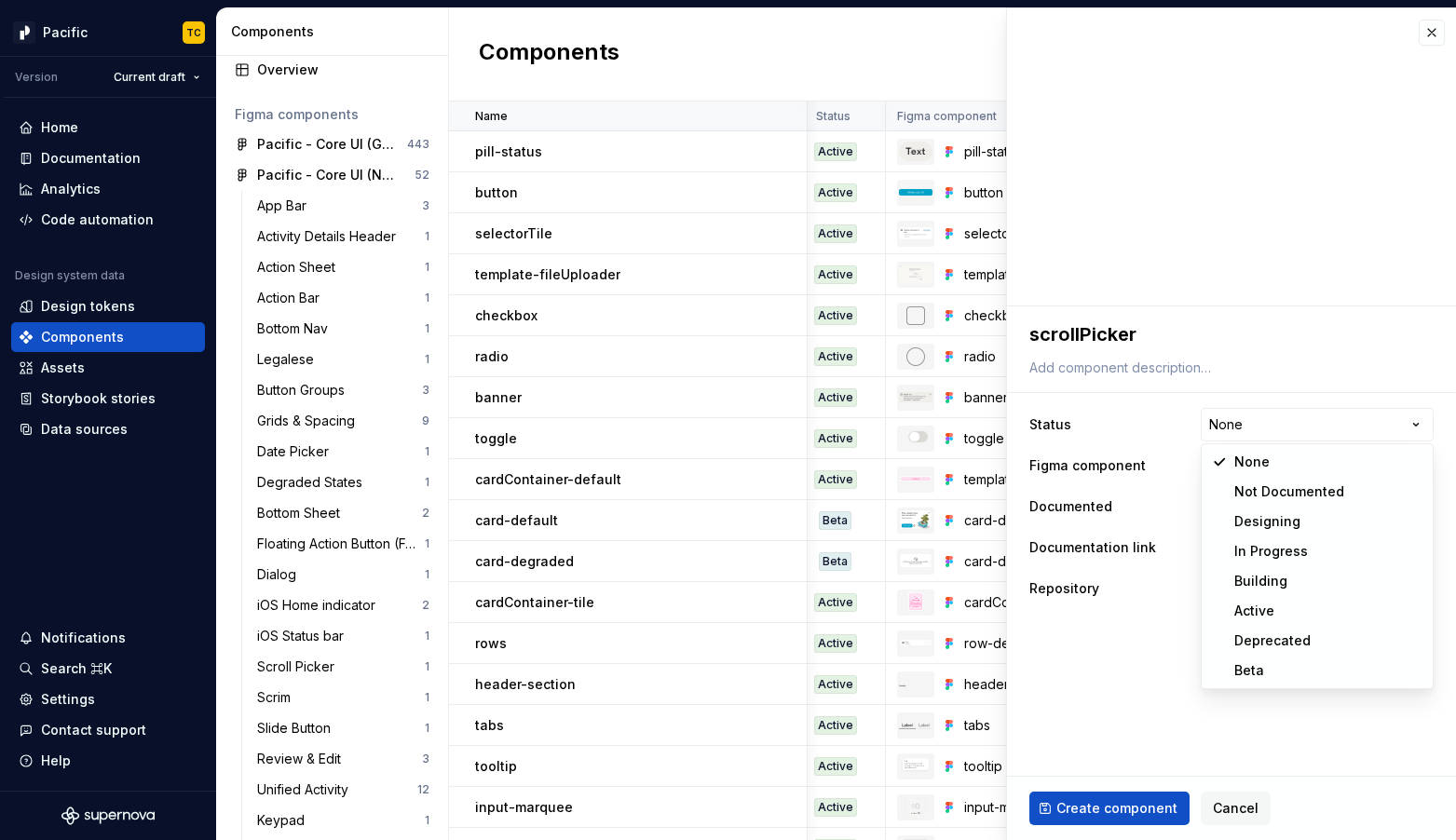 select on "**********" 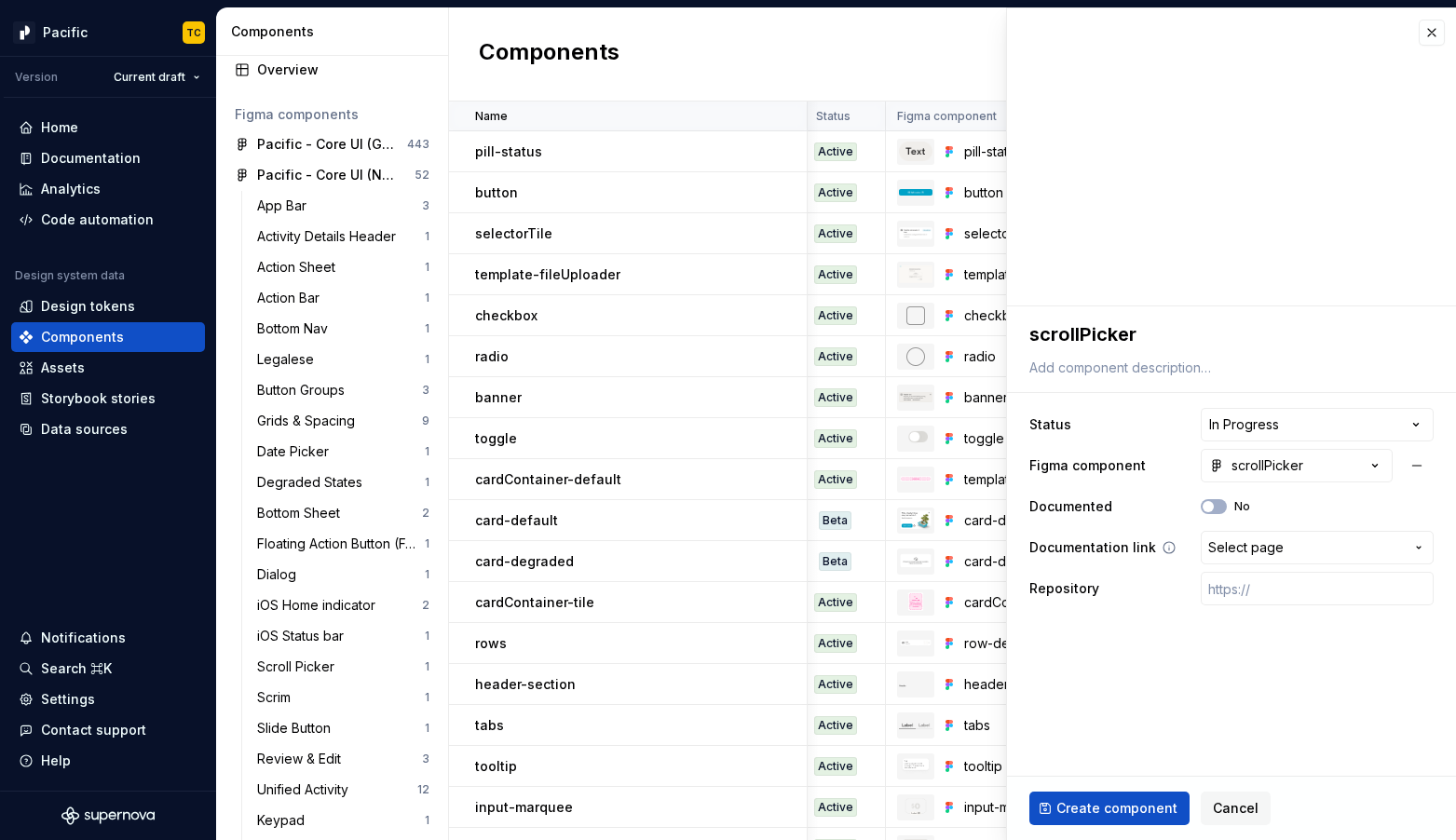 click on "Select page" at bounding box center (1245, 548) 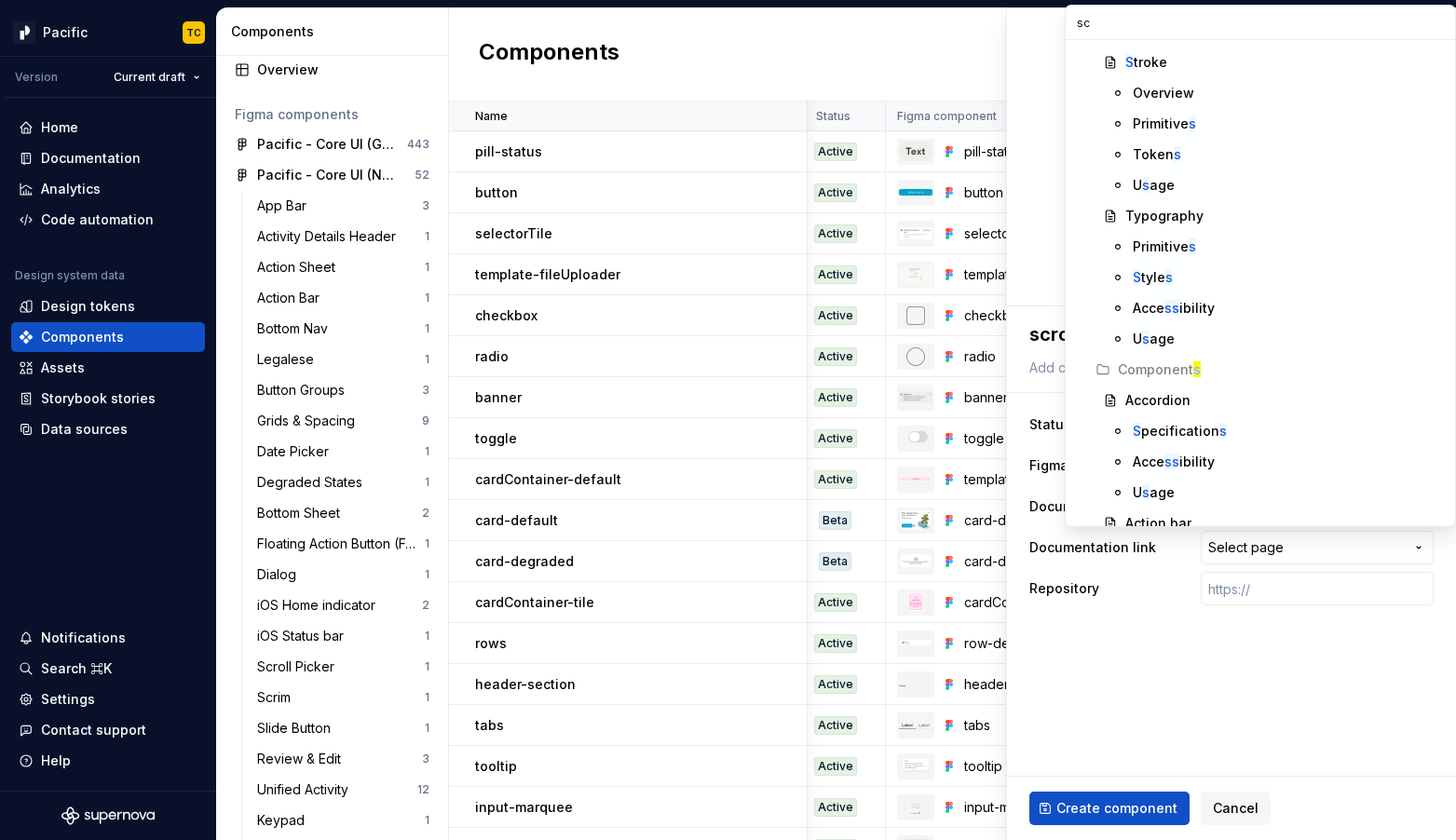 scroll, scrollTop: 0, scrollLeft: 0, axis: both 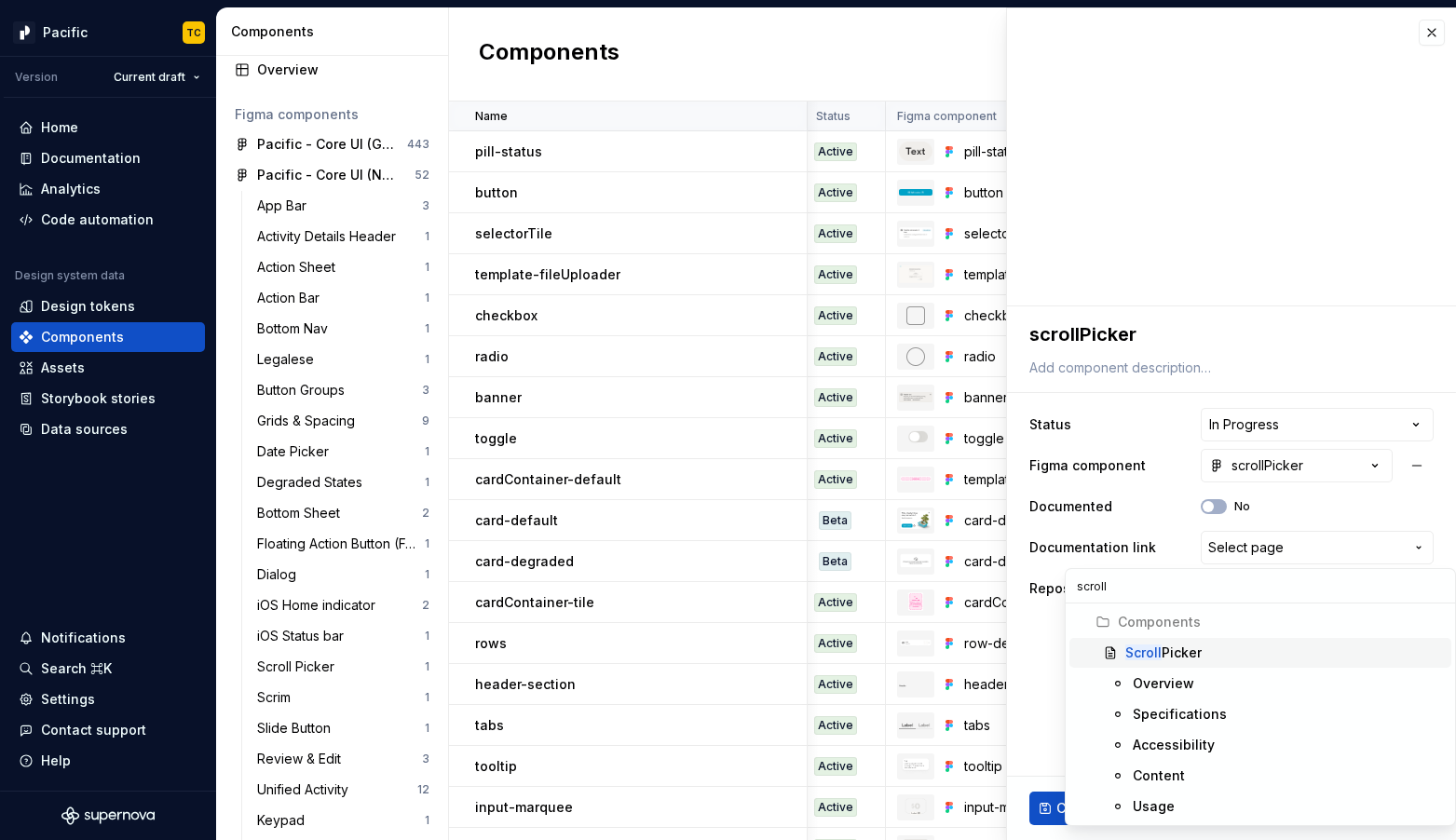 type on "scroll" 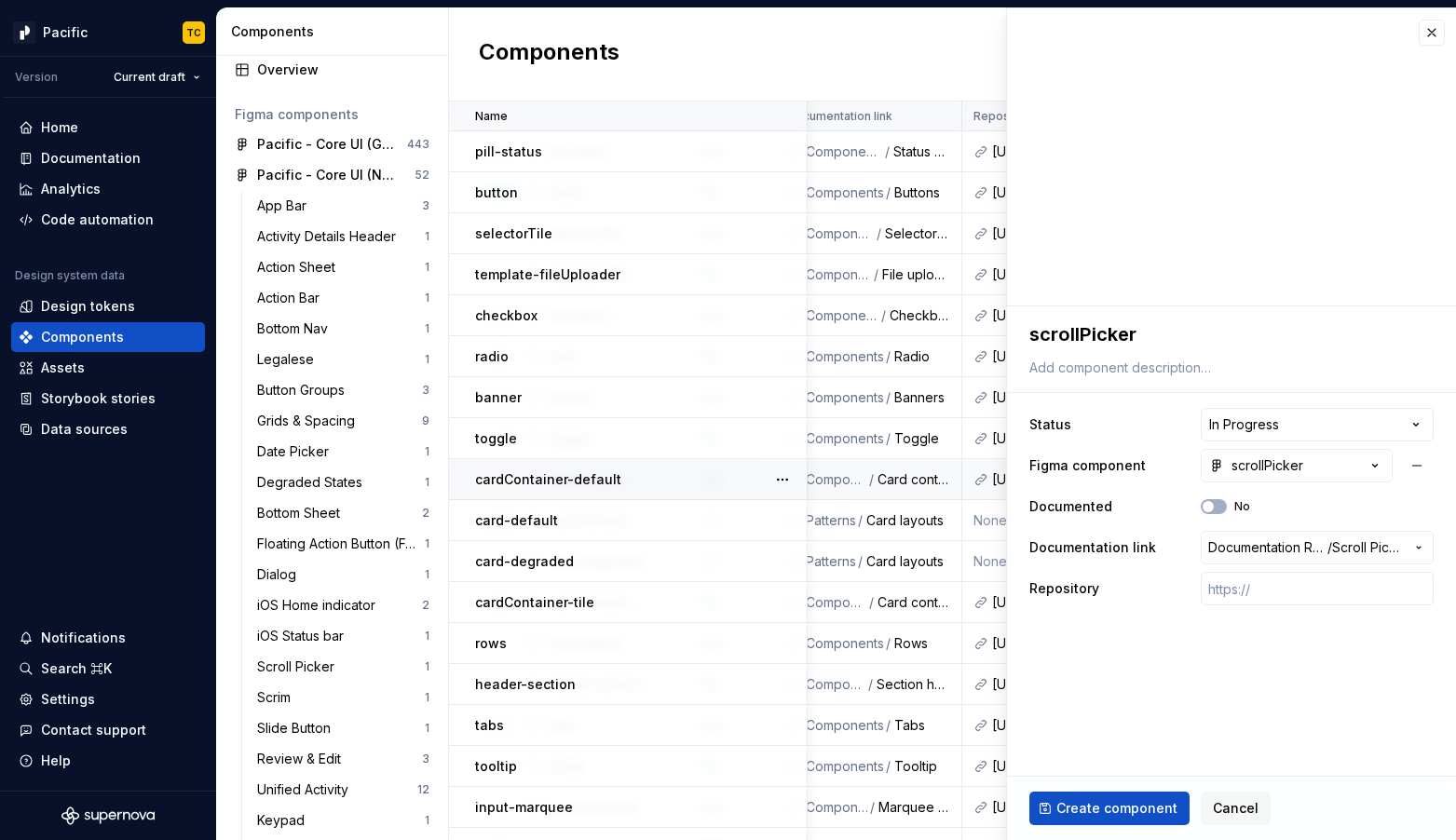 scroll, scrollTop: 0, scrollLeft: 422, axis: horizontal 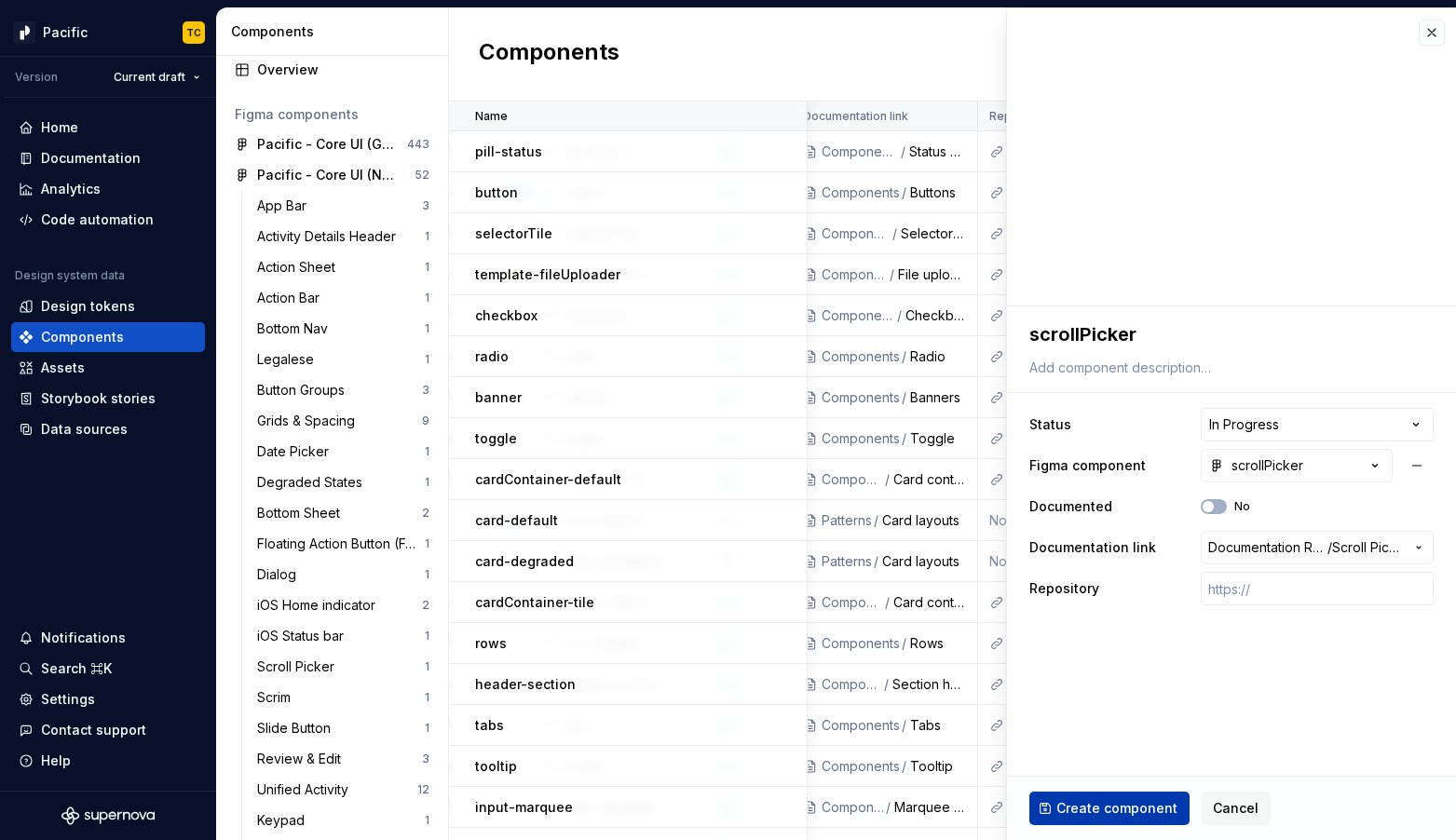 click on "Create component" at bounding box center [1117, 808] 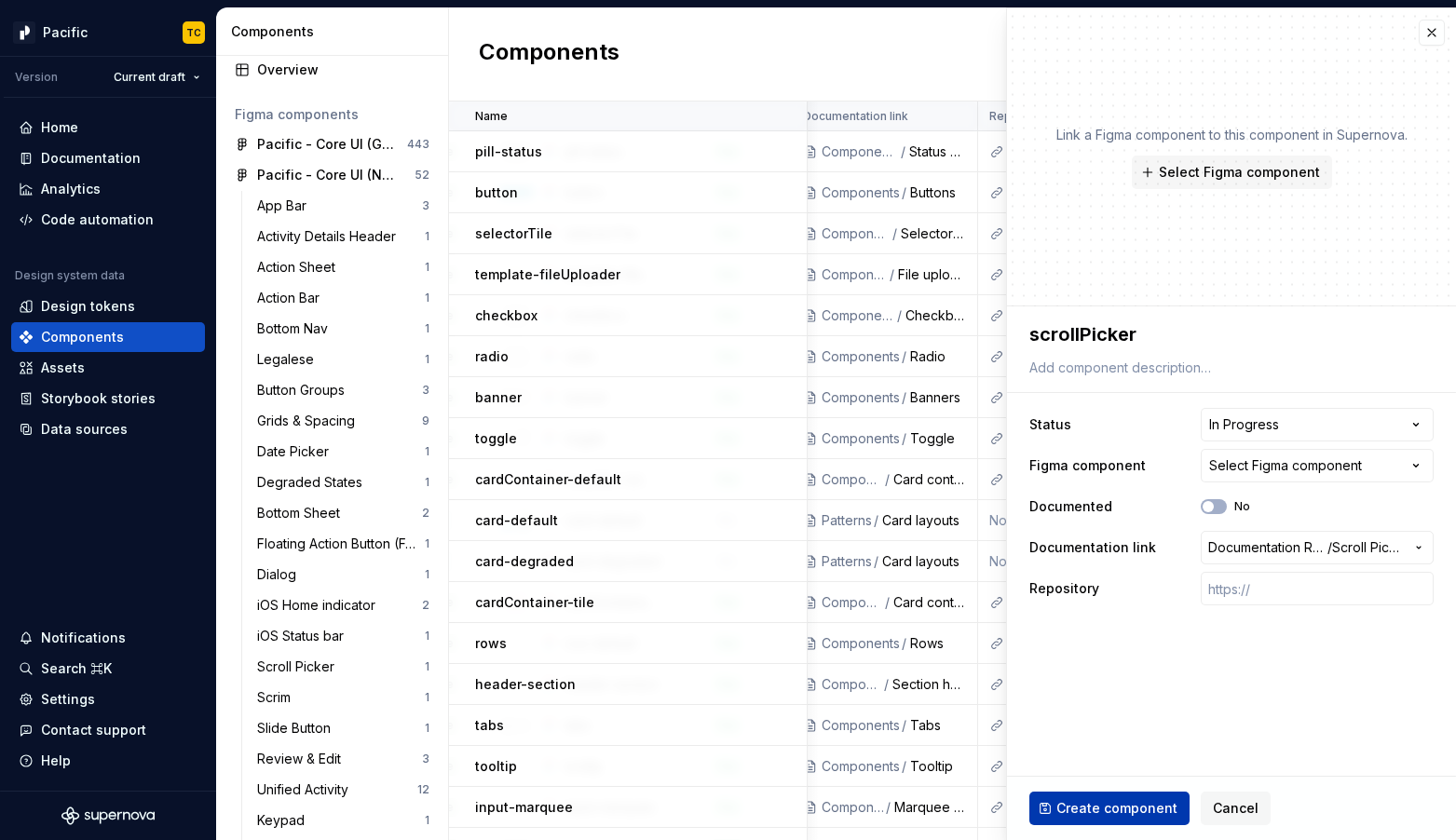 type on "*" 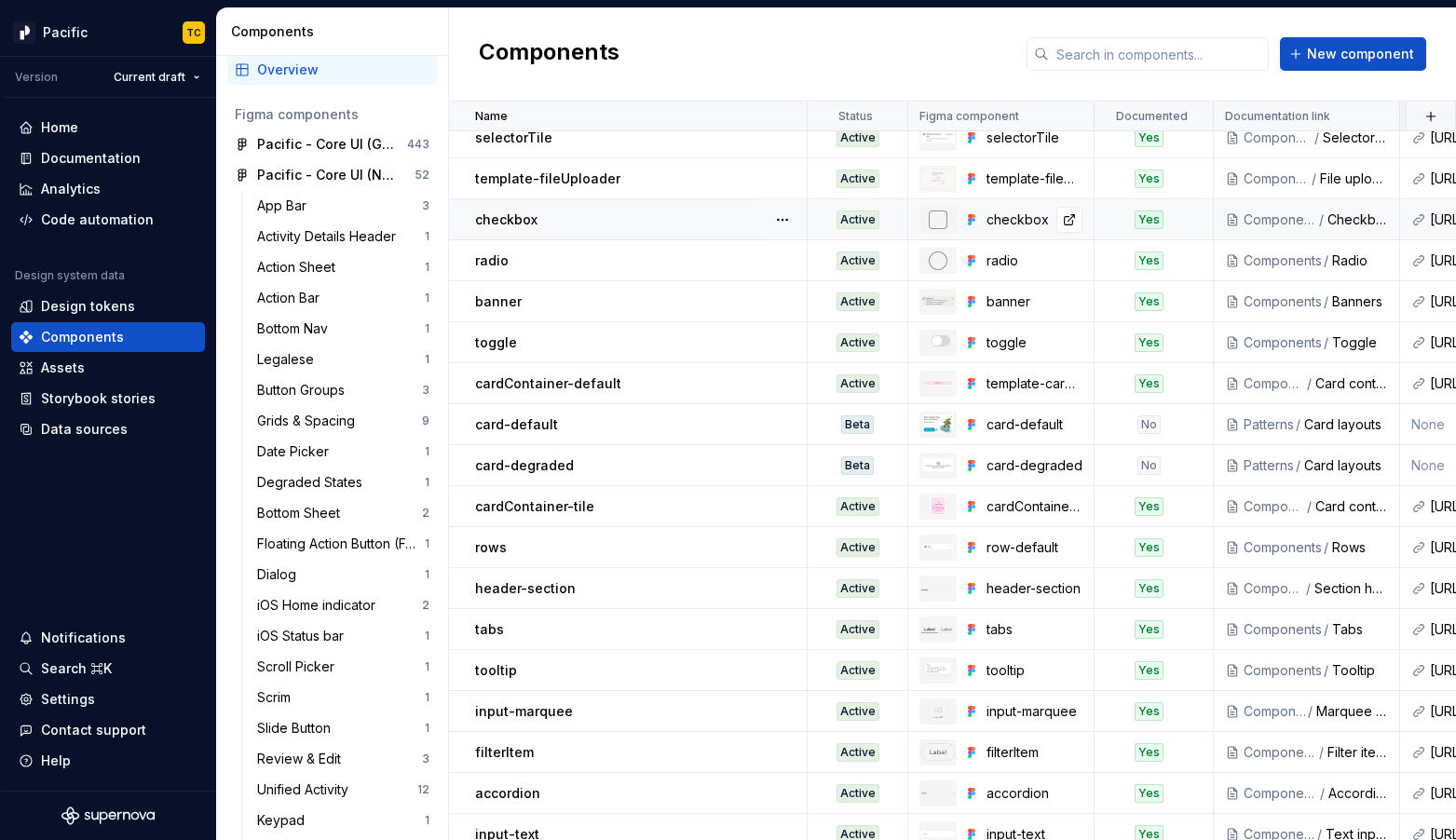 scroll, scrollTop: 105, scrollLeft: 0, axis: vertical 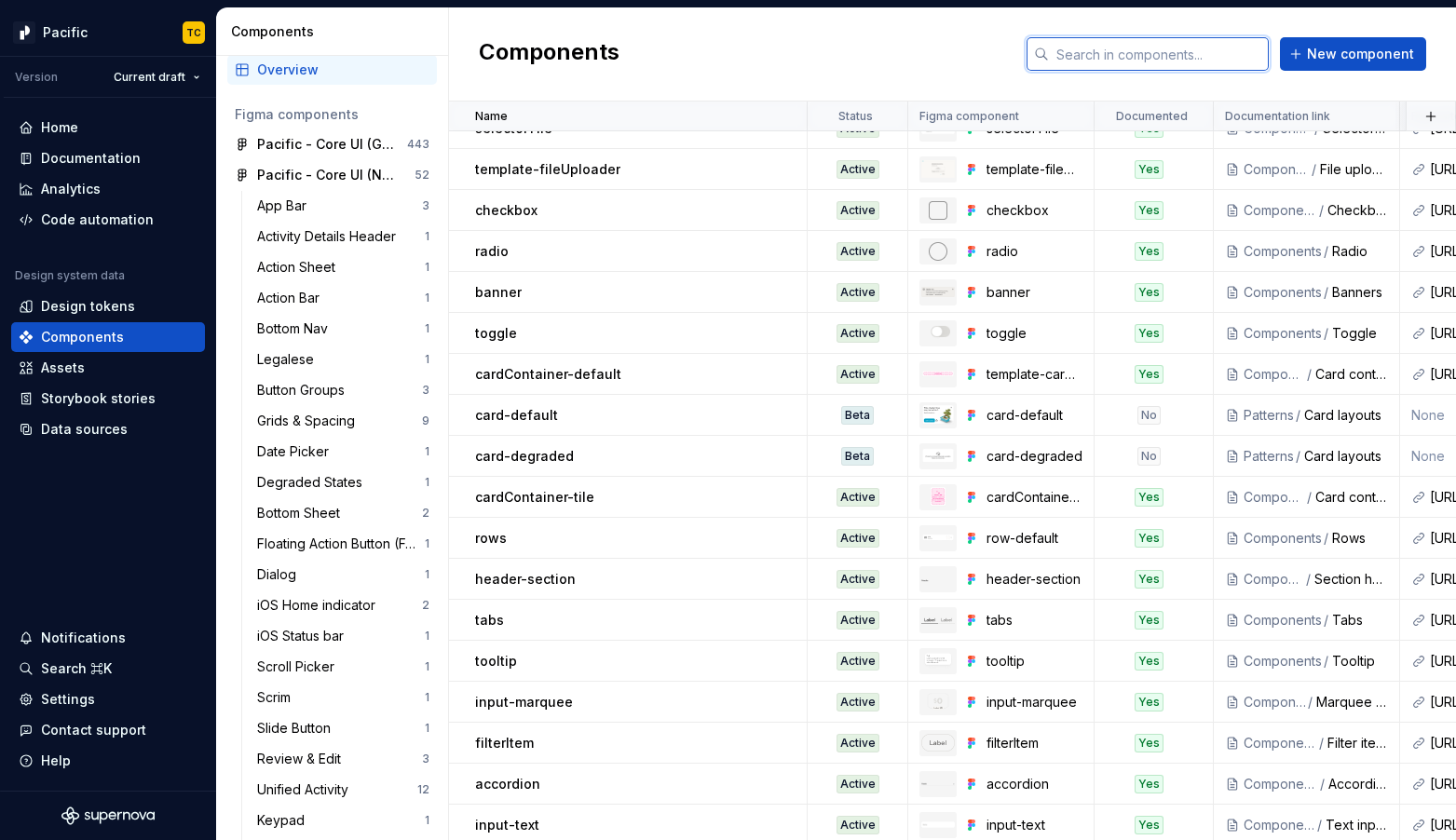 click at bounding box center [1159, 54] 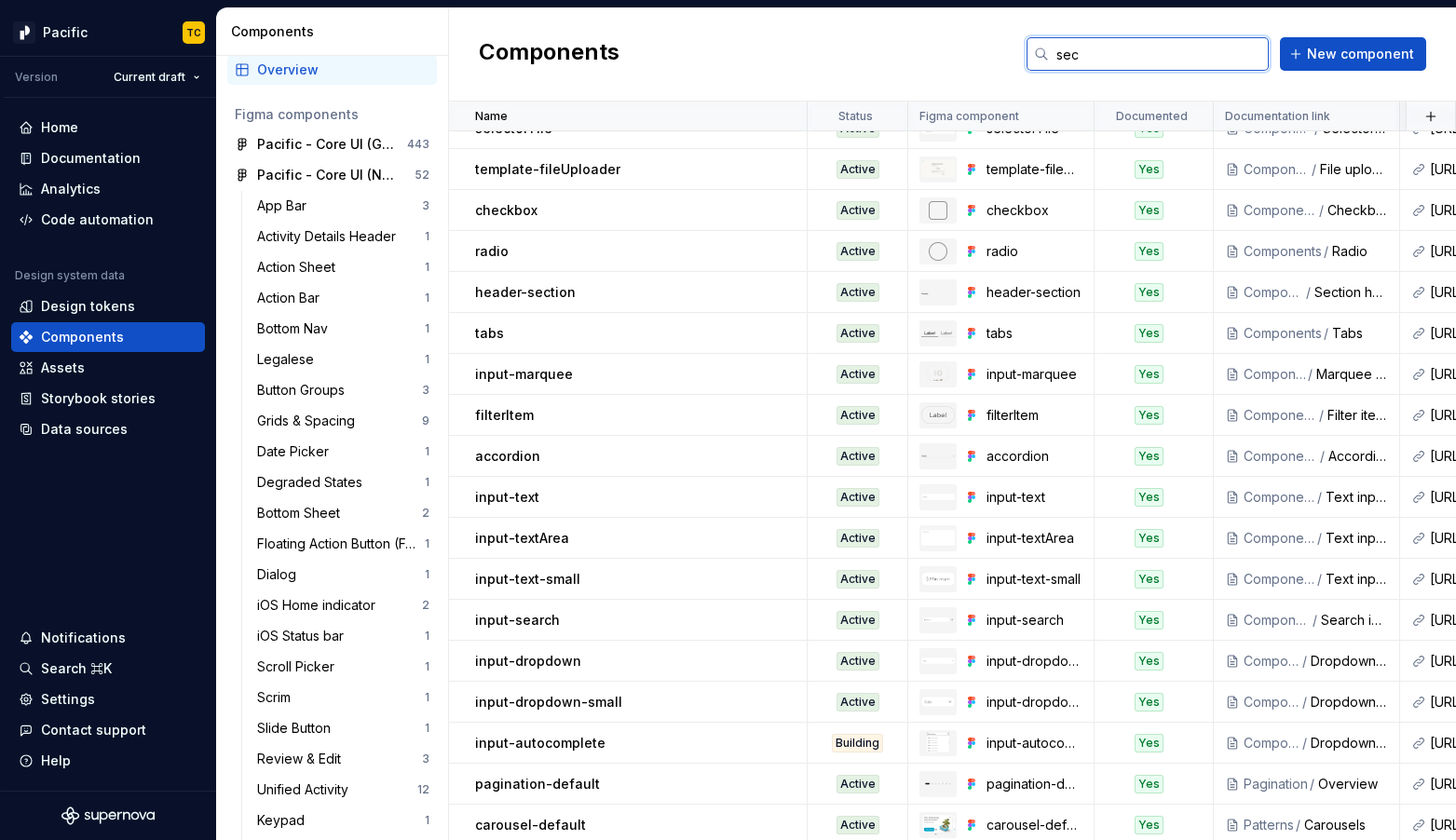 scroll, scrollTop: 0, scrollLeft: 0, axis: both 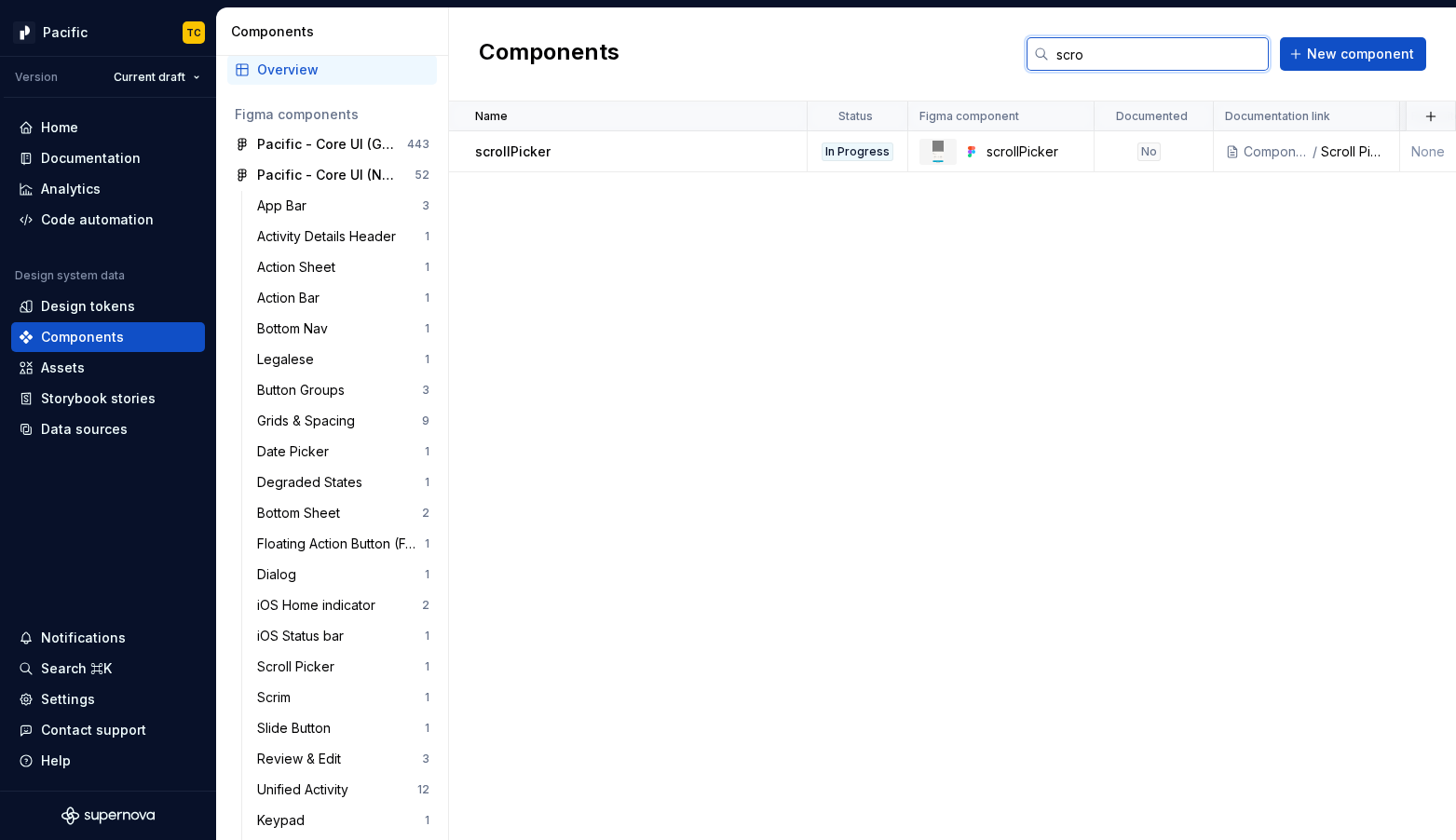 type on "scro" 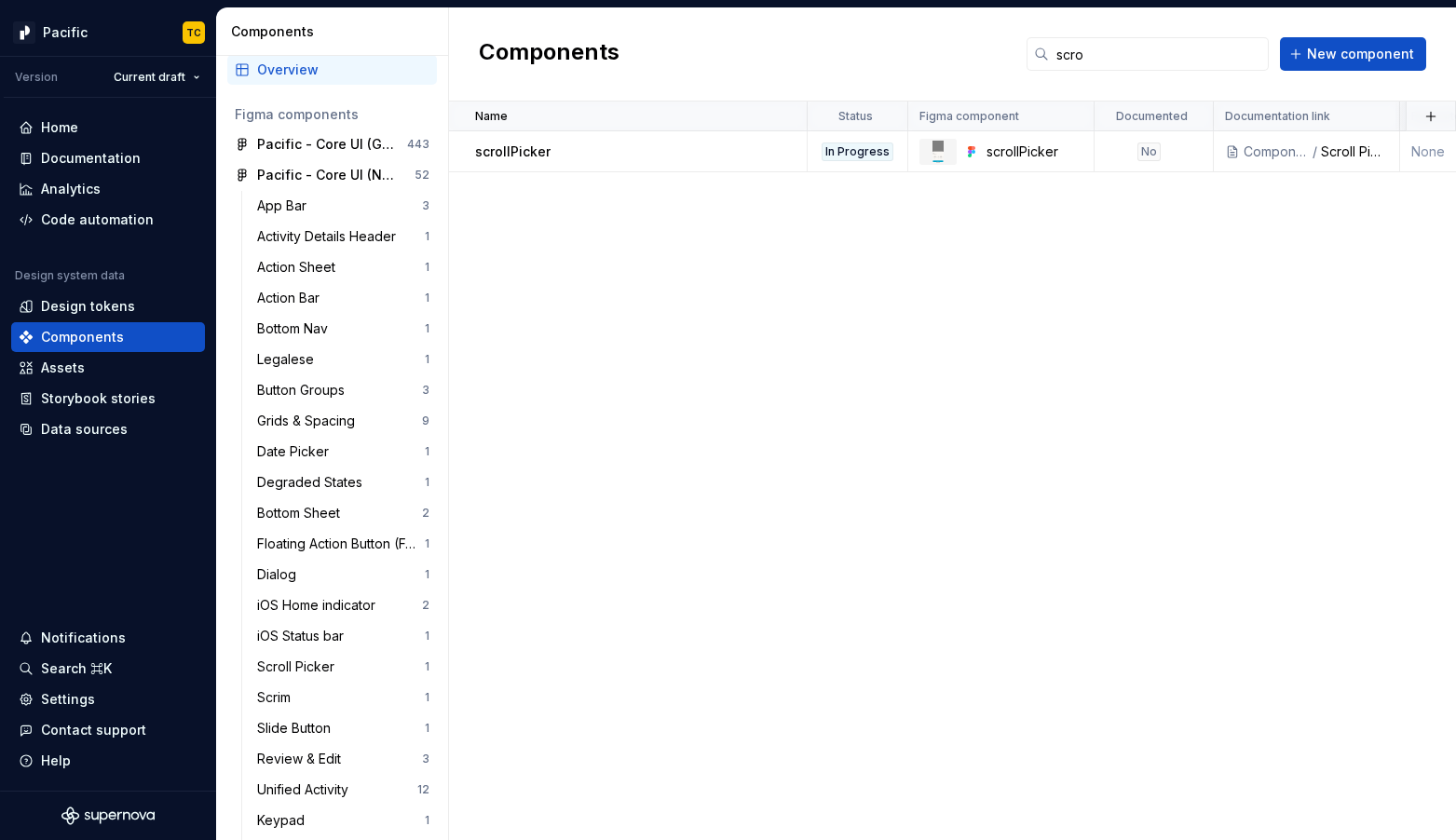 click on "Name Status Figma component Documented Documentation link Repository Description Last updated scrollPicker In Progress scrollPicker No Components / Scroll Picker None less than a minute ago" at bounding box center [952, 470] 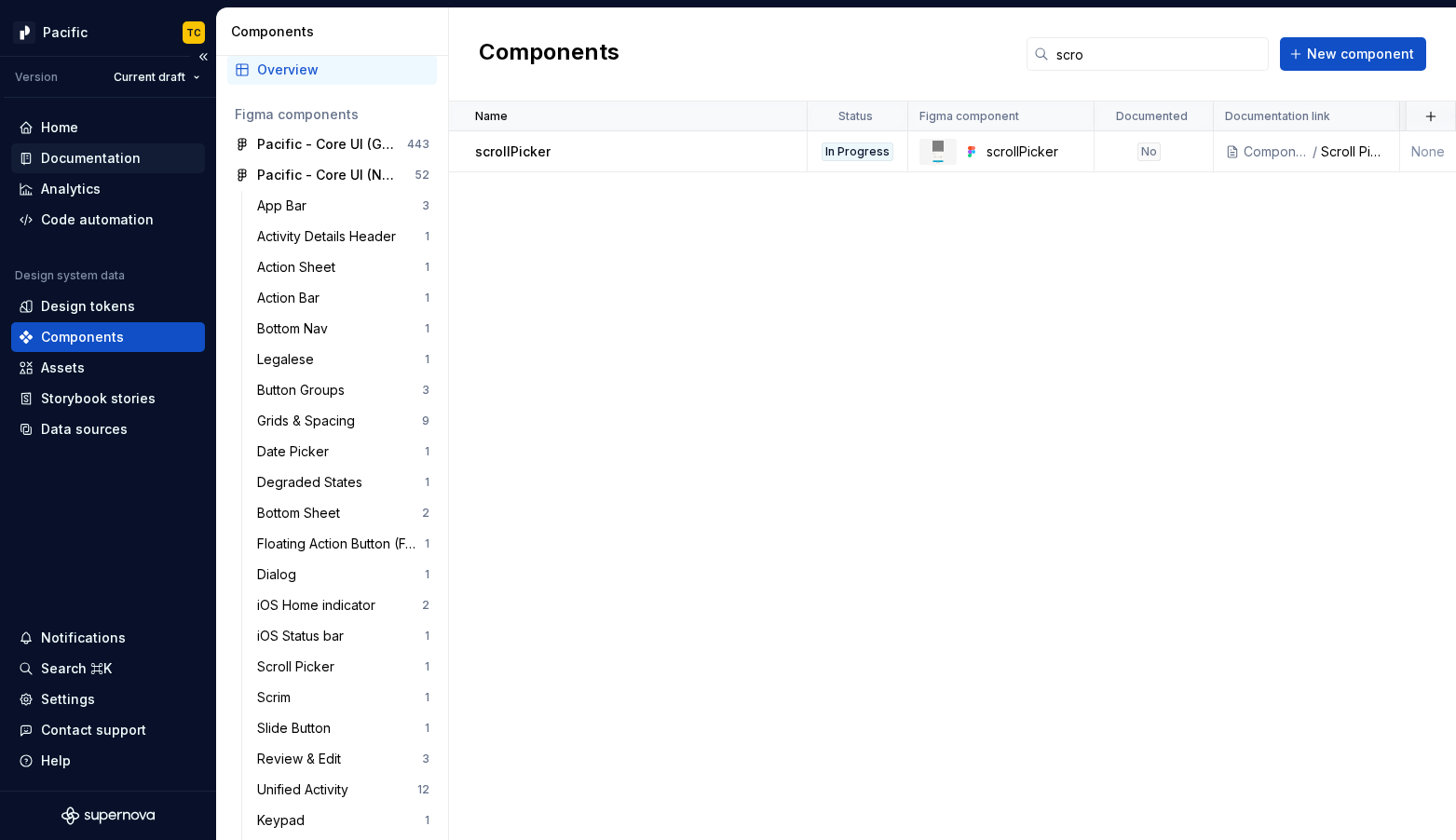 click on "Documentation" at bounding box center [90, 158] 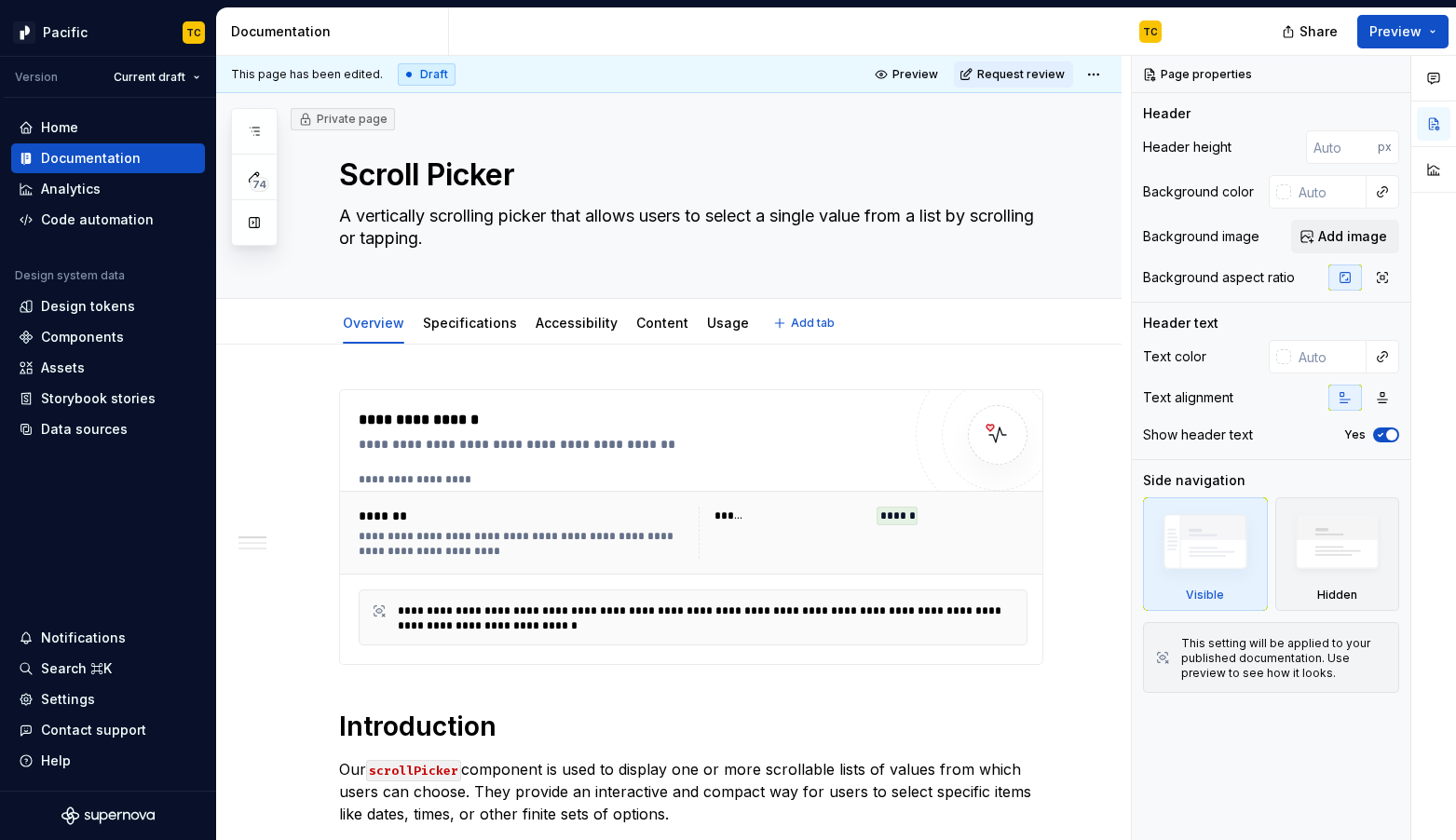 type on "*" 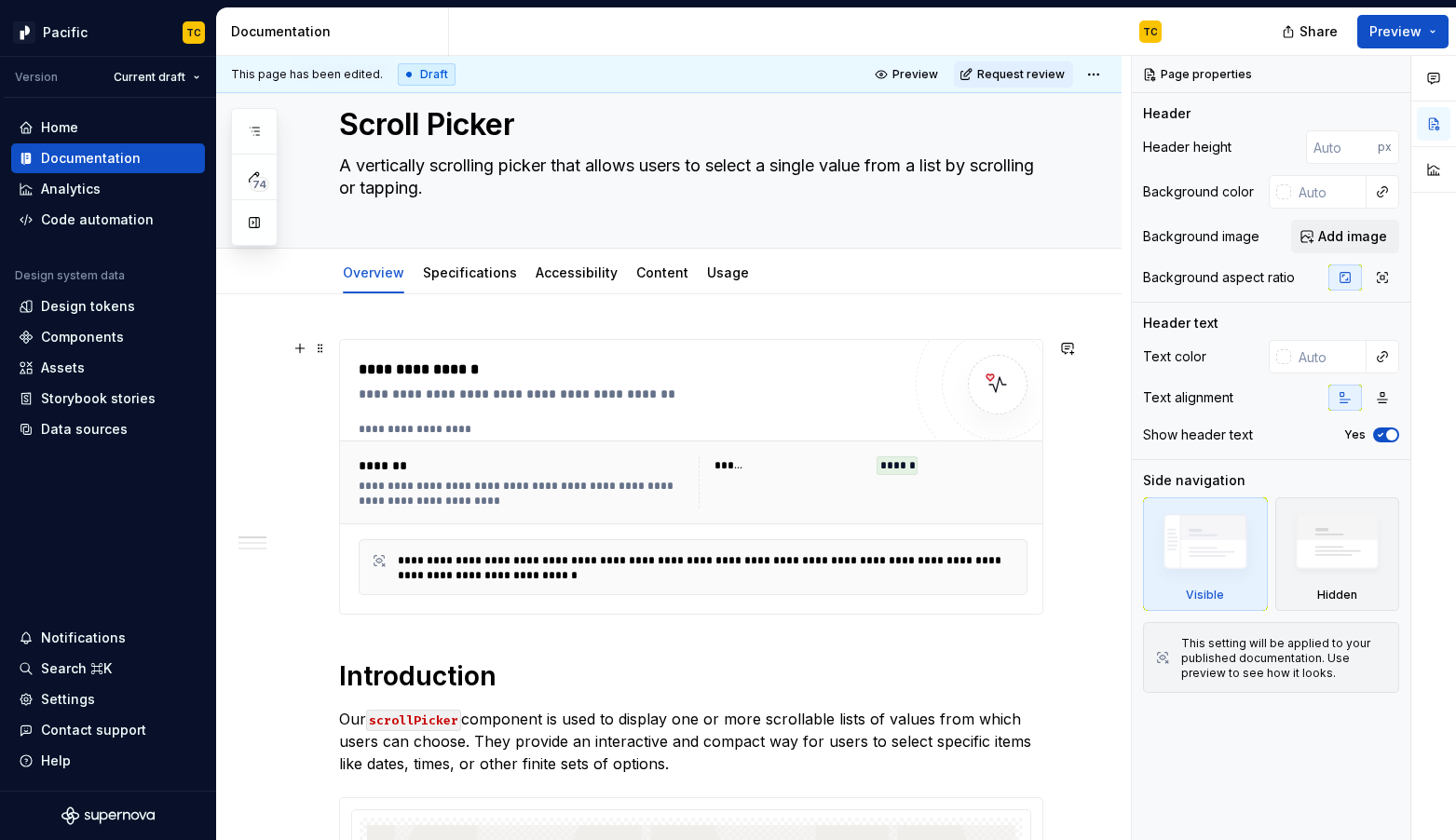 scroll, scrollTop: 52, scrollLeft: 0, axis: vertical 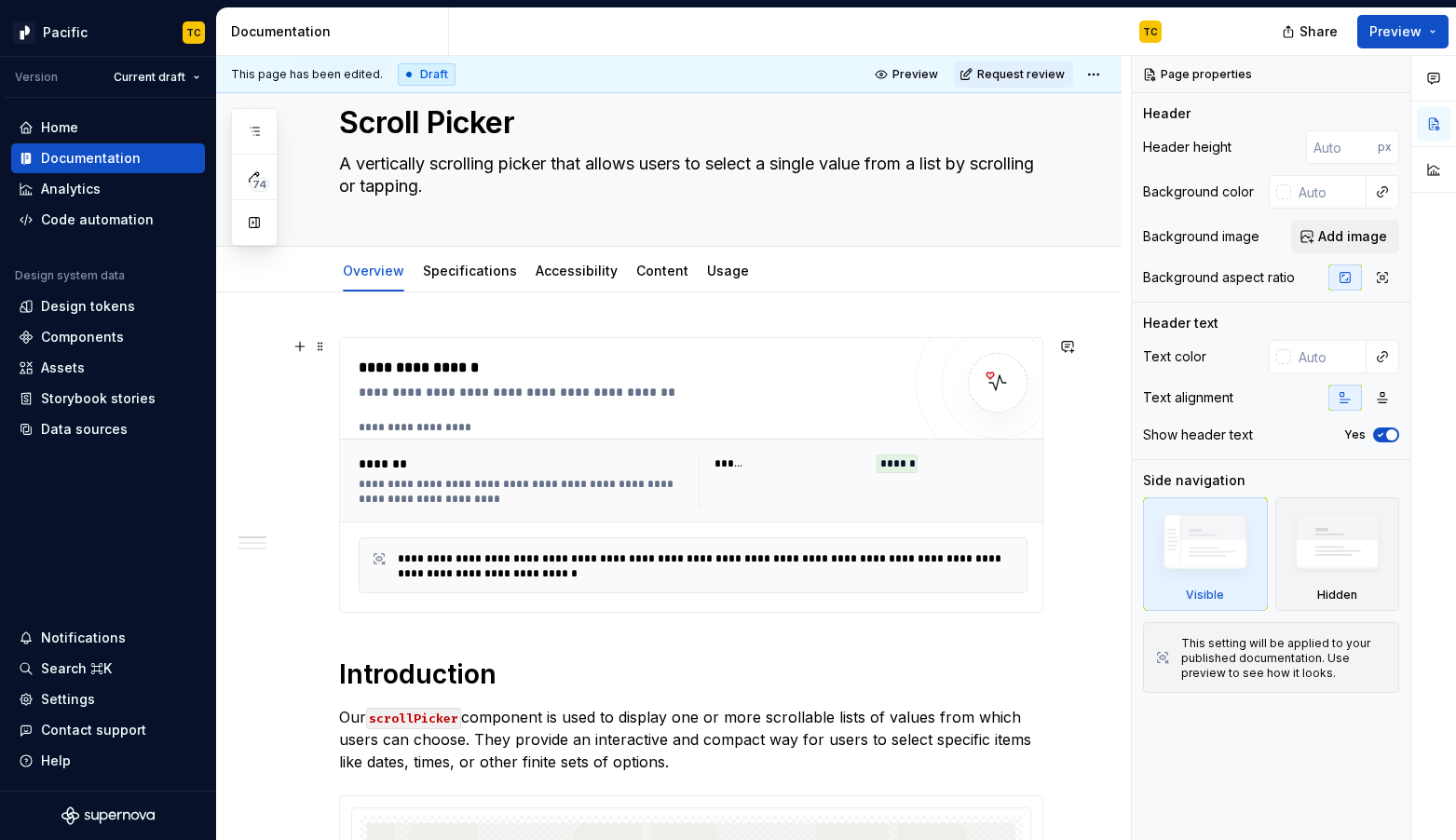 click on "******" at bounding box center [790, 464] 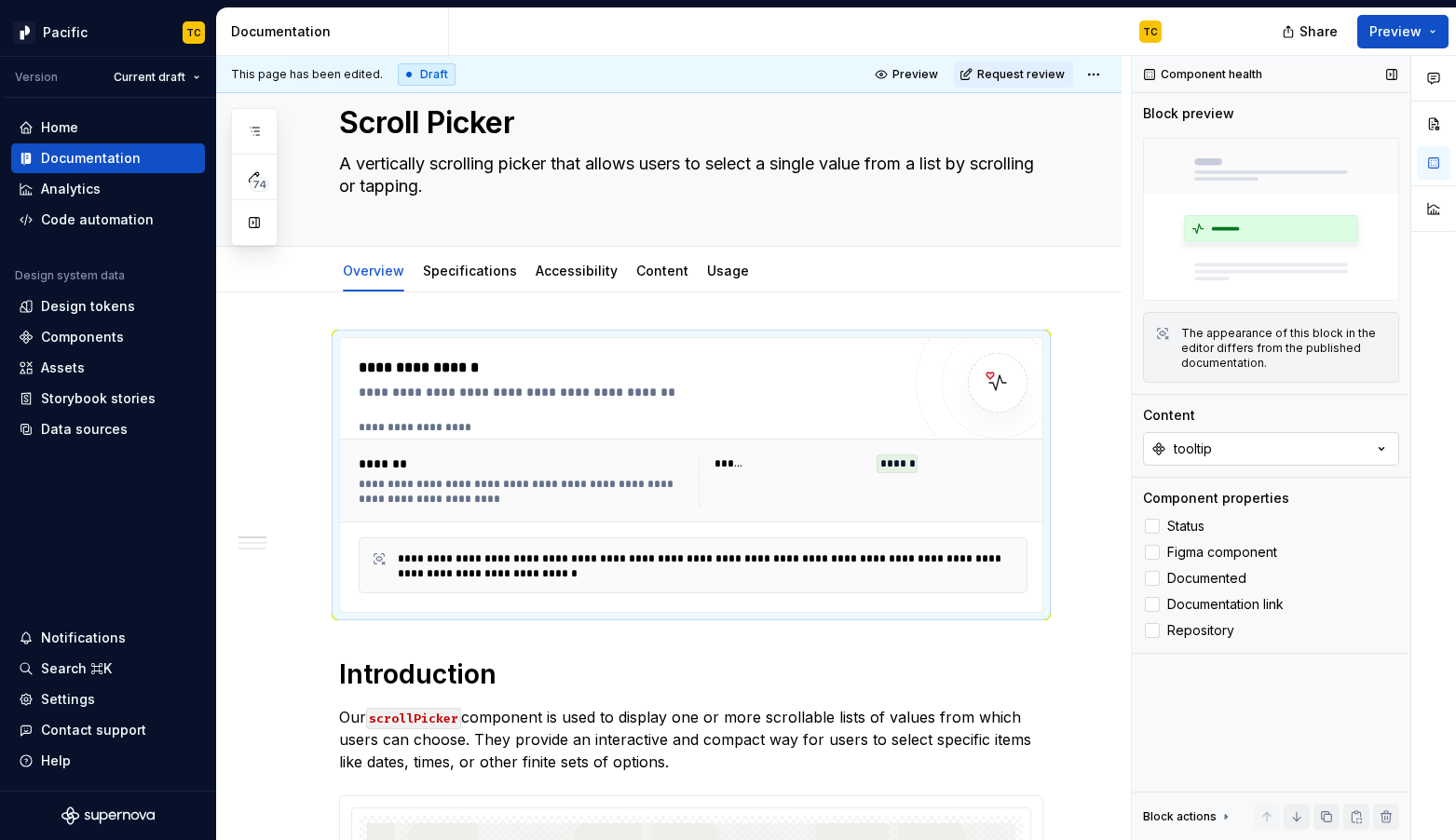 click on "tooltip" at bounding box center (1271, 449) 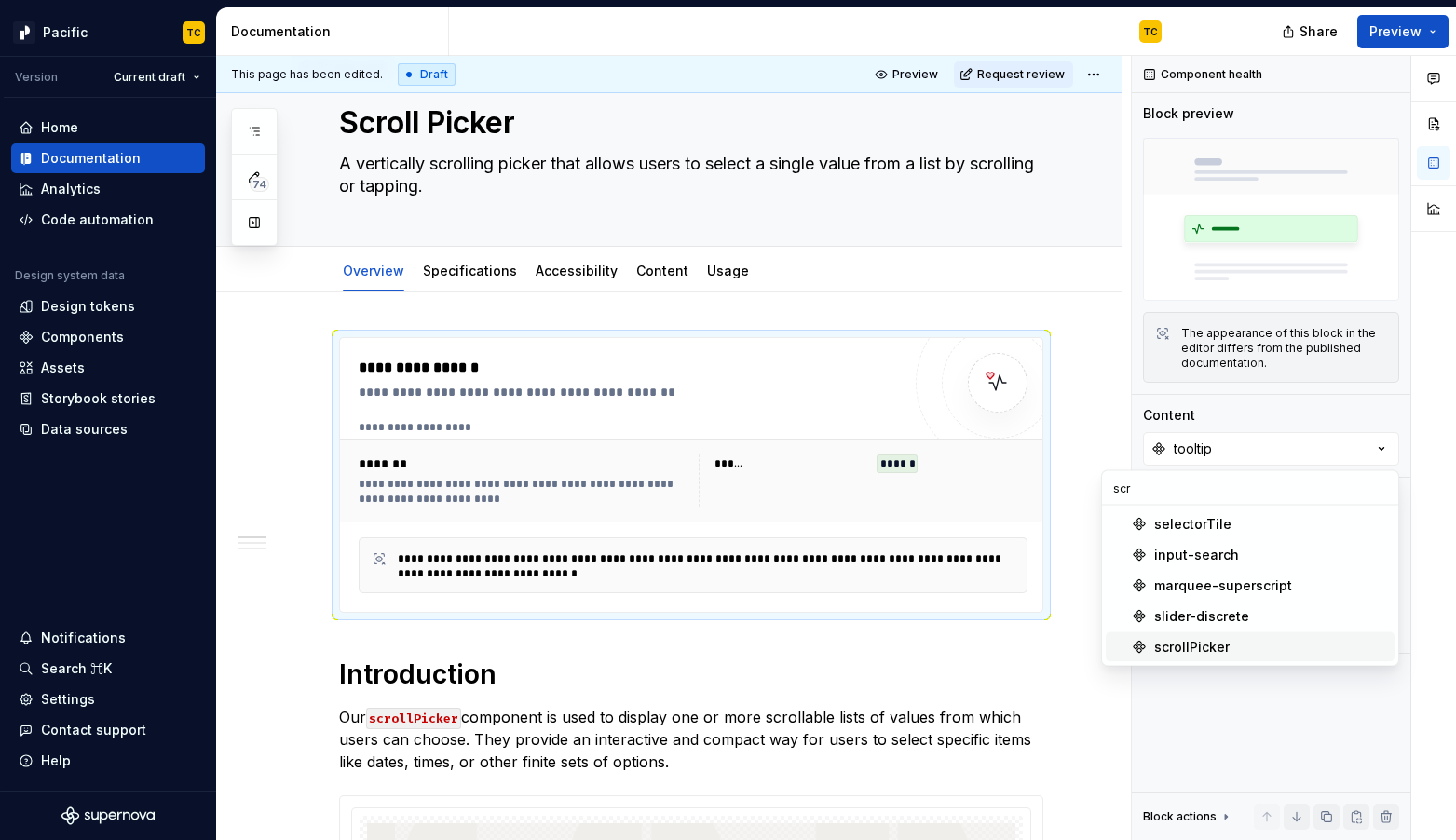 type on "scr" 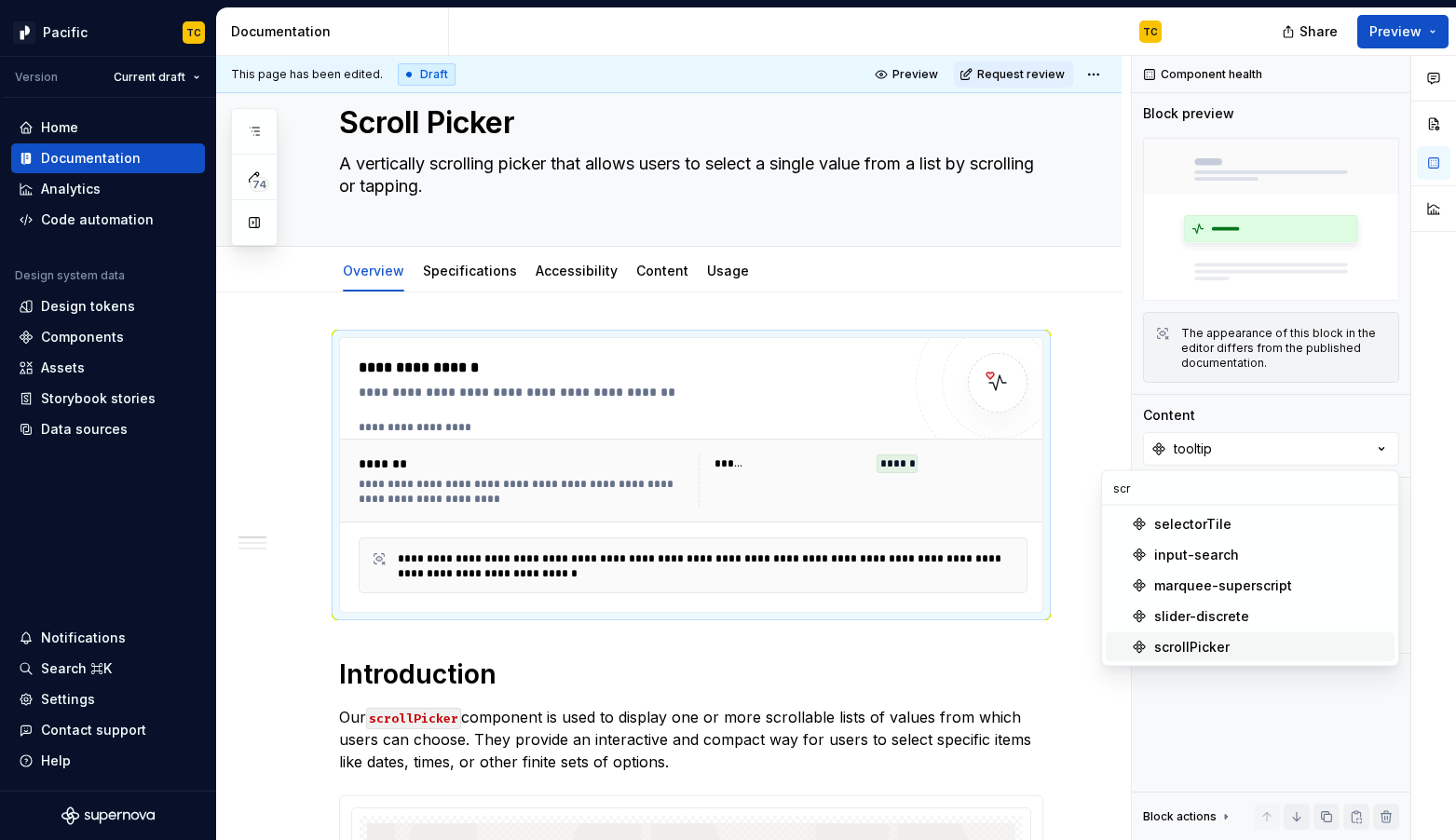 click on "scrollPicker" at bounding box center [1191, 647] 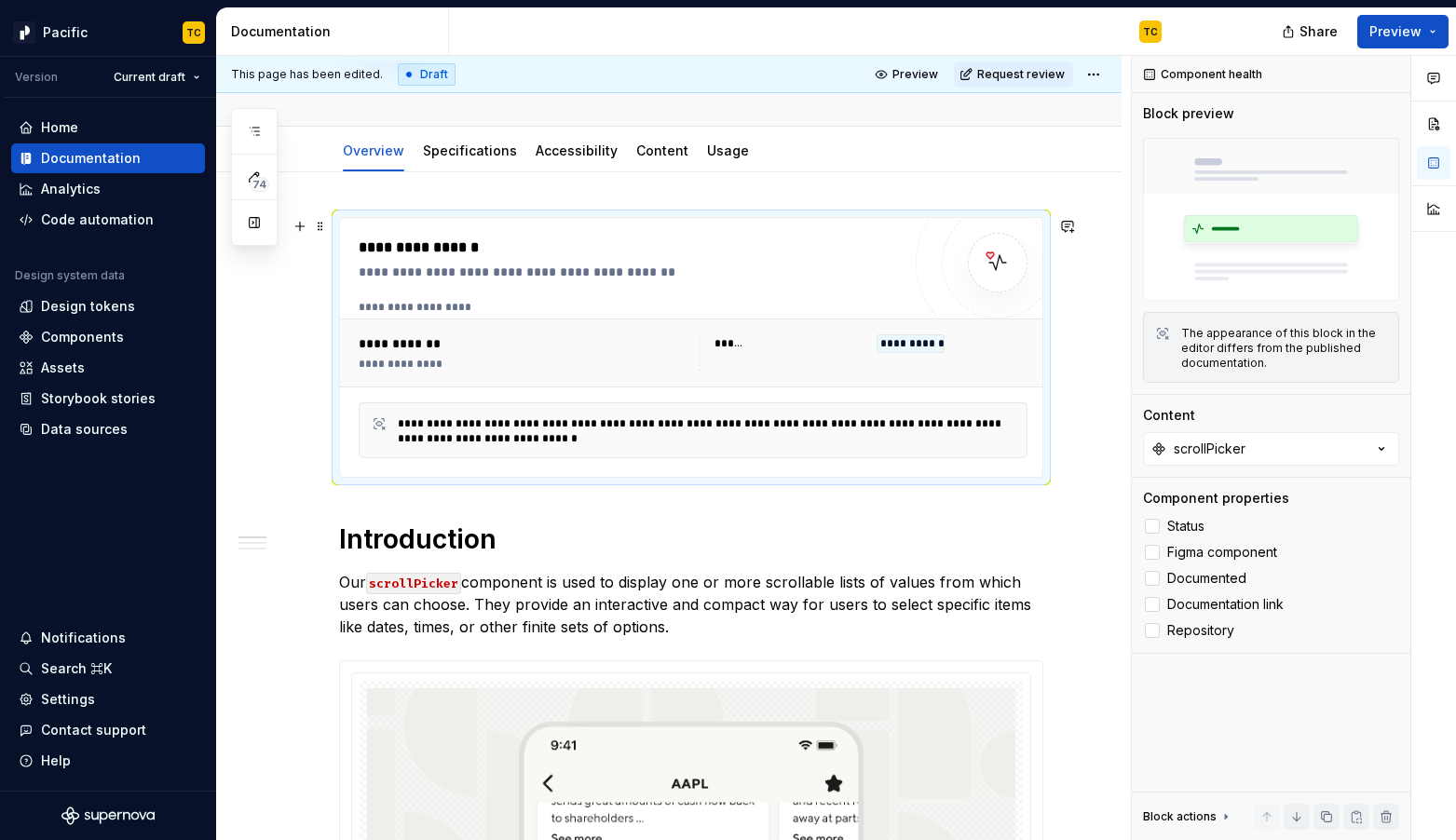scroll, scrollTop: 179, scrollLeft: 0, axis: vertical 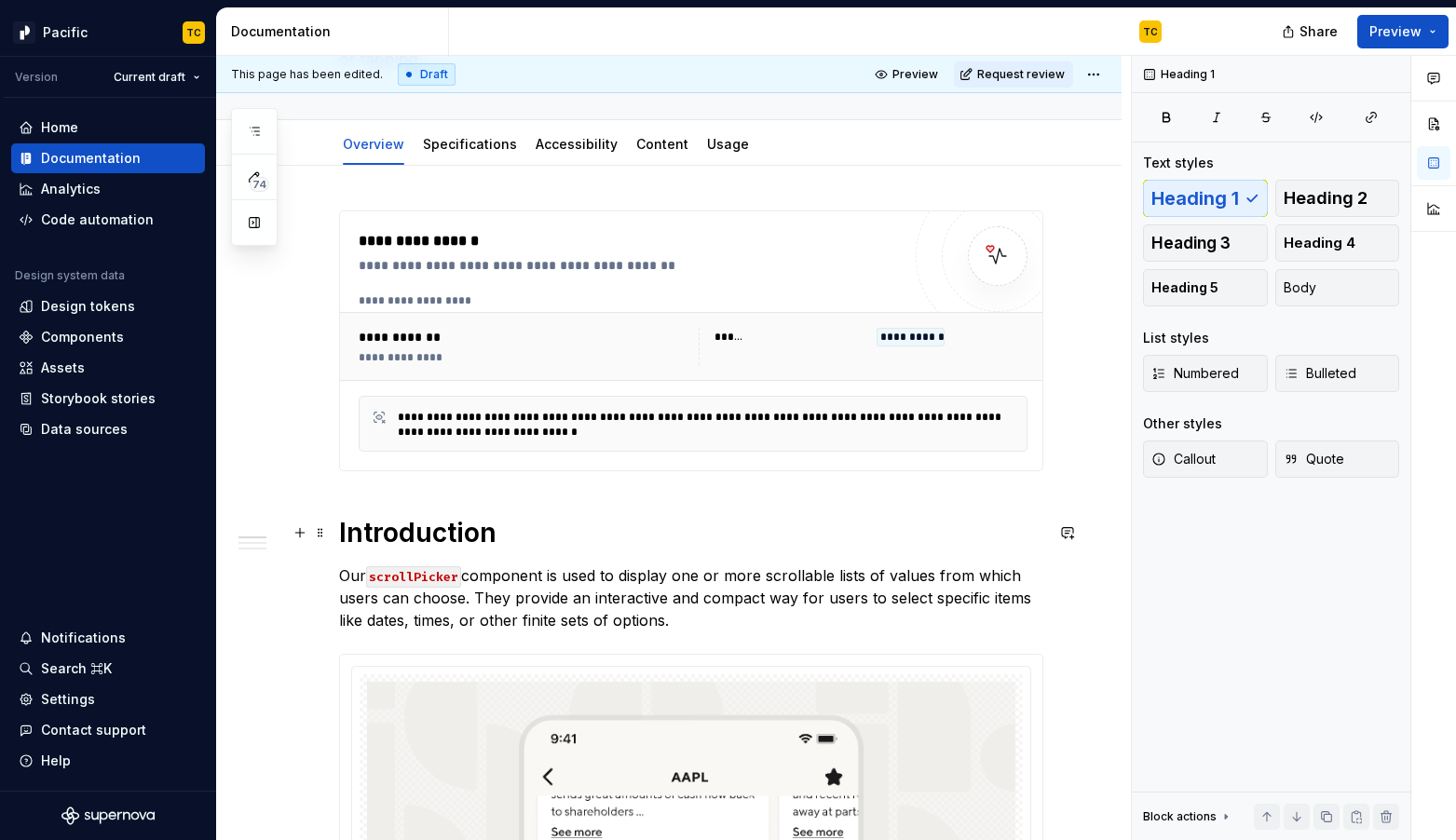 click on "Introduction" at bounding box center [691, 533] 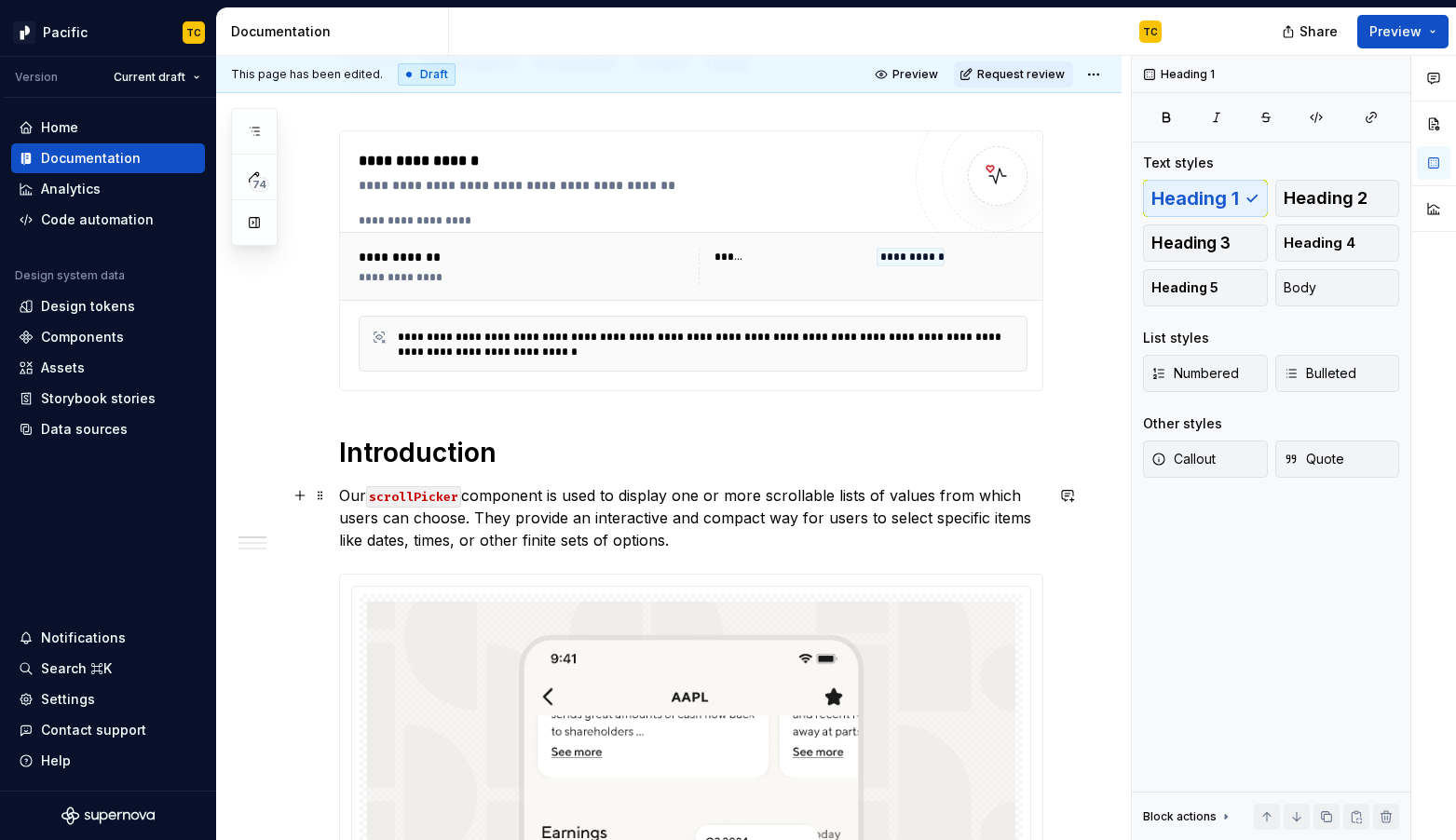 scroll, scrollTop: 392, scrollLeft: 0, axis: vertical 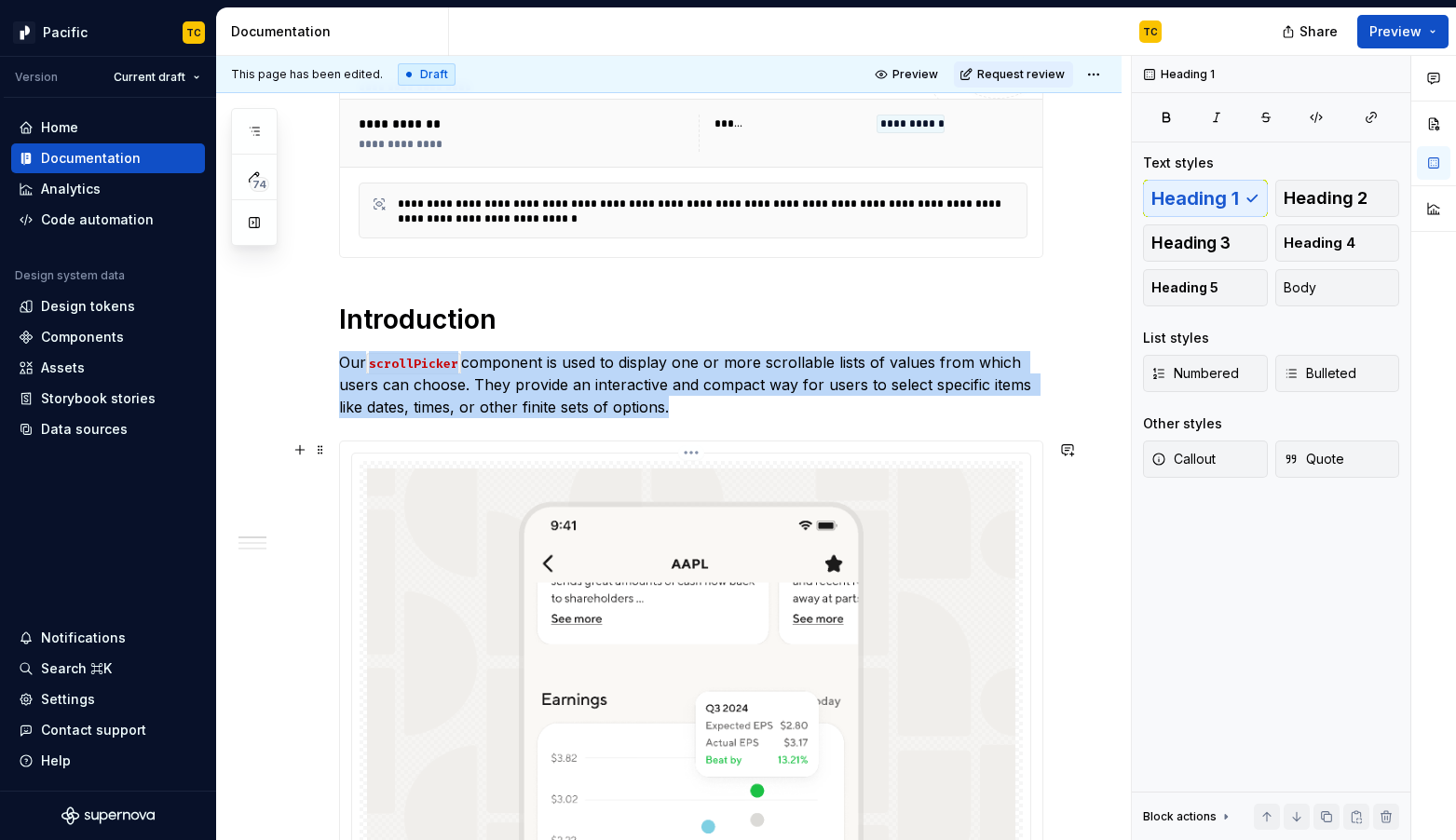 click at bounding box center [691, 669] 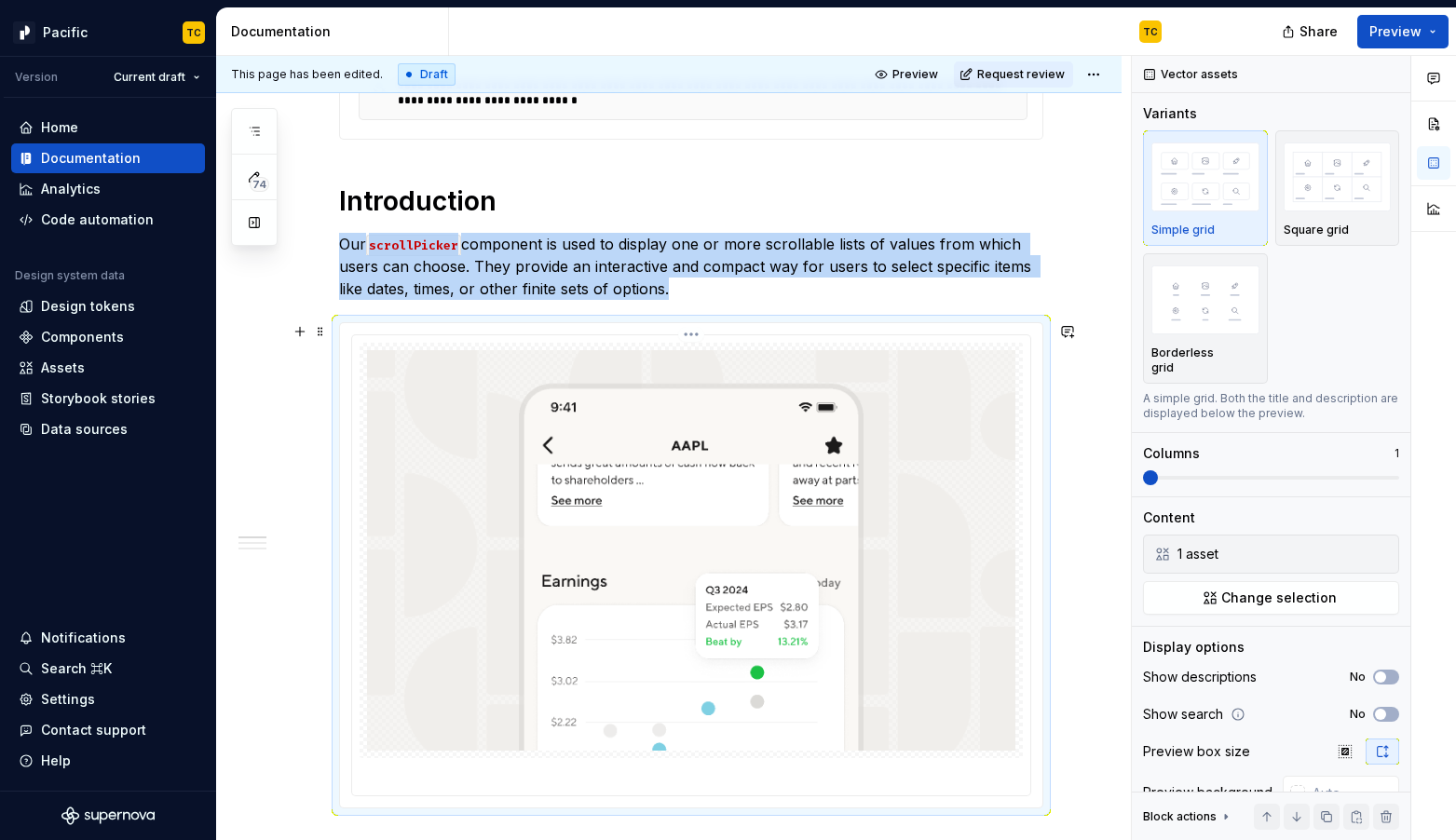 scroll, scrollTop: 541, scrollLeft: 0, axis: vertical 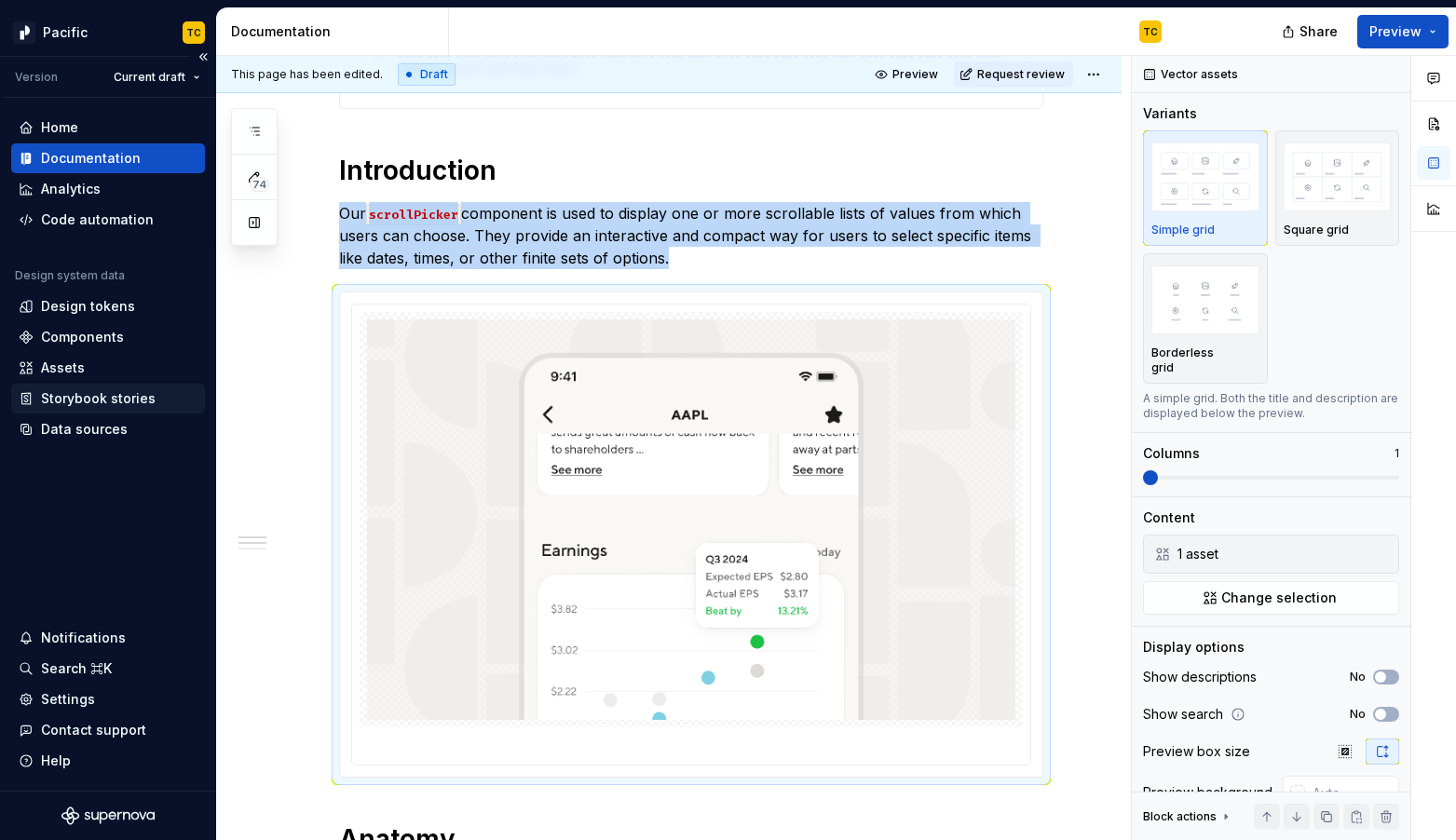 click on "Storybook stories" at bounding box center (108, 399) 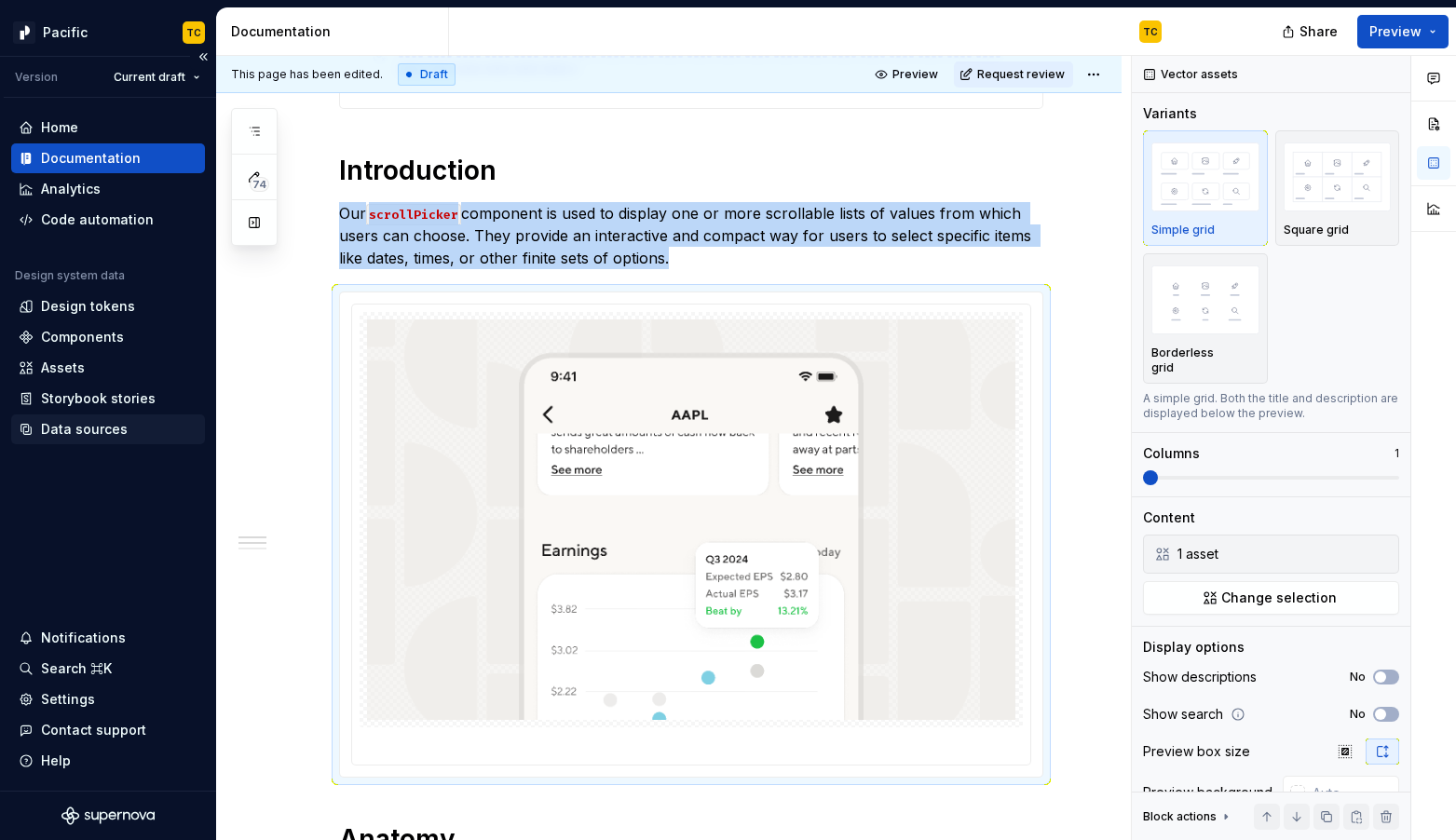 click on "Data sources" at bounding box center (84, 429) 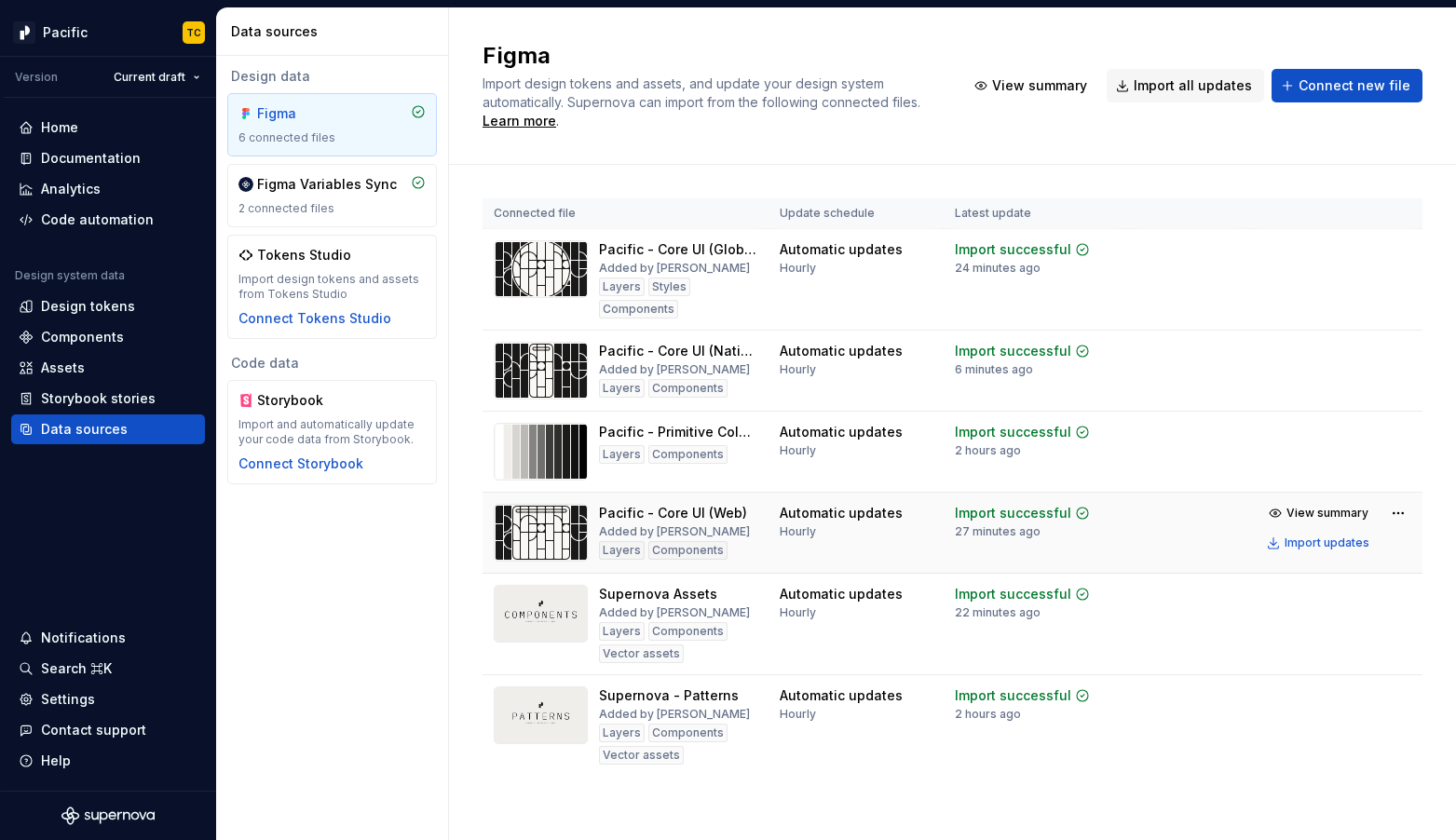 scroll, scrollTop: 7, scrollLeft: 0, axis: vertical 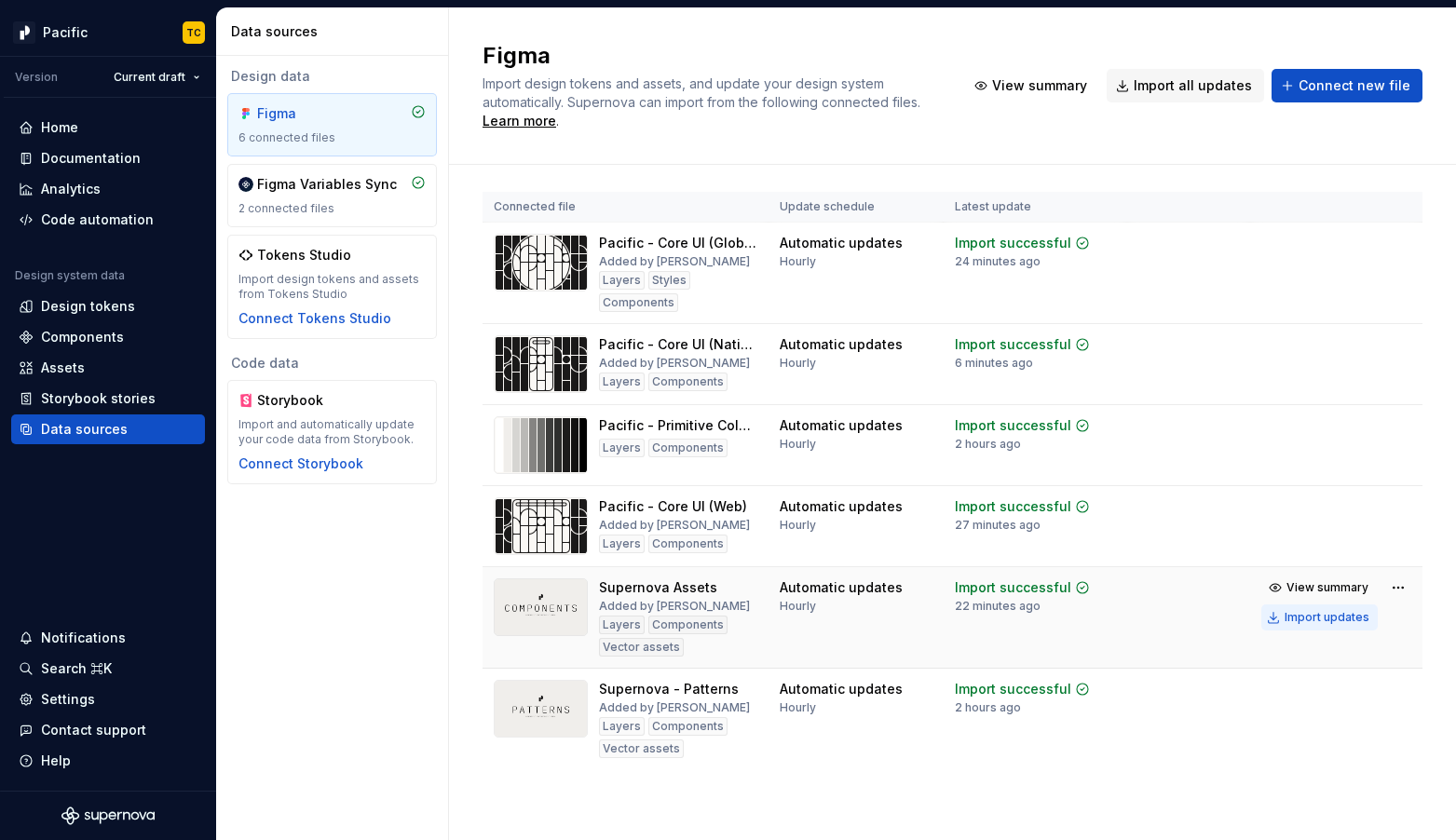 click on "Import updates" at bounding box center (1327, 617) 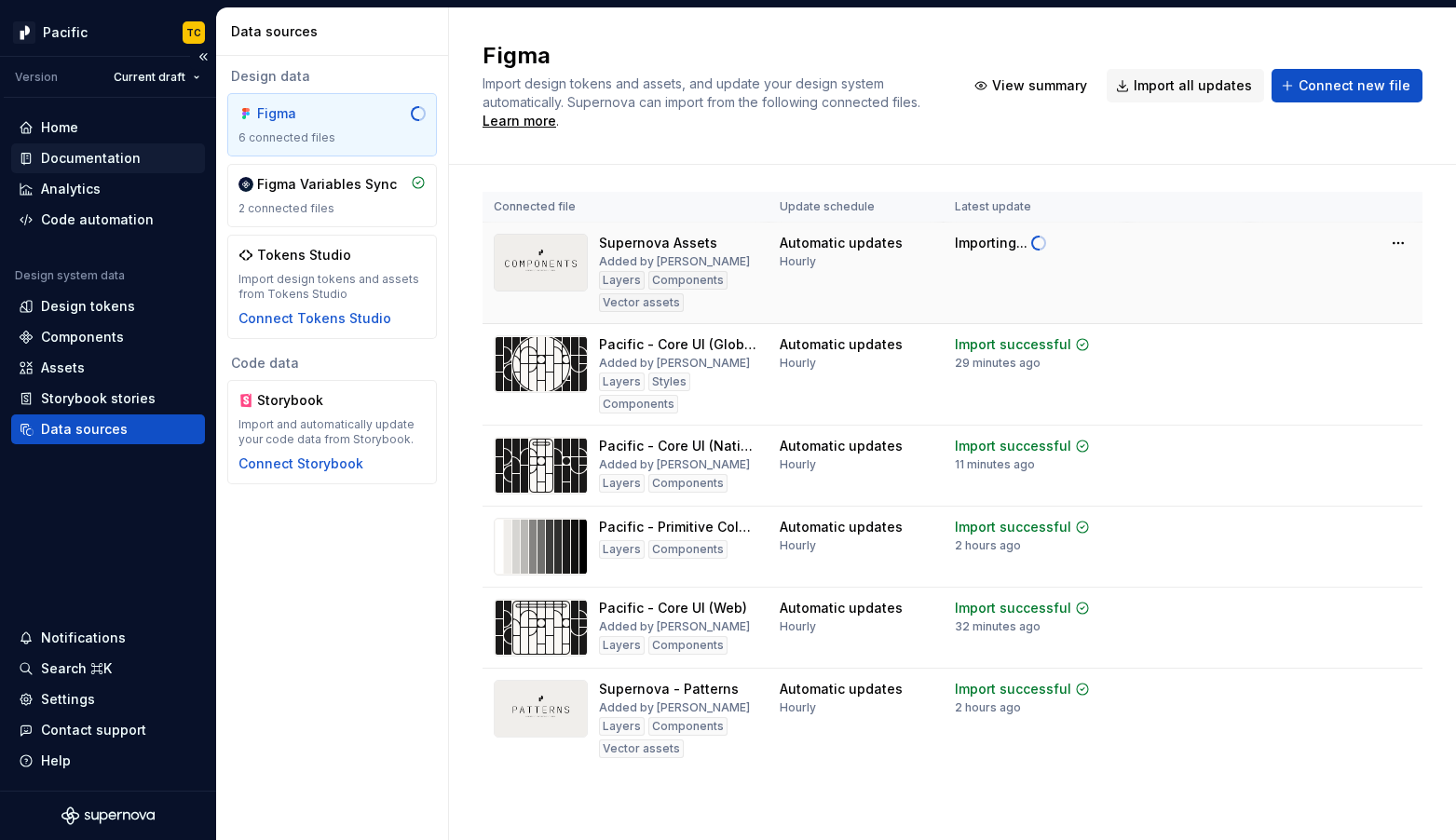click on "Documentation" at bounding box center (90, 158) 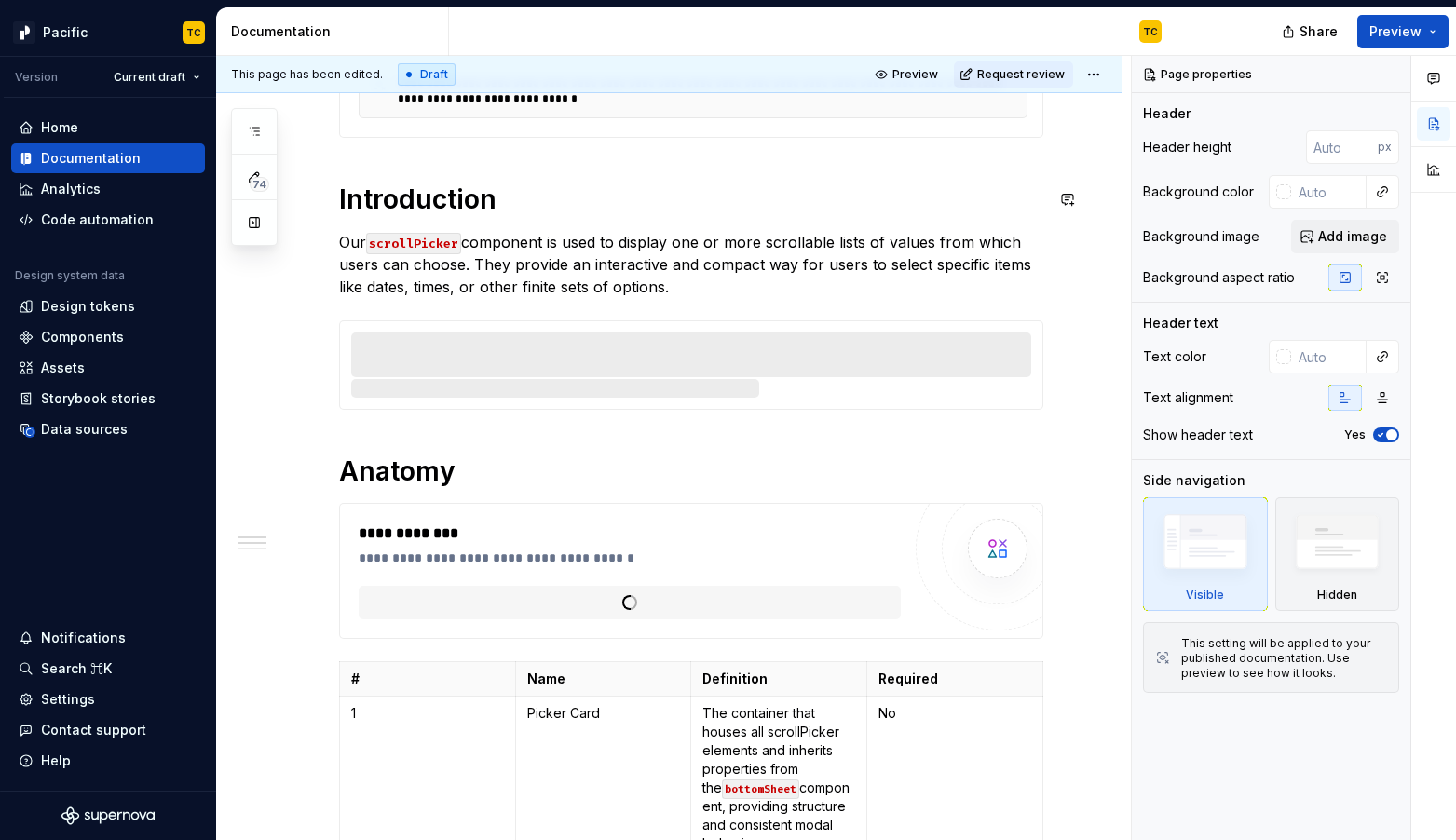 scroll, scrollTop: 606, scrollLeft: 0, axis: vertical 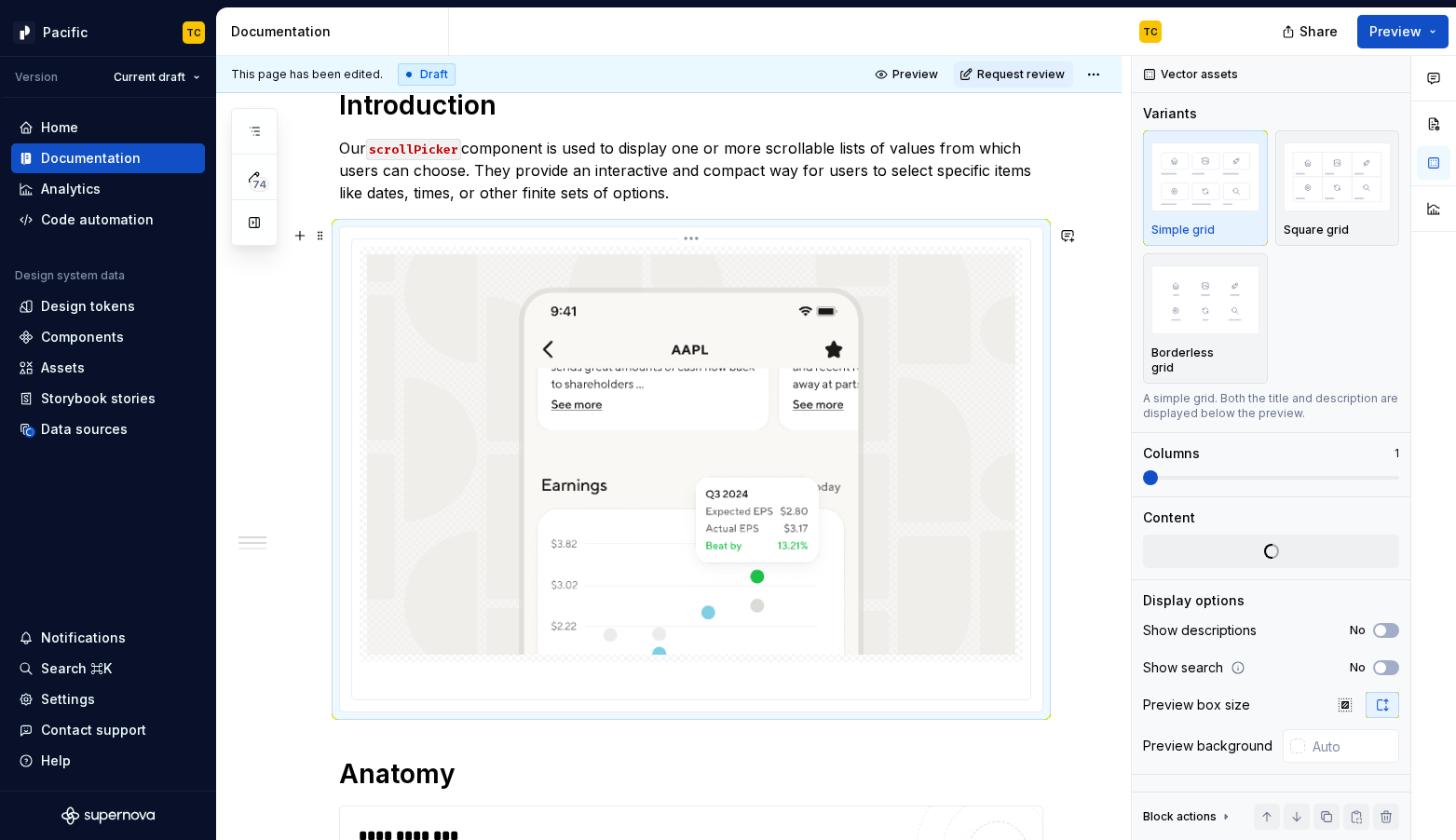 click at bounding box center (691, 454) 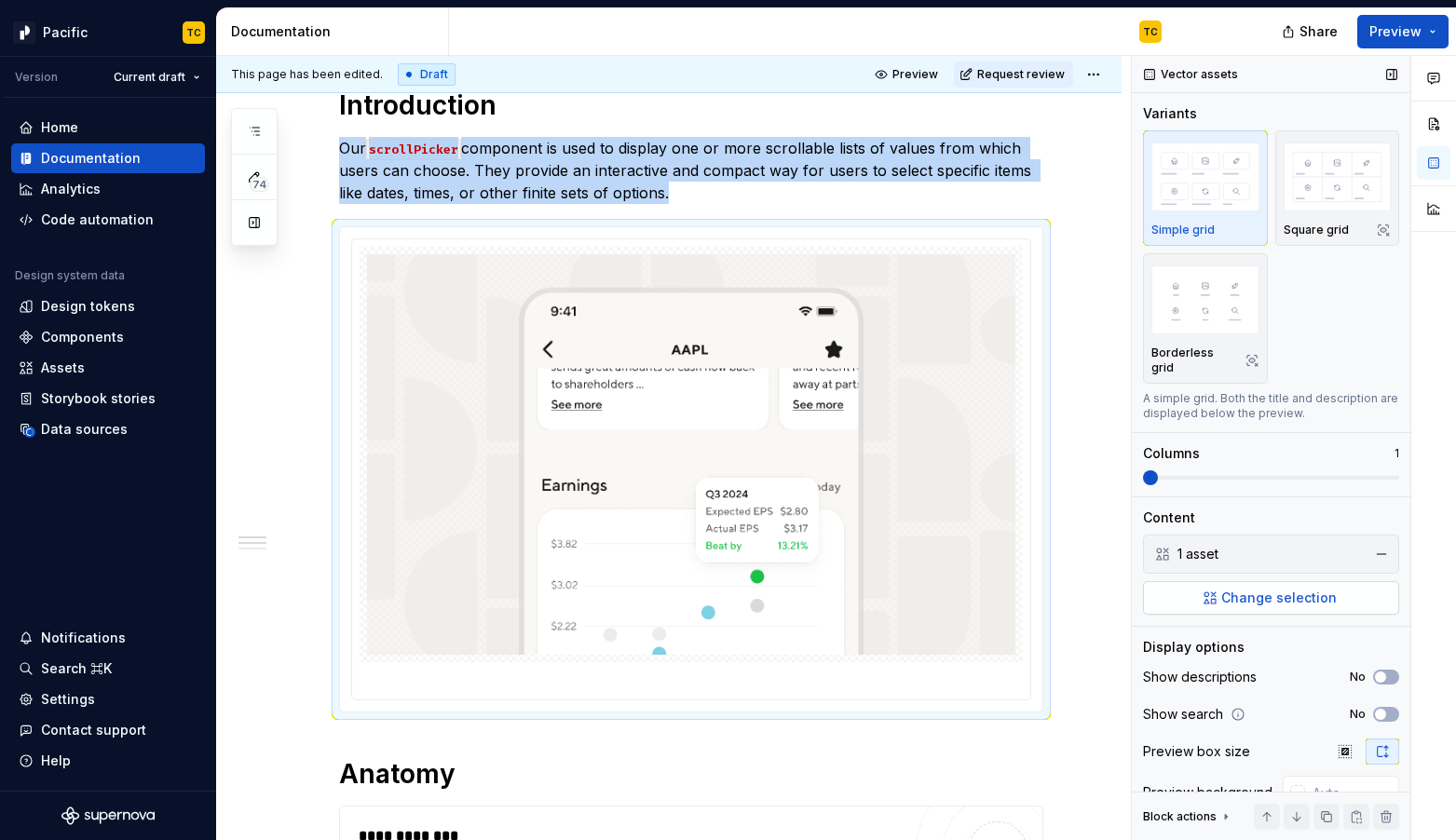 click on "Change selection" at bounding box center (1271, 598) 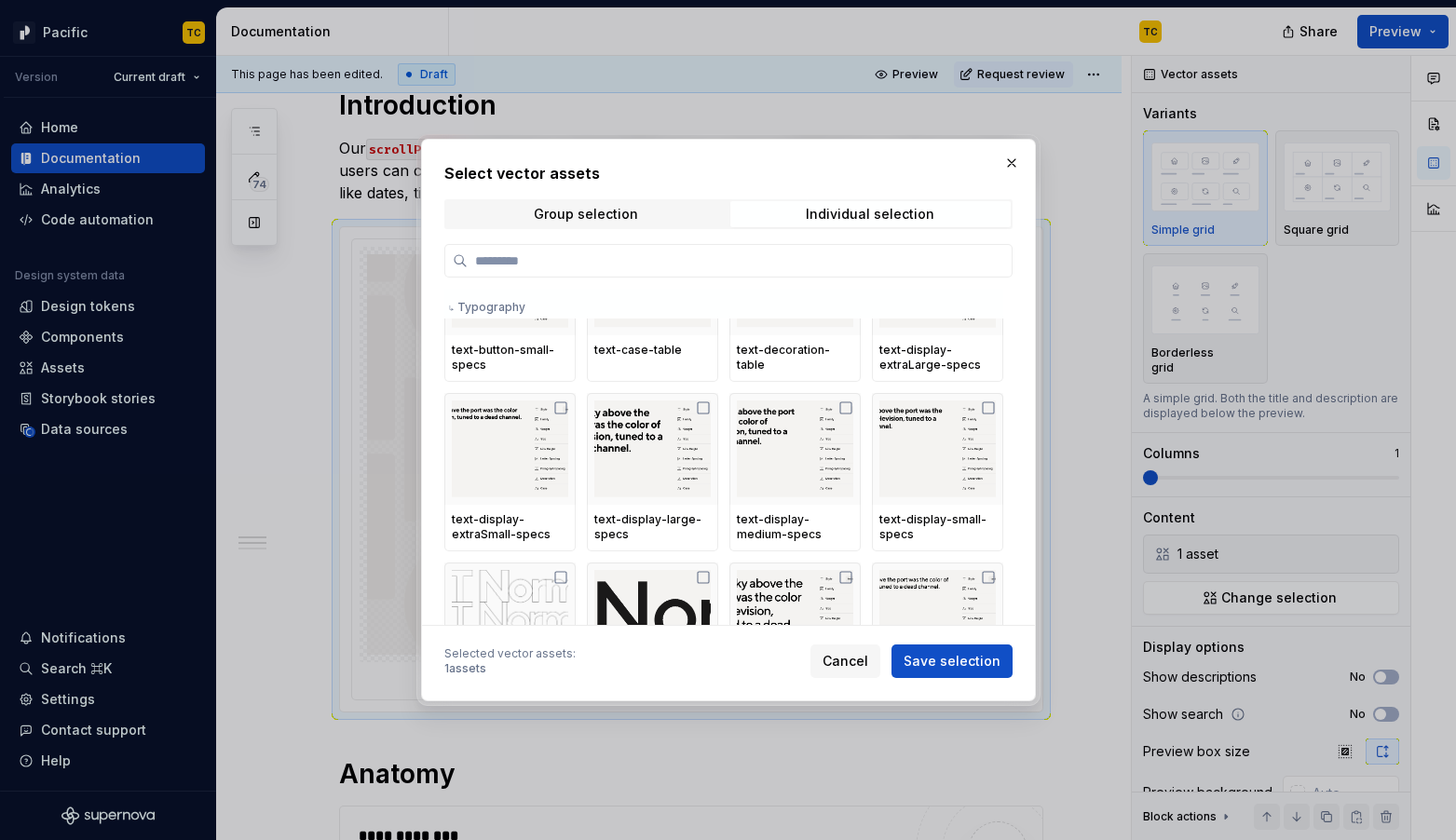 scroll, scrollTop: 981, scrollLeft: 0, axis: vertical 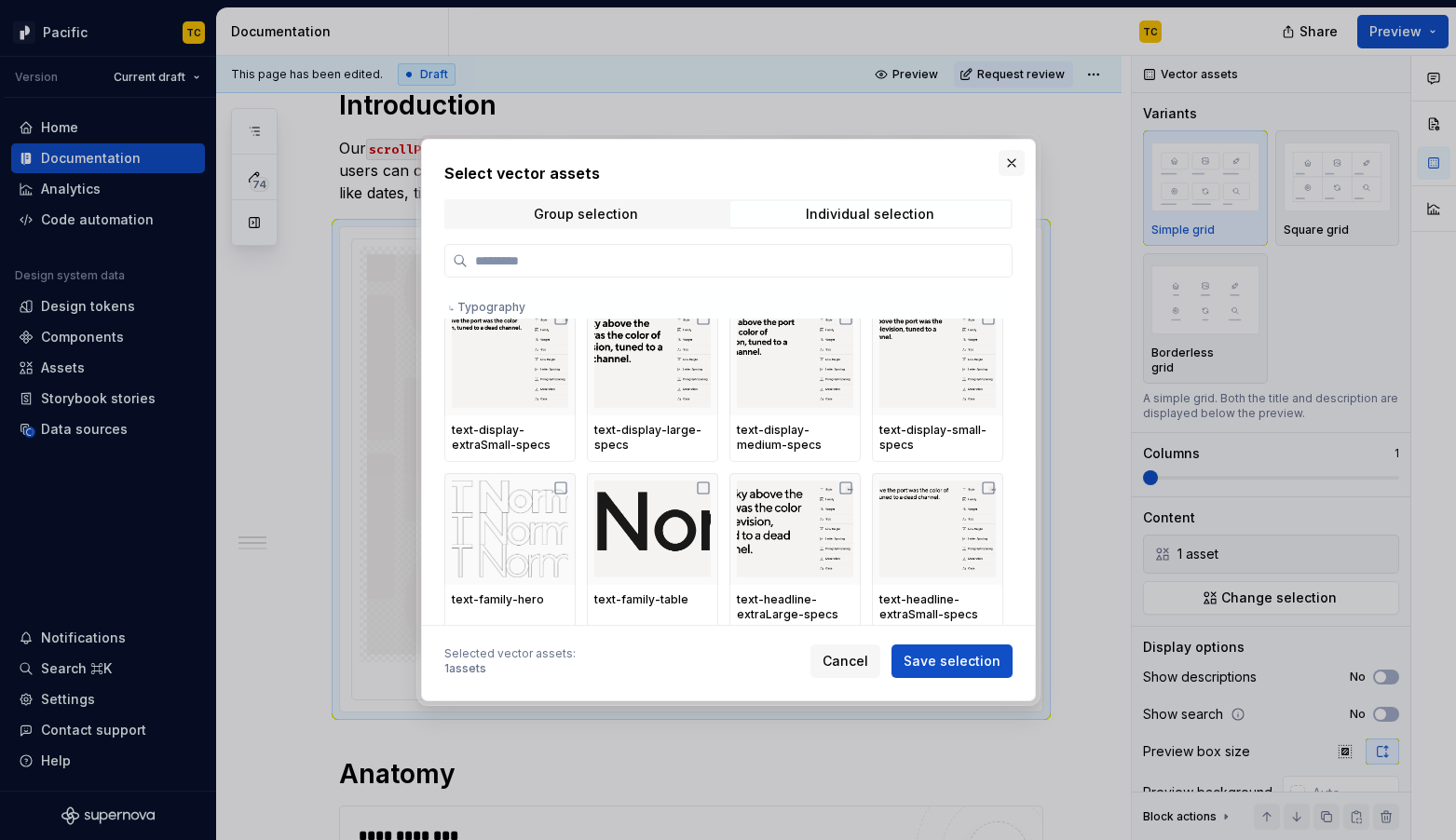 click at bounding box center [1012, 163] 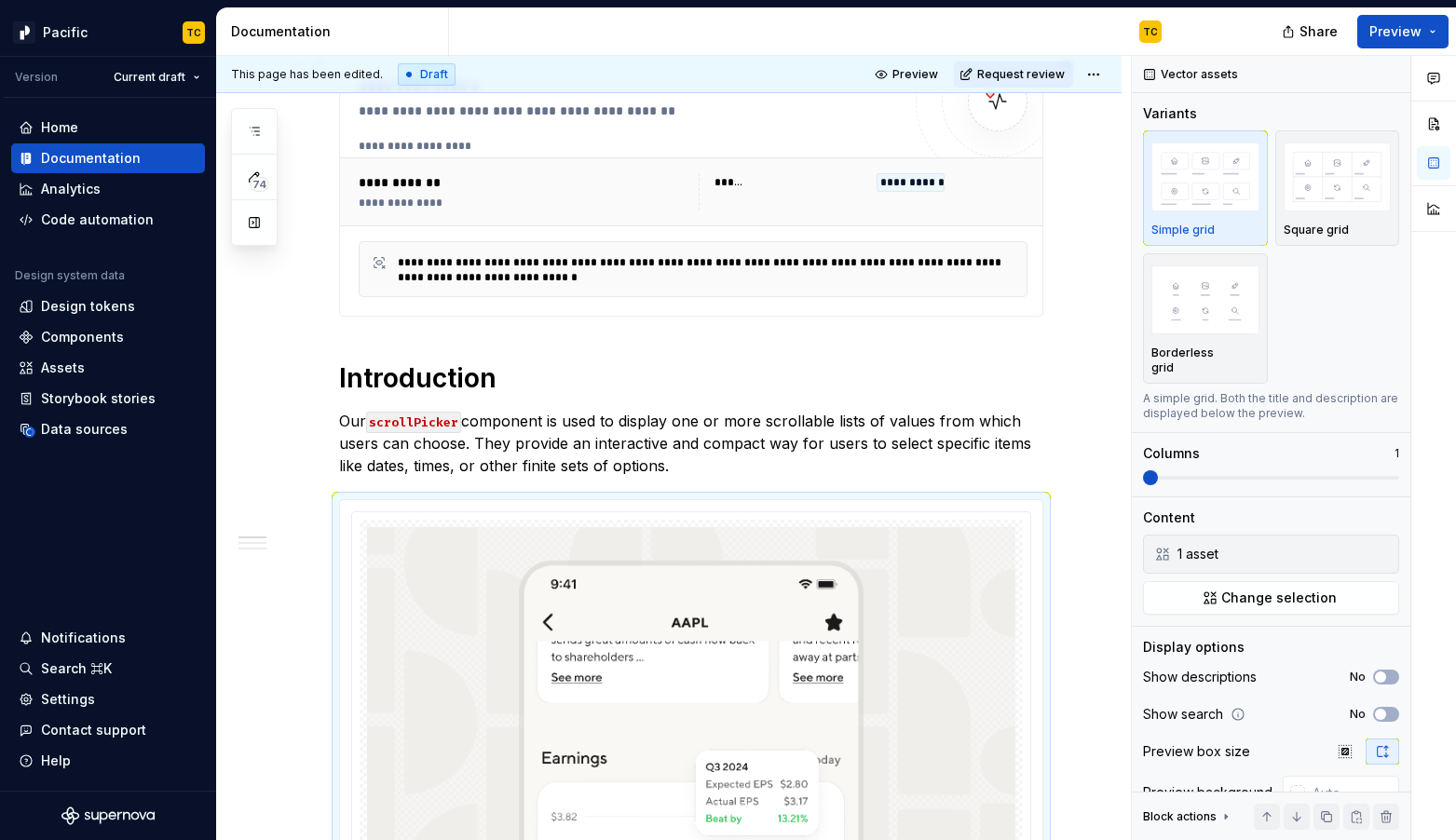 scroll, scrollTop: 0, scrollLeft: 0, axis: both 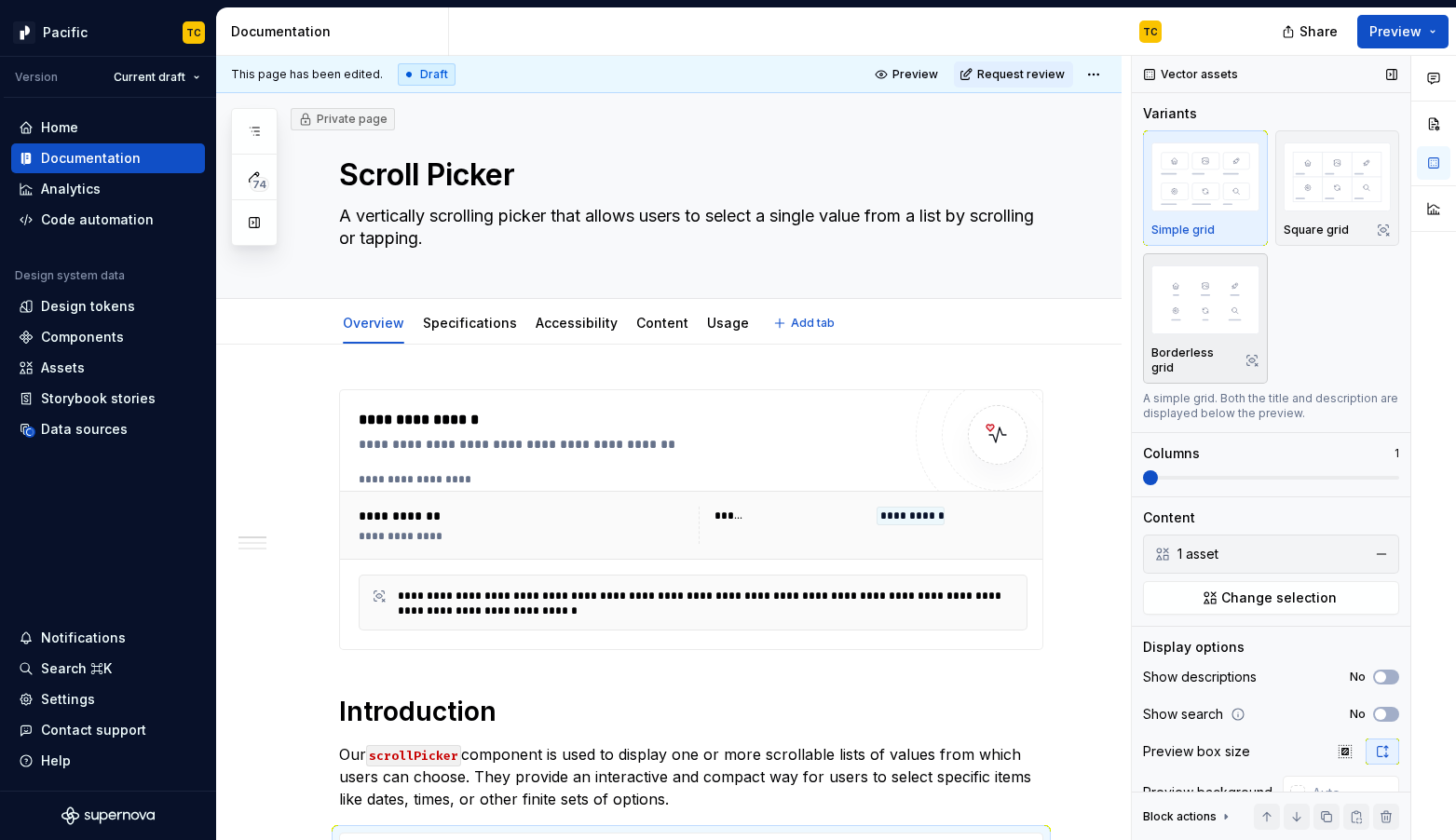 type on "*" 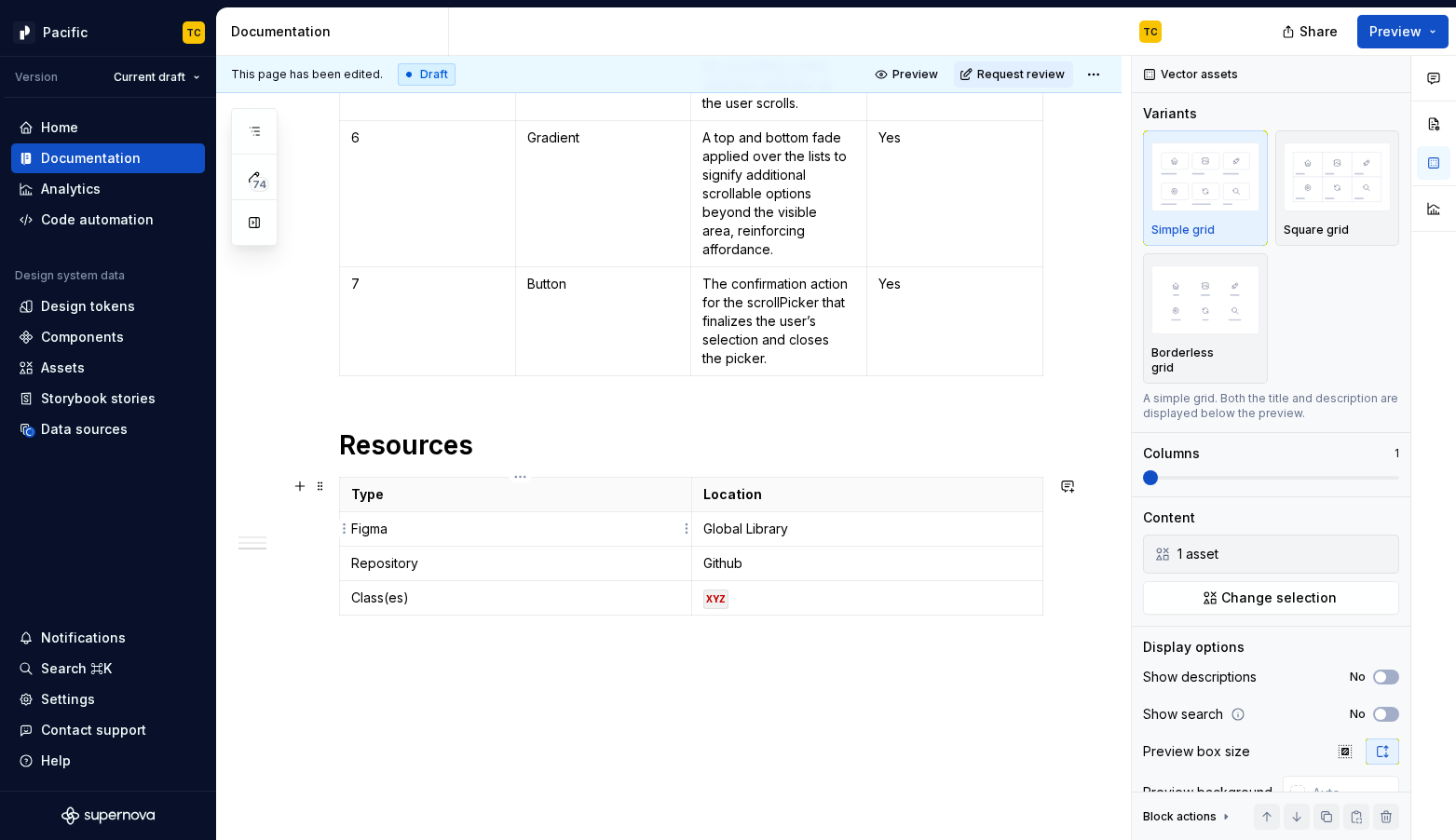 scroll, scrollTop: 2224, scrollLeft: 0, axis: vertical 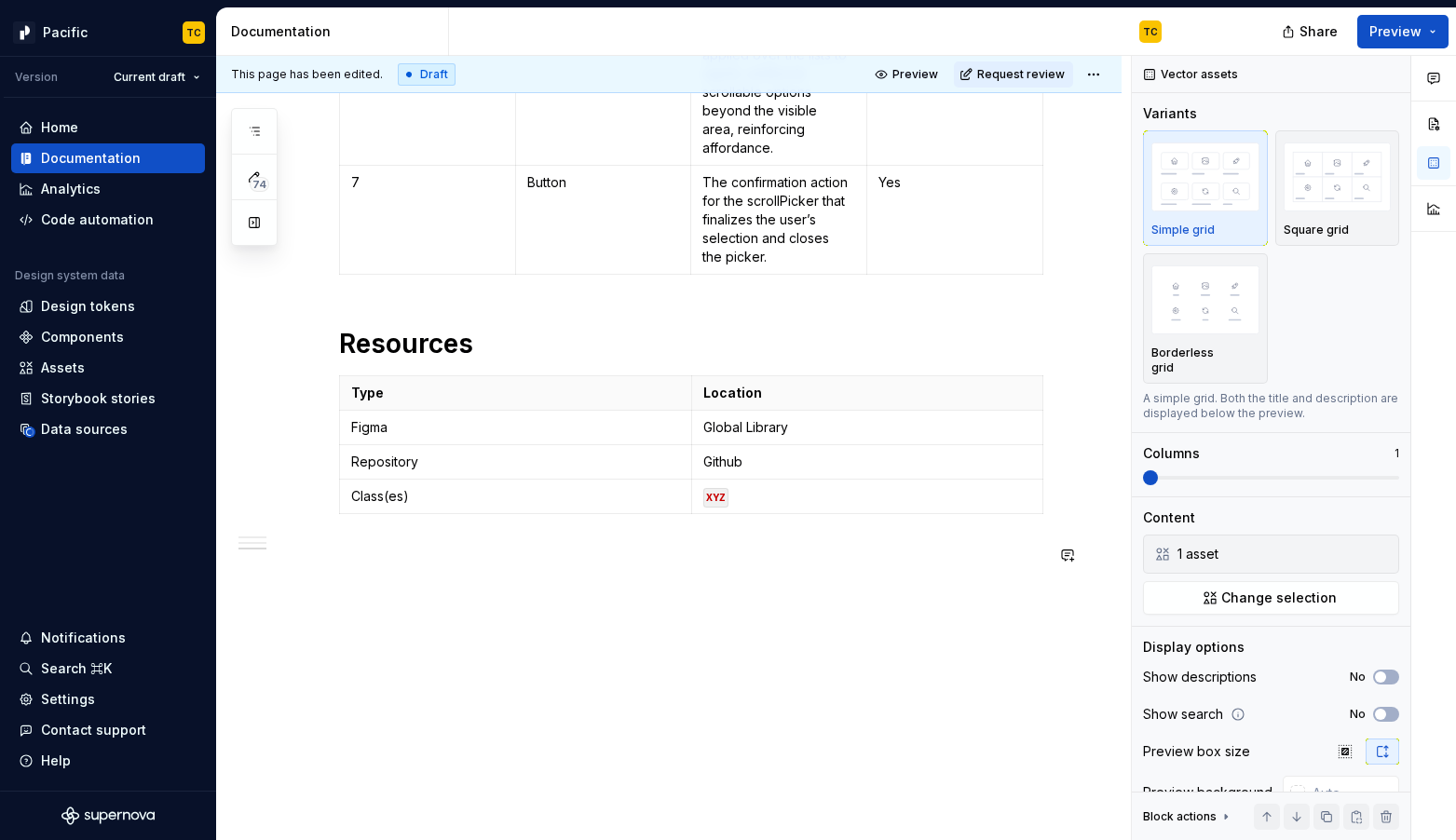 click on "**********" at bounding box center (669, -520) 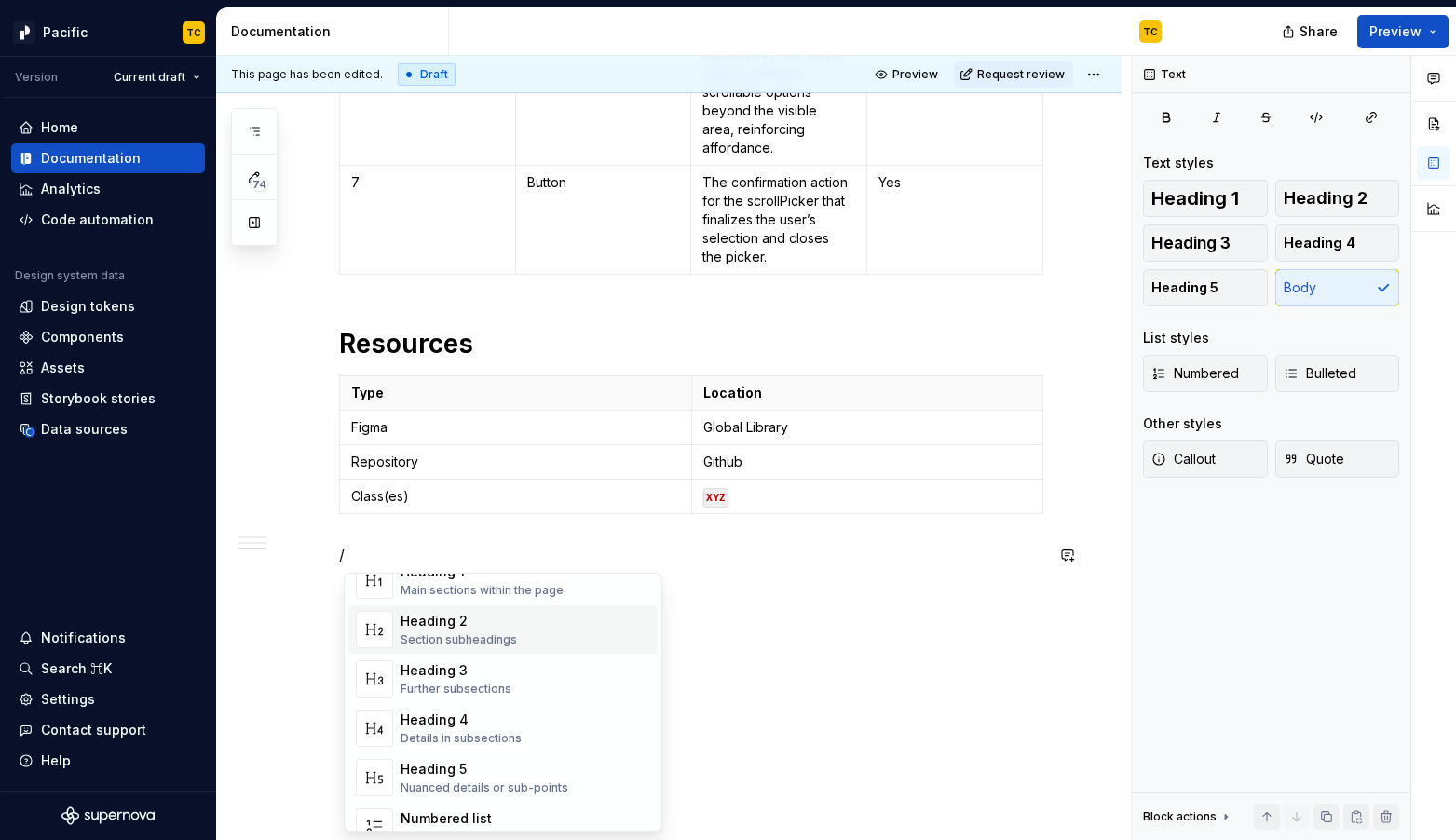 scroll, scrollTop: 0, scrollLeft: 0, axis: both 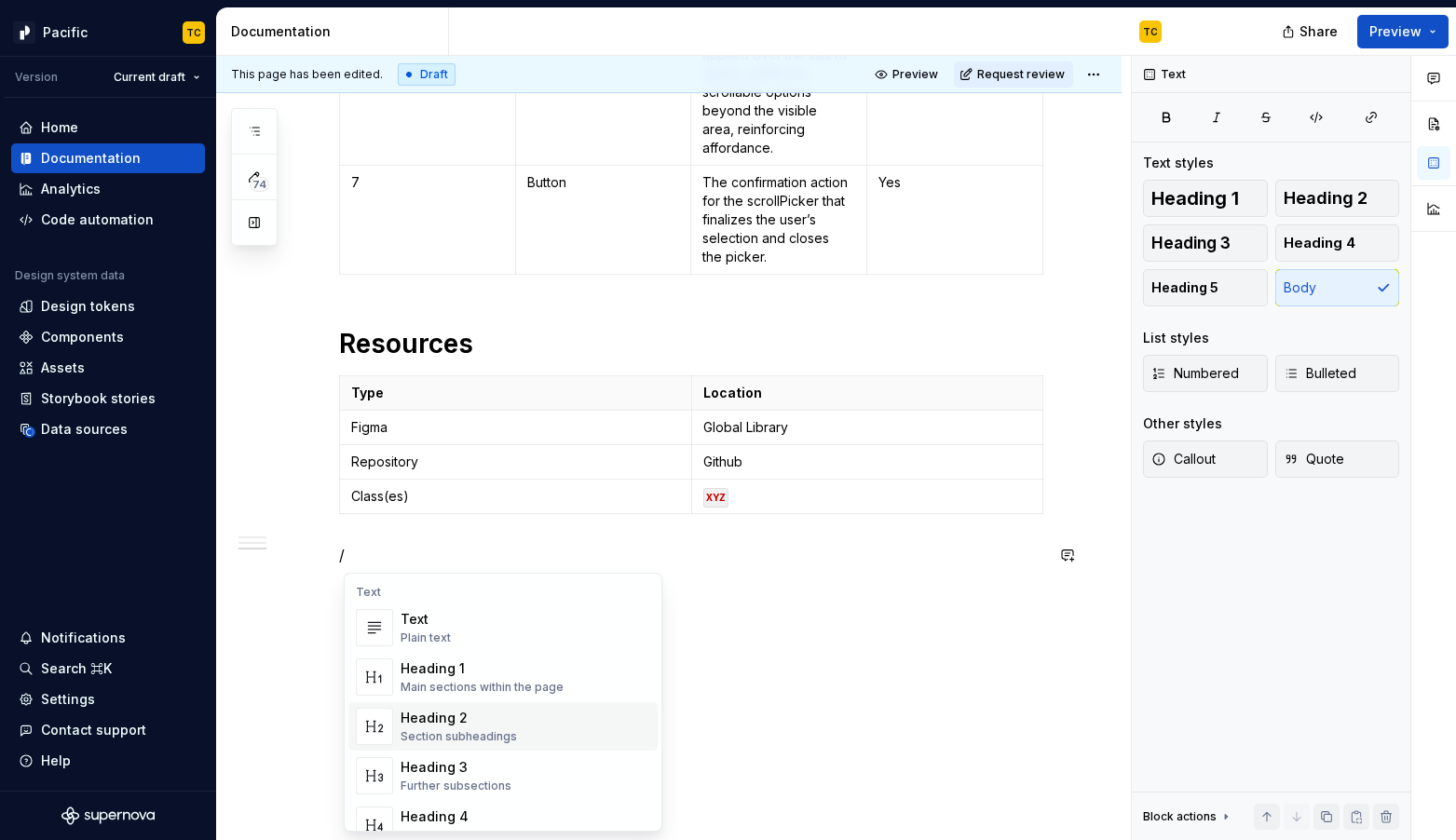 type 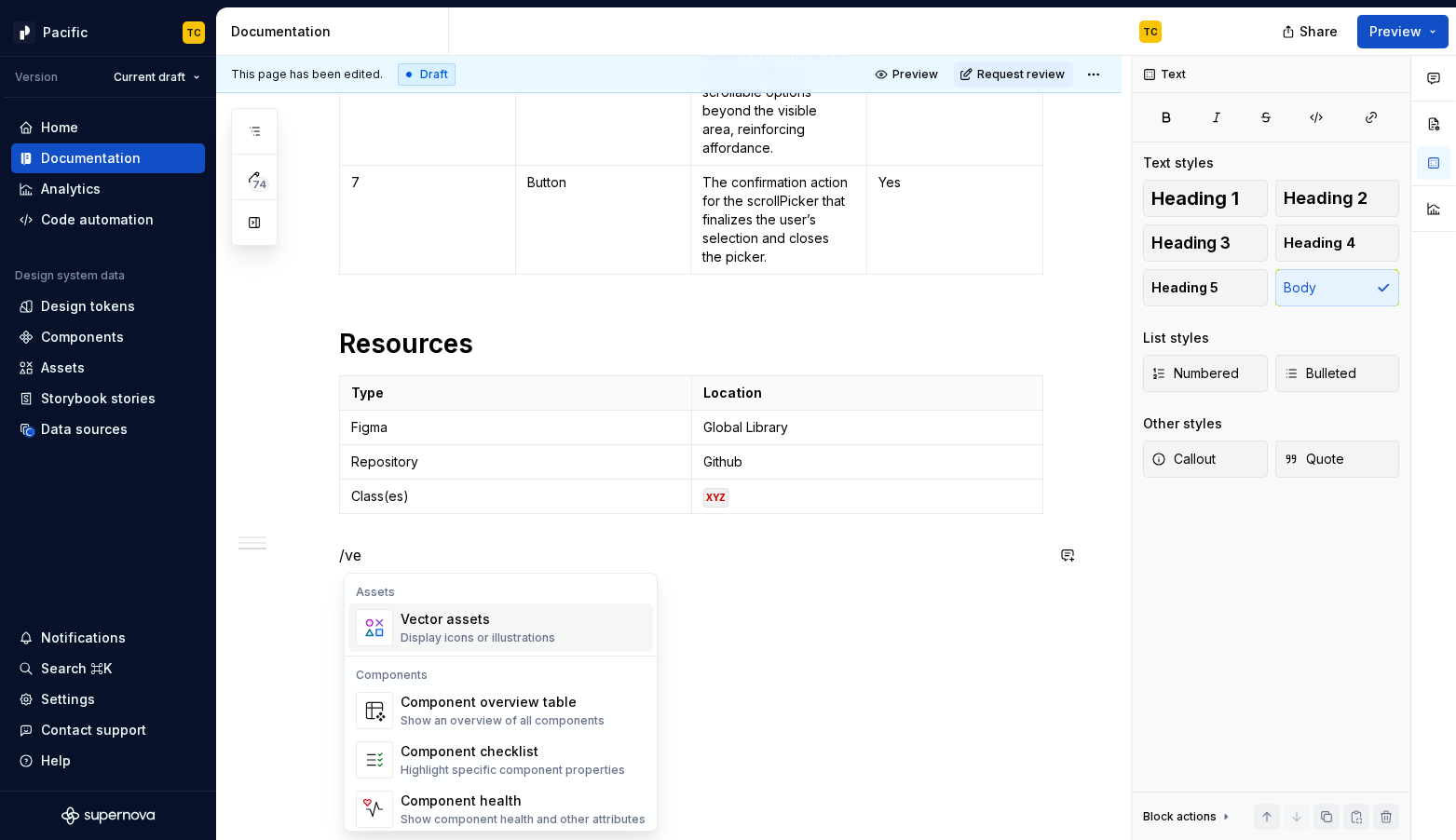 click on "Display icons or illustrations" at bounding box center [478, 638] 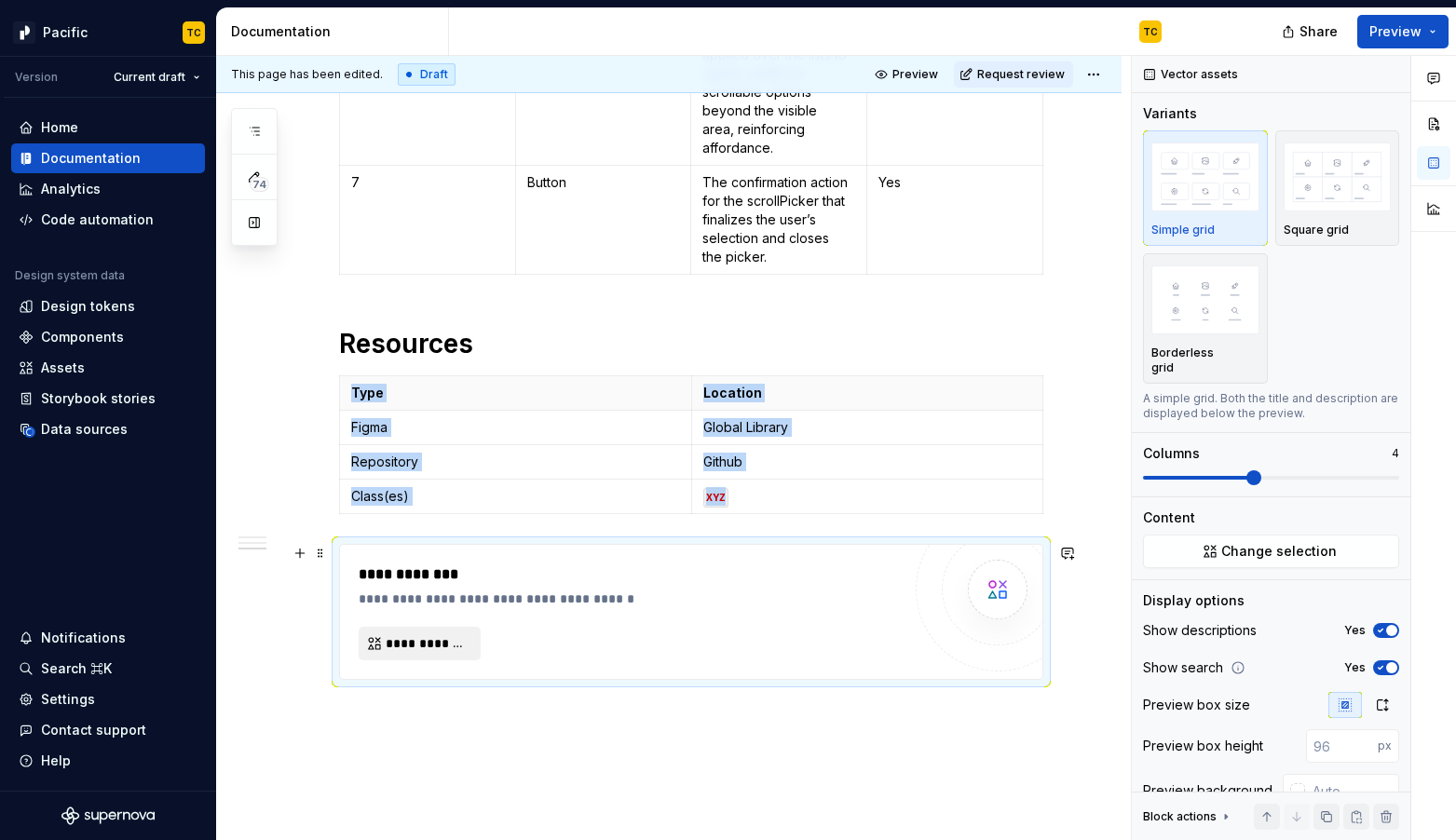 click on "**********" at bounding box center (427, 644) 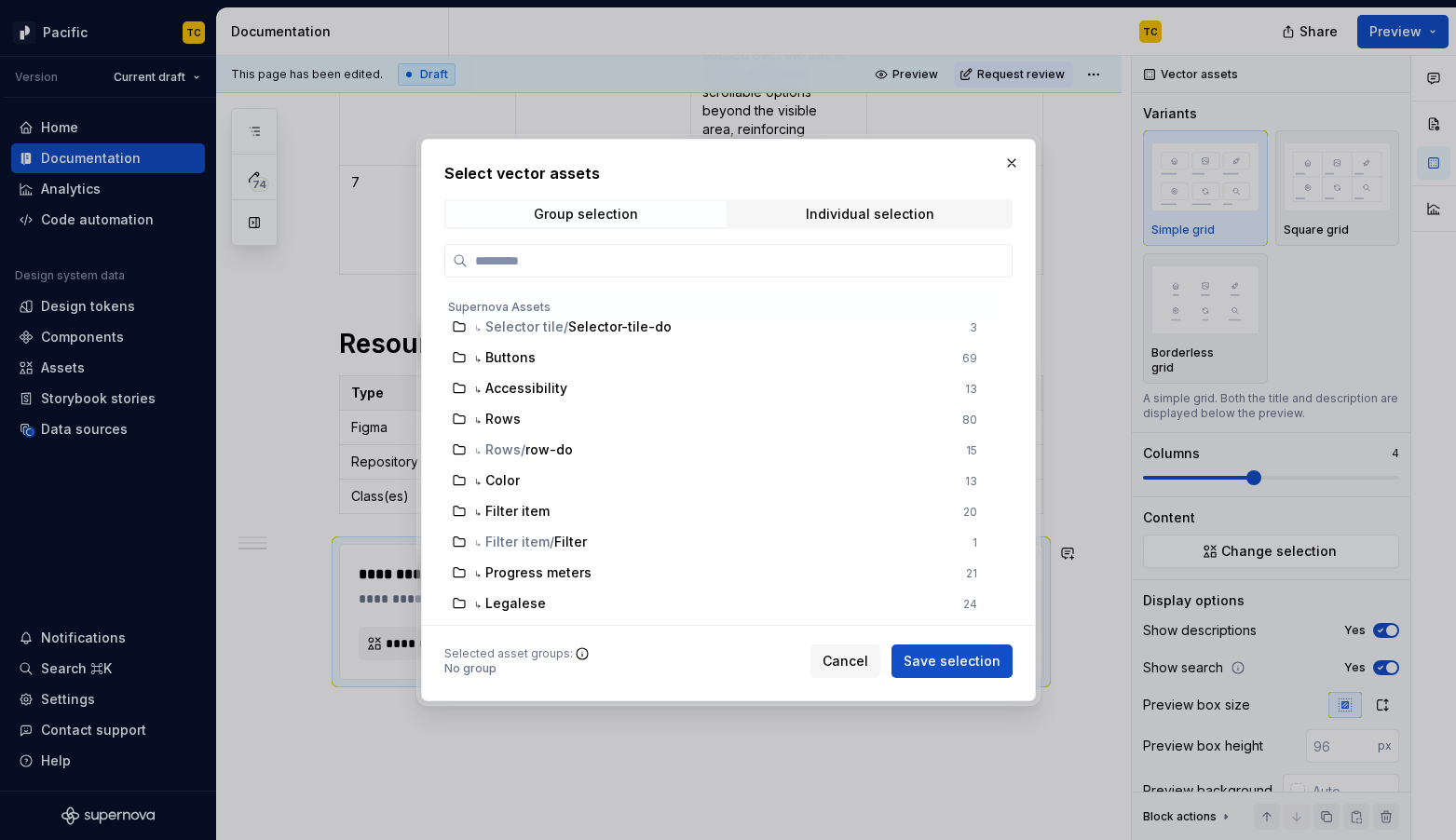 type on "*" 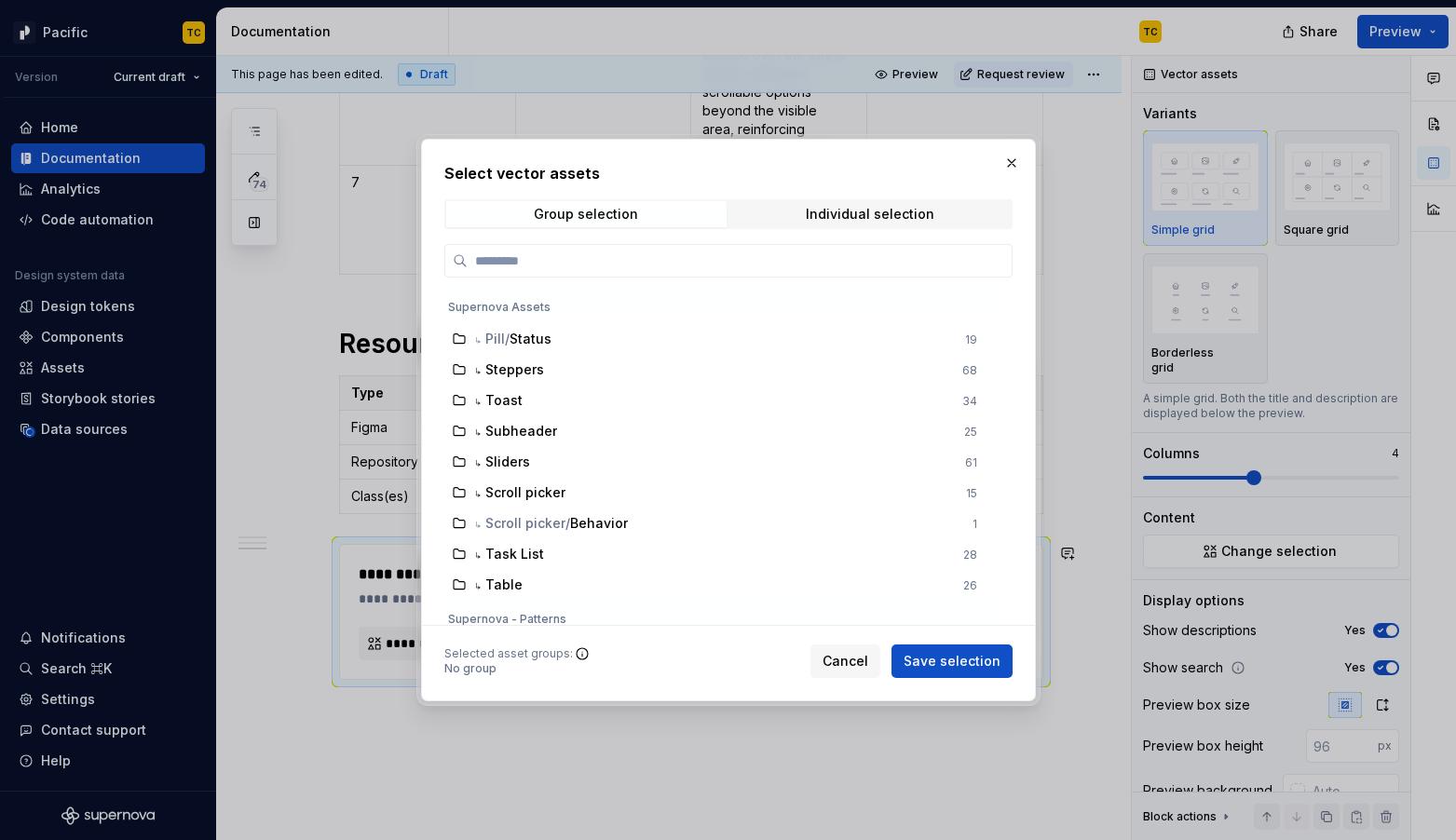 scroll, scrollTop: 1931, scrollLeft: 0, axis: vertical 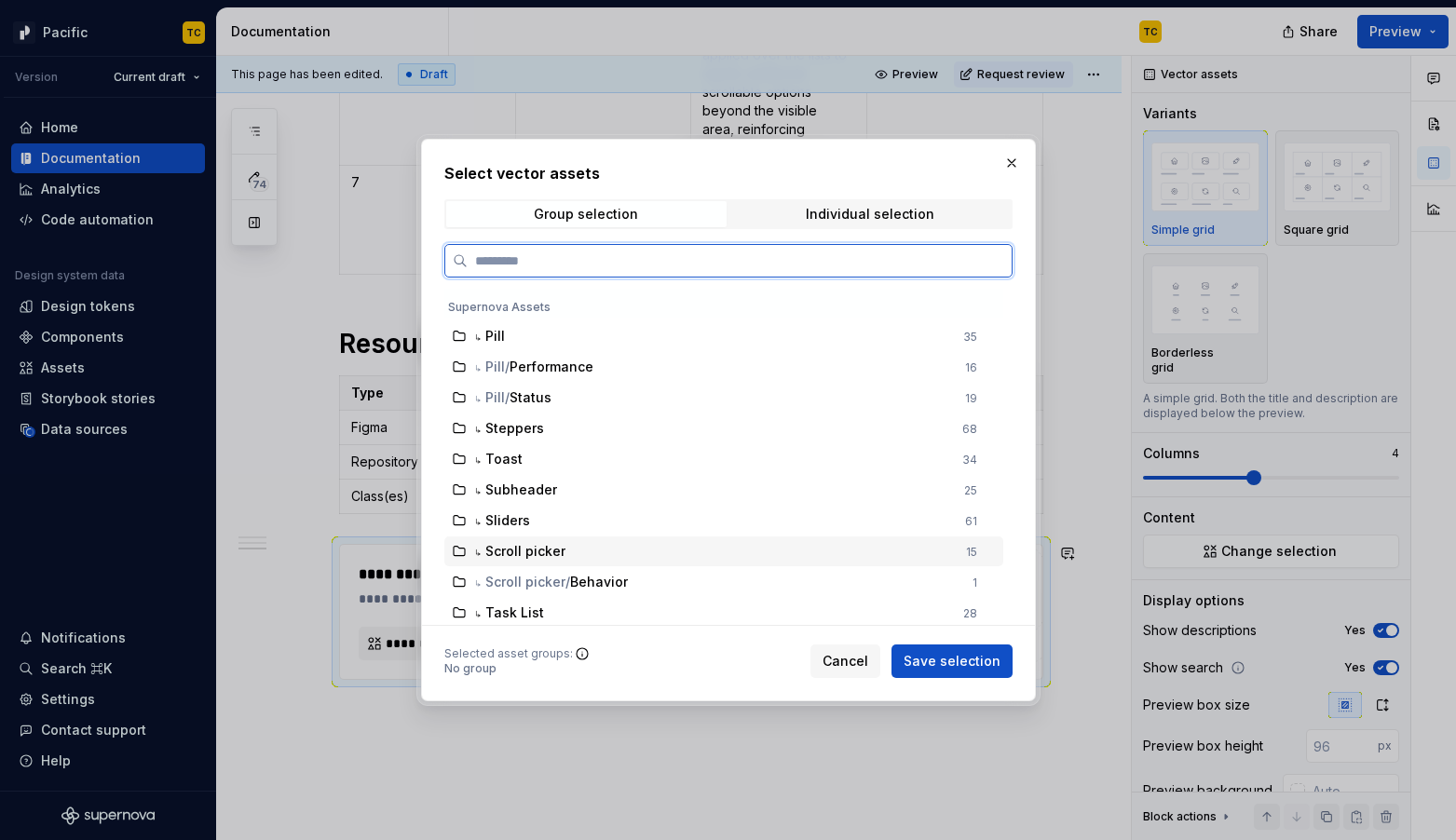click on "↳ Scroll picker" at bounding box center [520, 551] 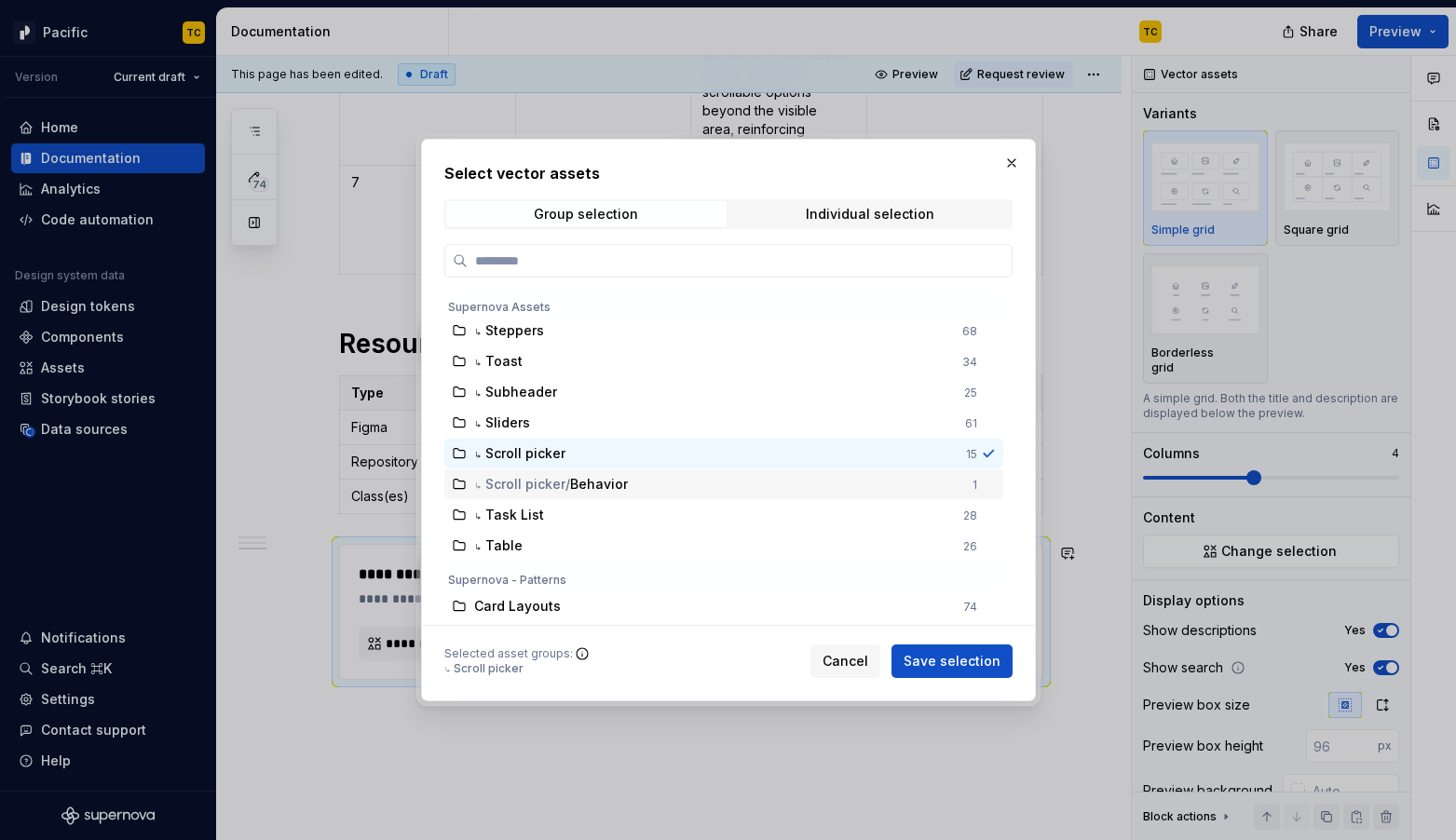 scroll, scrollTop: 2025, scrollLeft: 0, axis: vertical 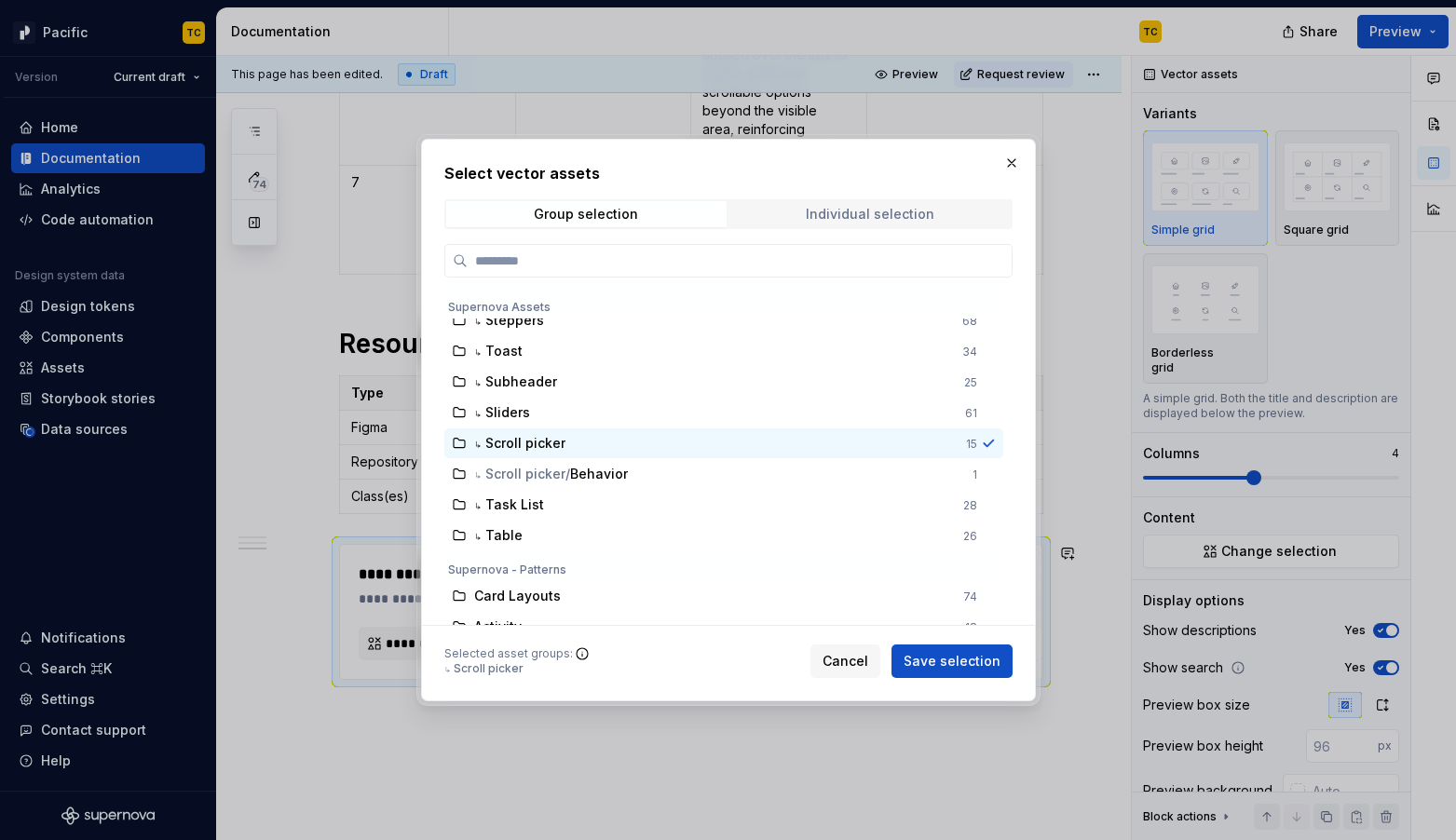 click on "Individual selection" at bounding box center (870, 214) 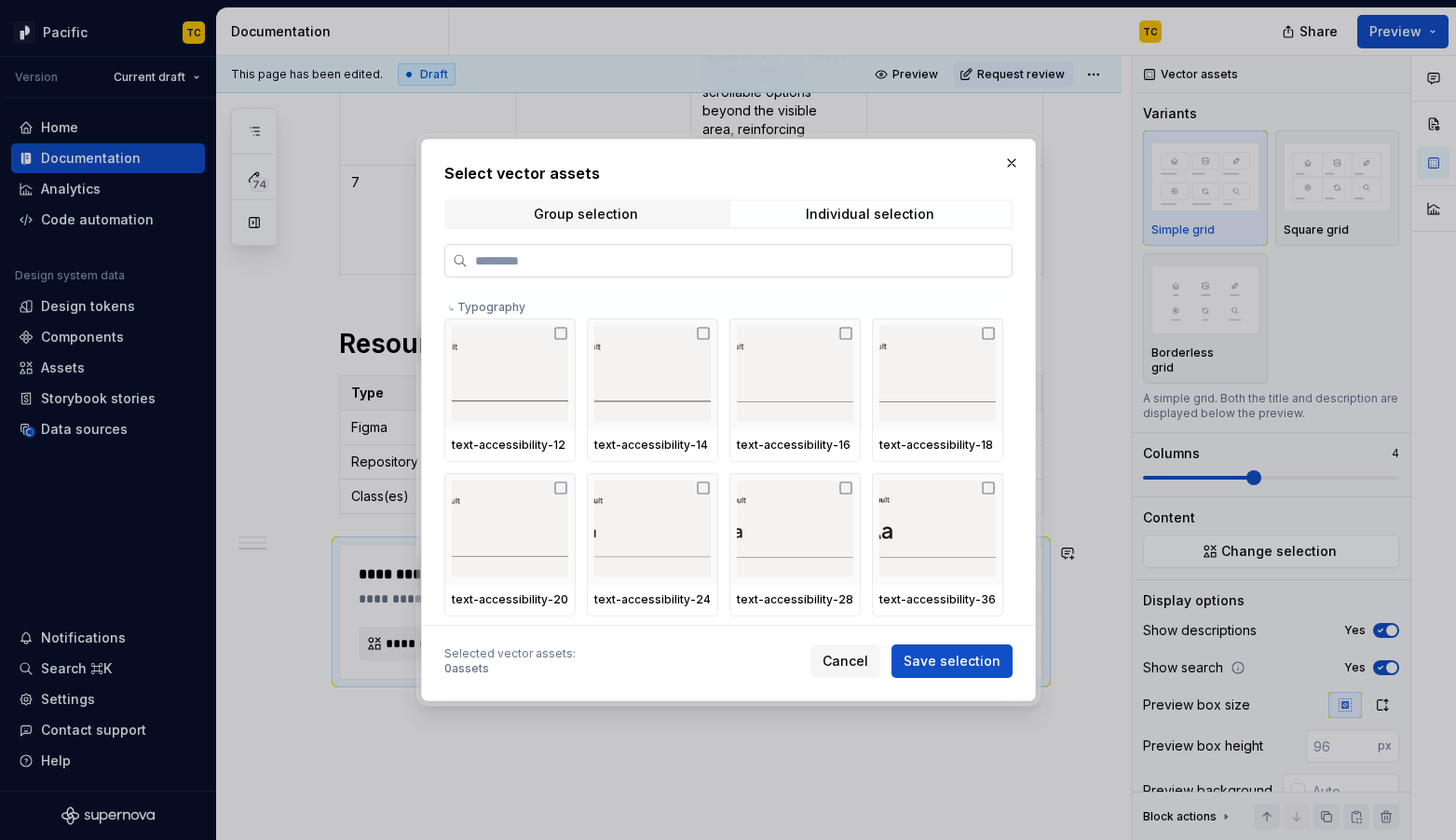 click at bounding box center [740, 261] 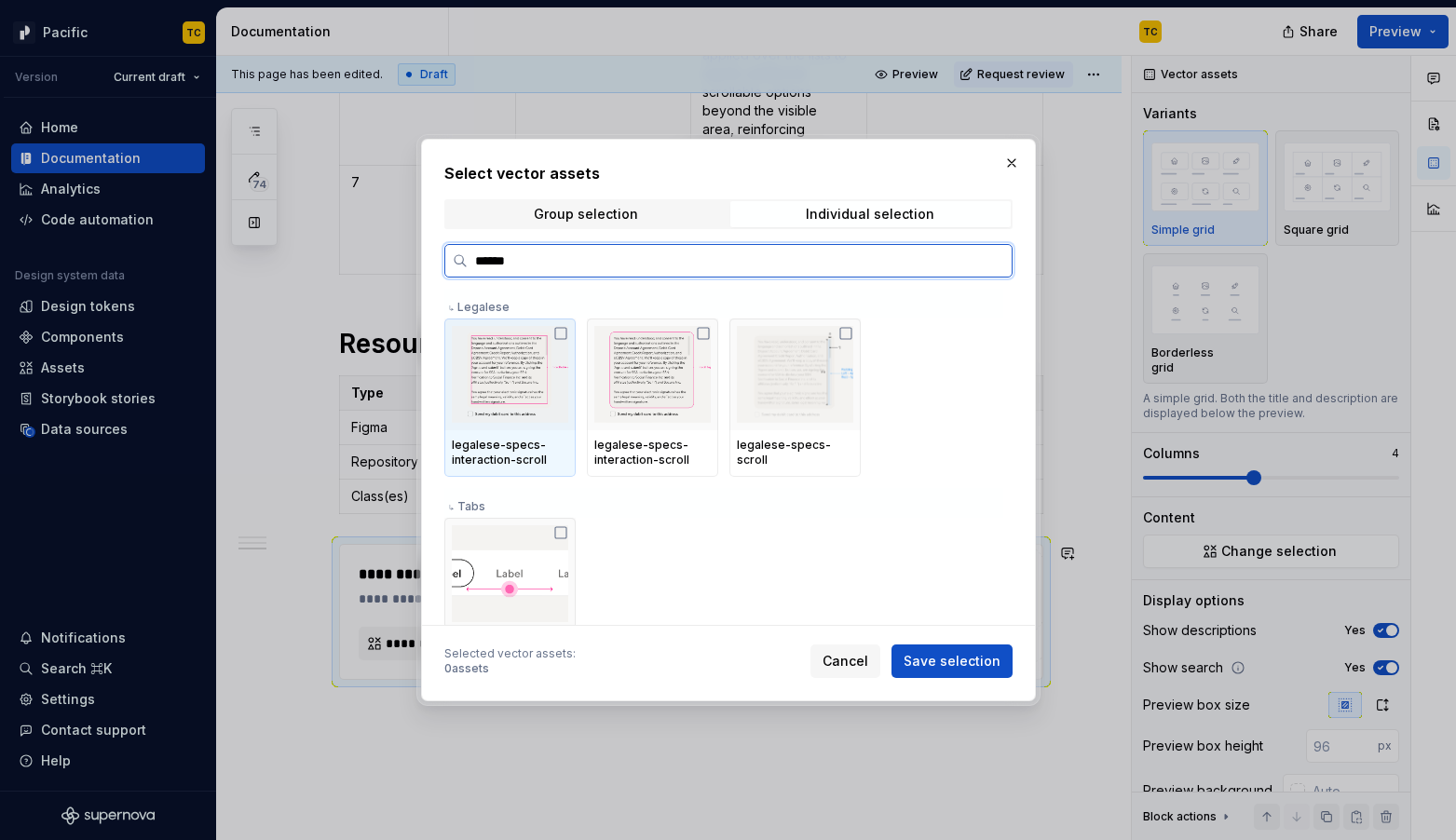type on "*******" 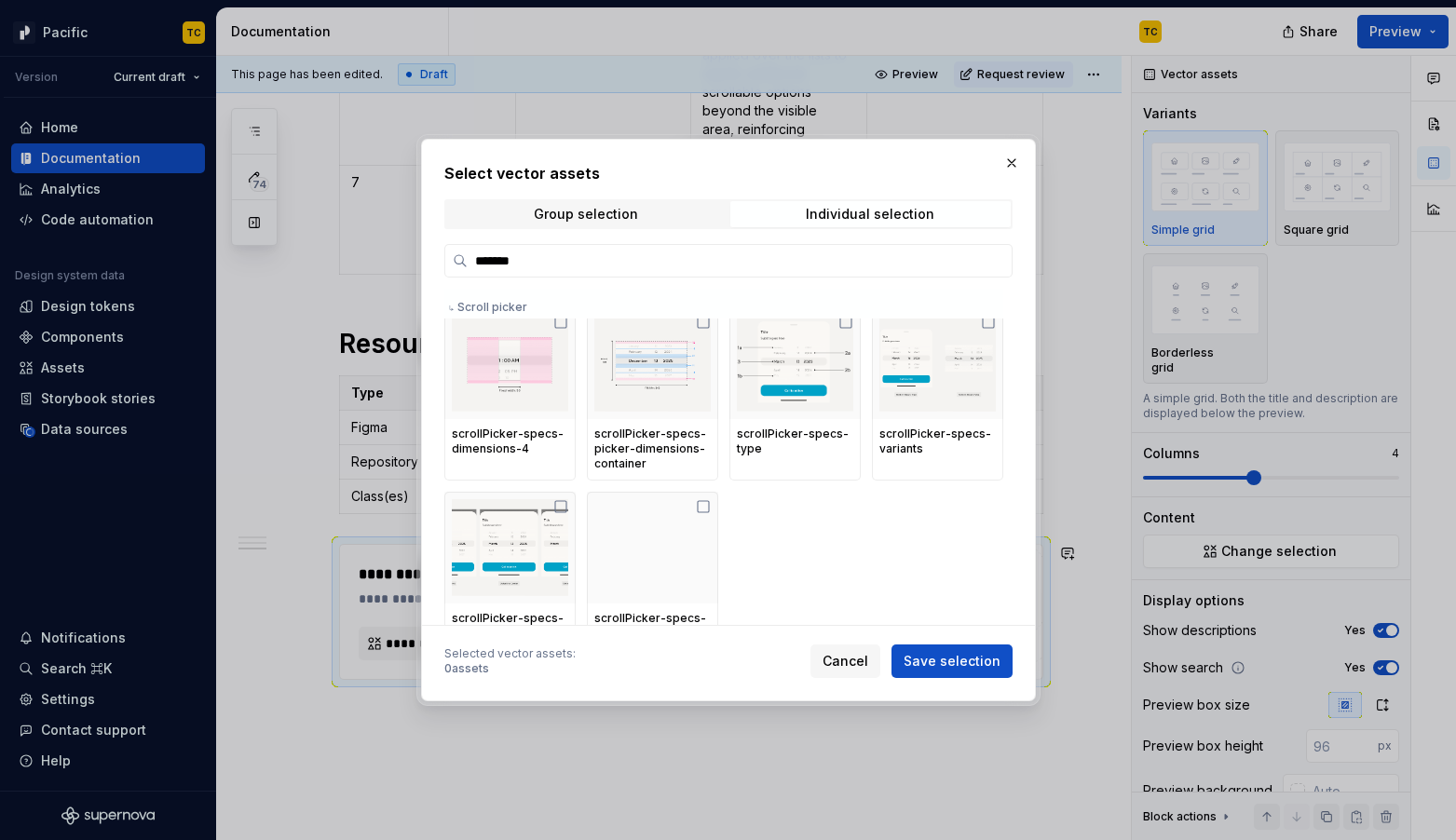 scroll, scrollTop: 364, scrollLeft: 0, axis: vertical 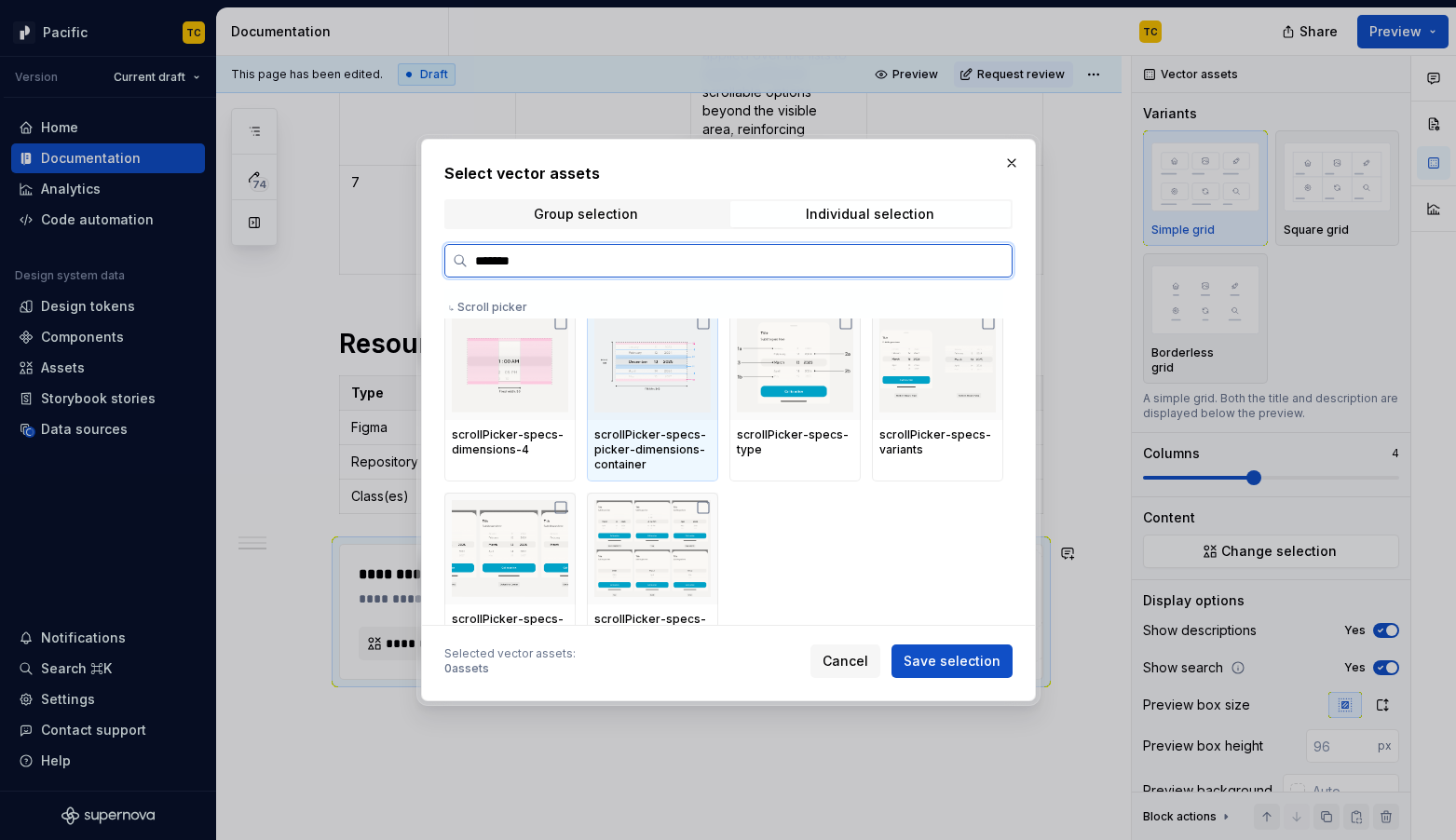 click at bounding box center (652, 364) 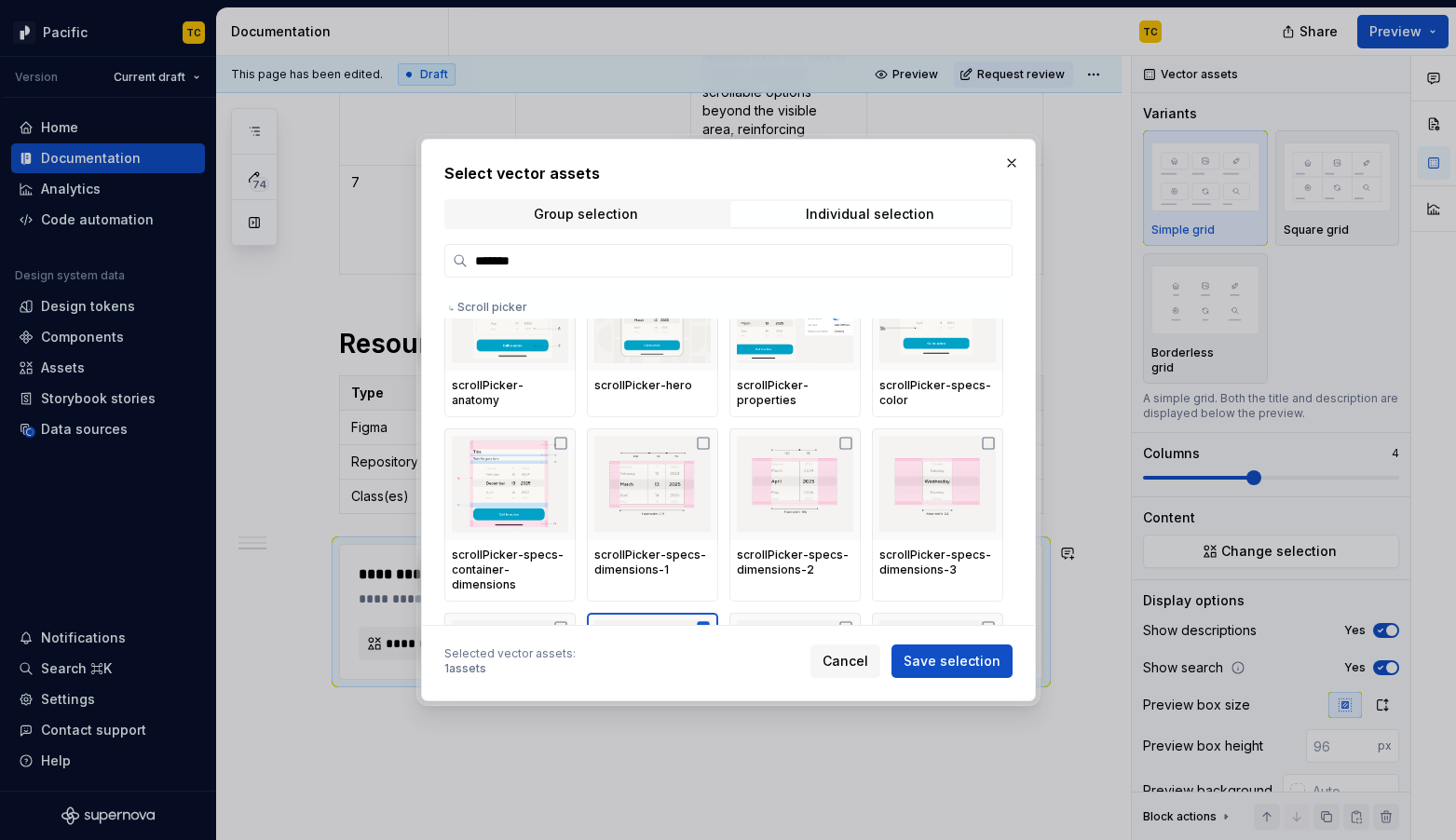 scroll, scrollTop: 556, scrollLeft: 0, axis: vertical 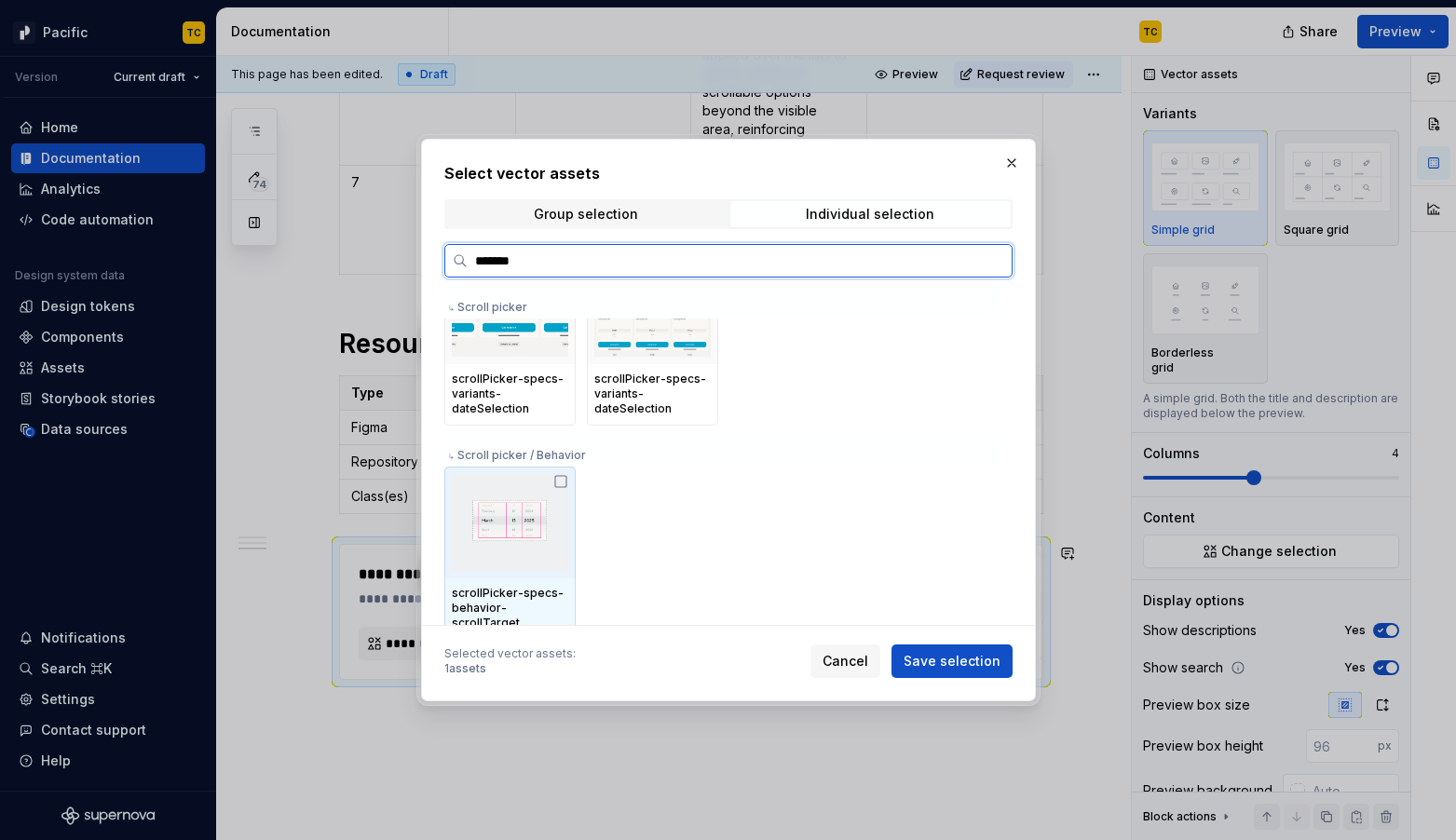 click 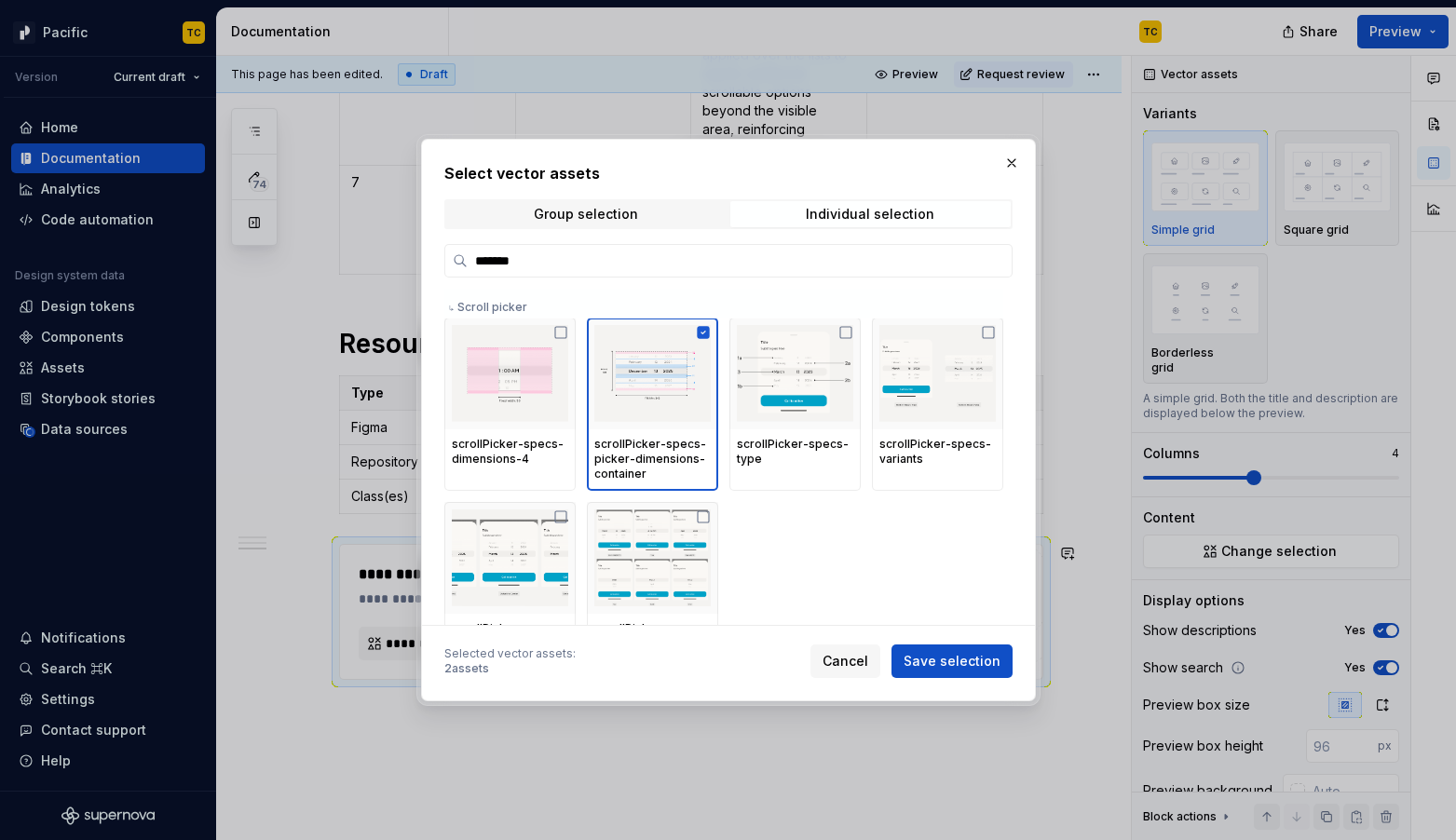 scroll, scrollTop: 262, scrollLeft: 0, axis: vertical 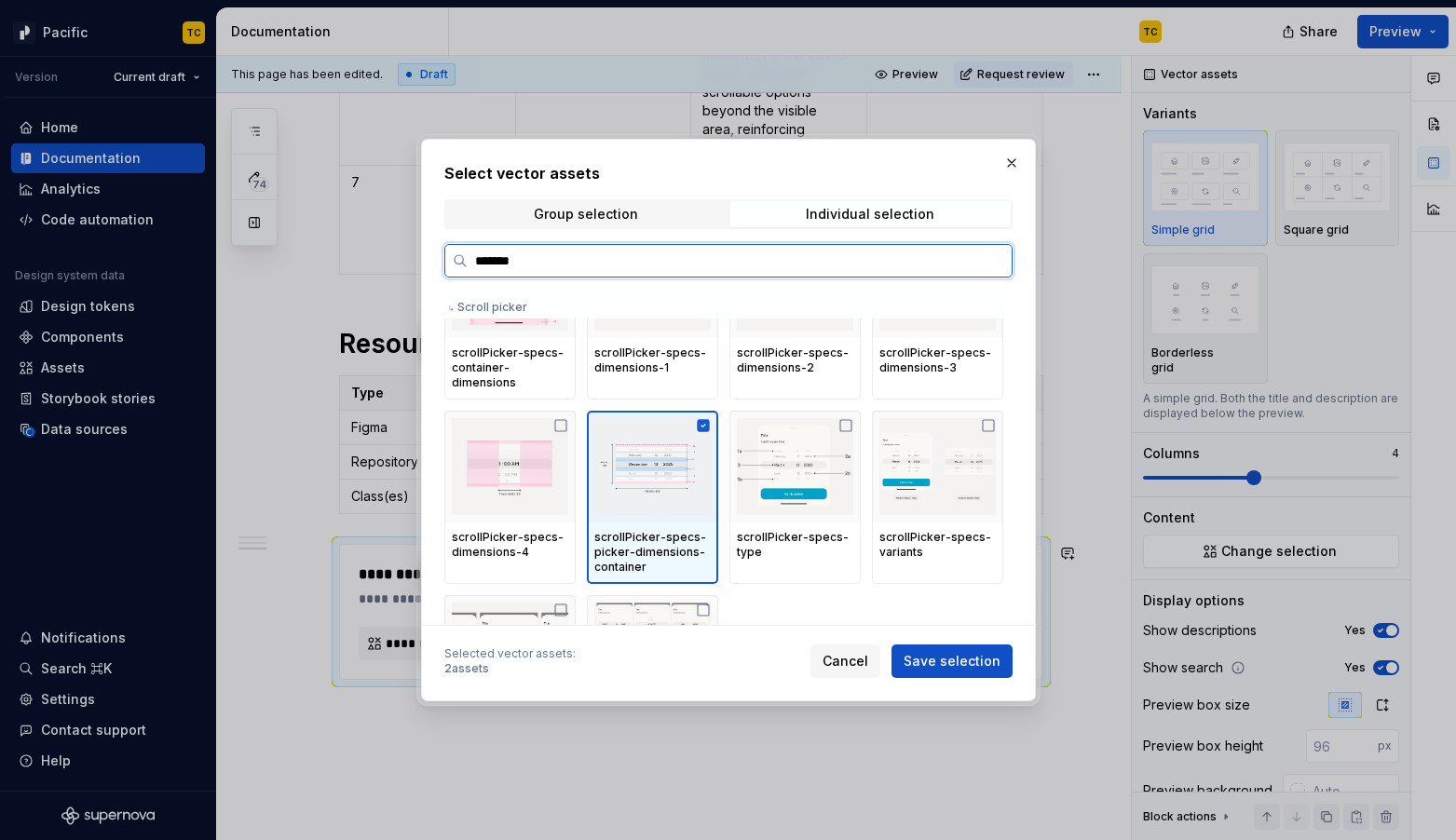 click 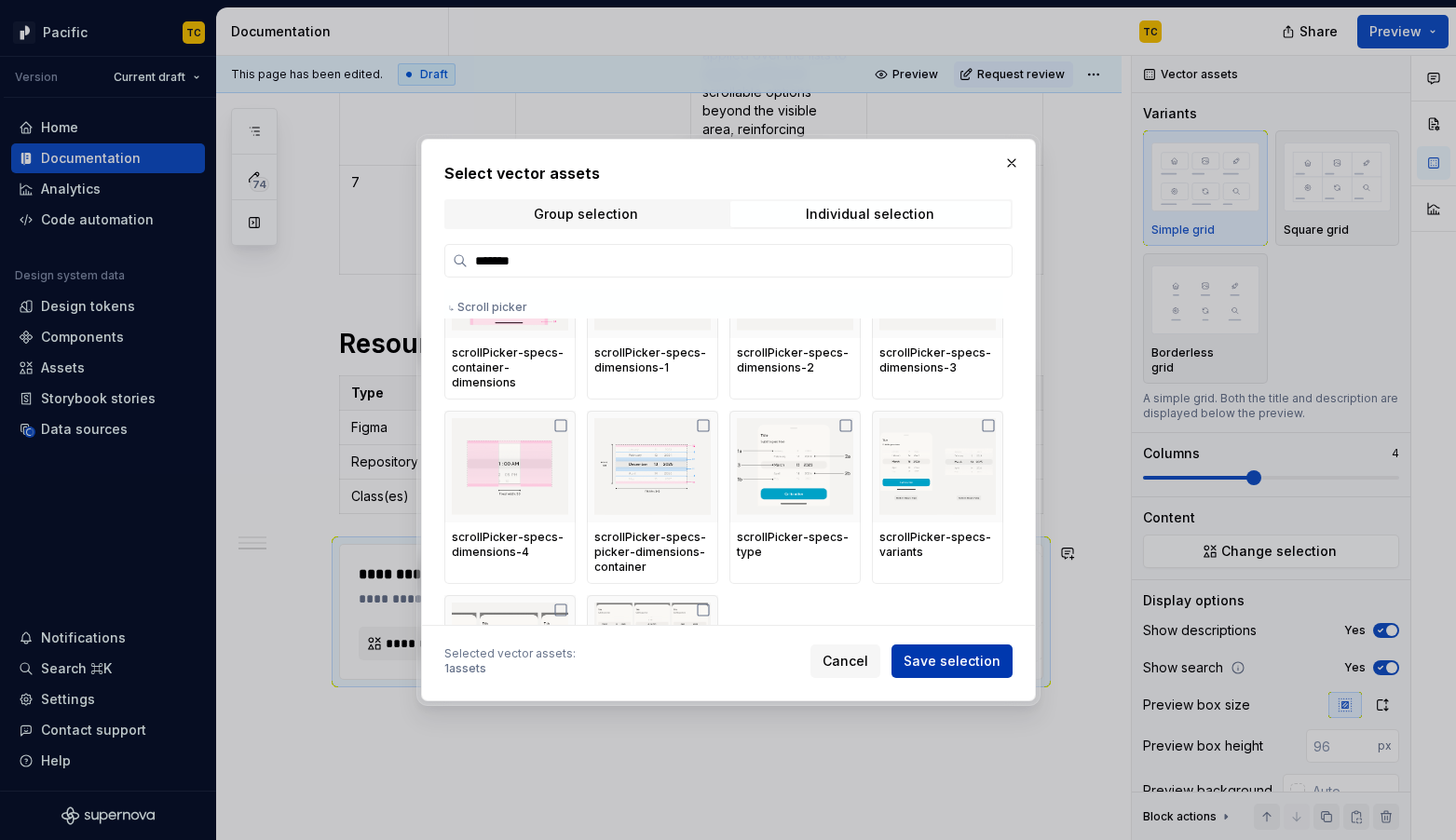 click on "Save selection" at bounding box center [952, 661] 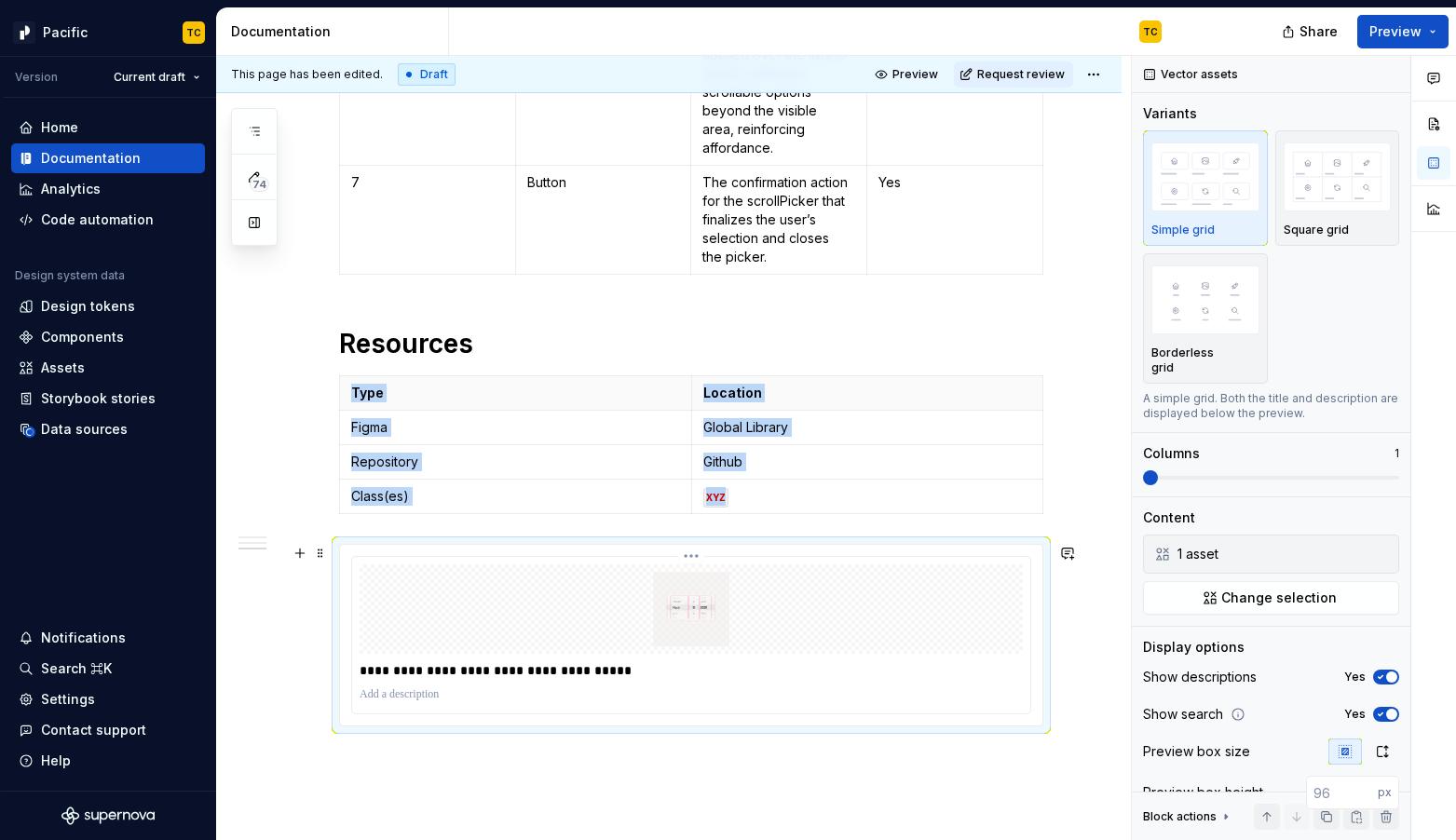 click at bounding box center (691, 609) 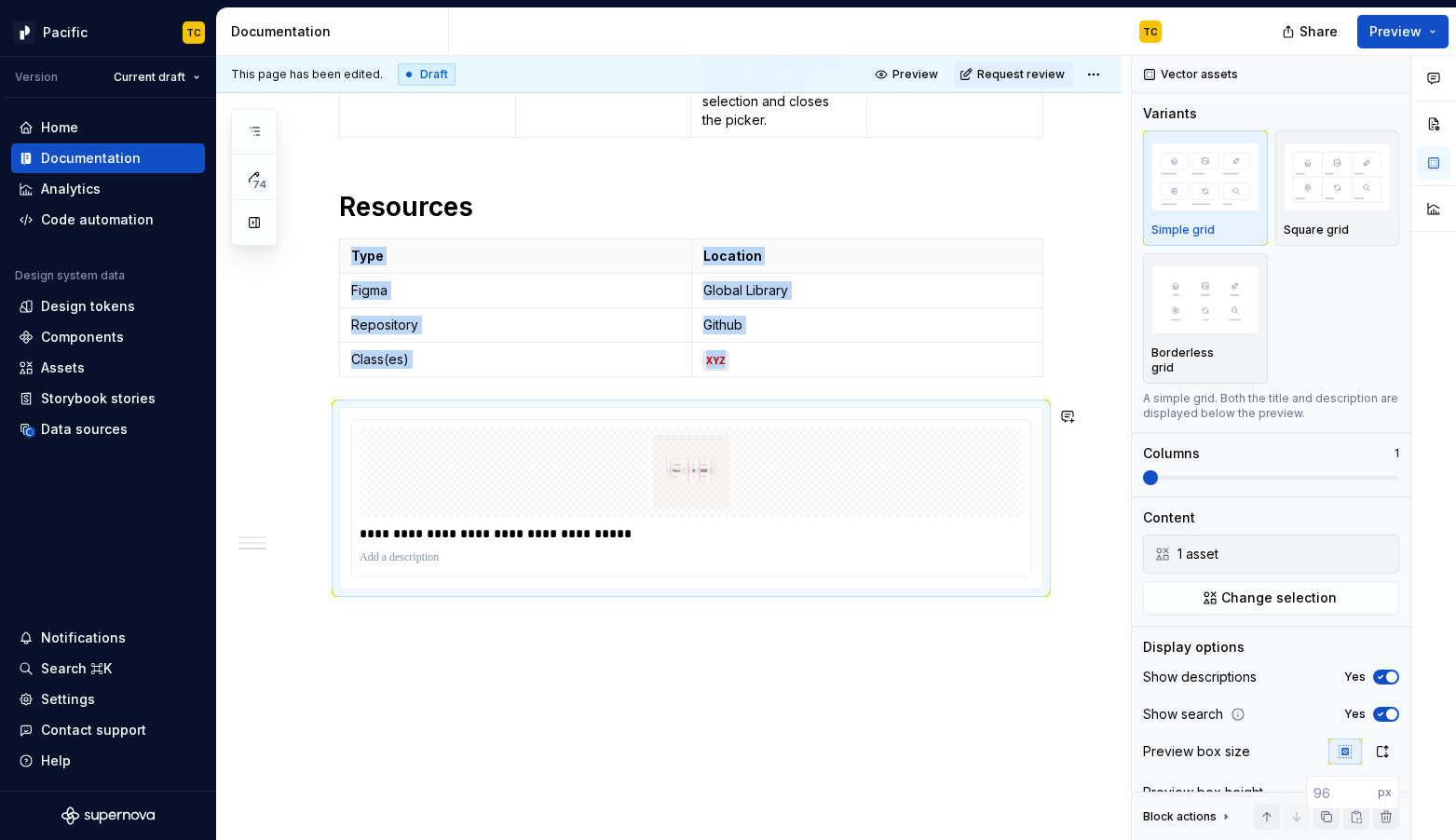 scroll, scrollTop: 2384, scrollLeft: 0, axis: vertical 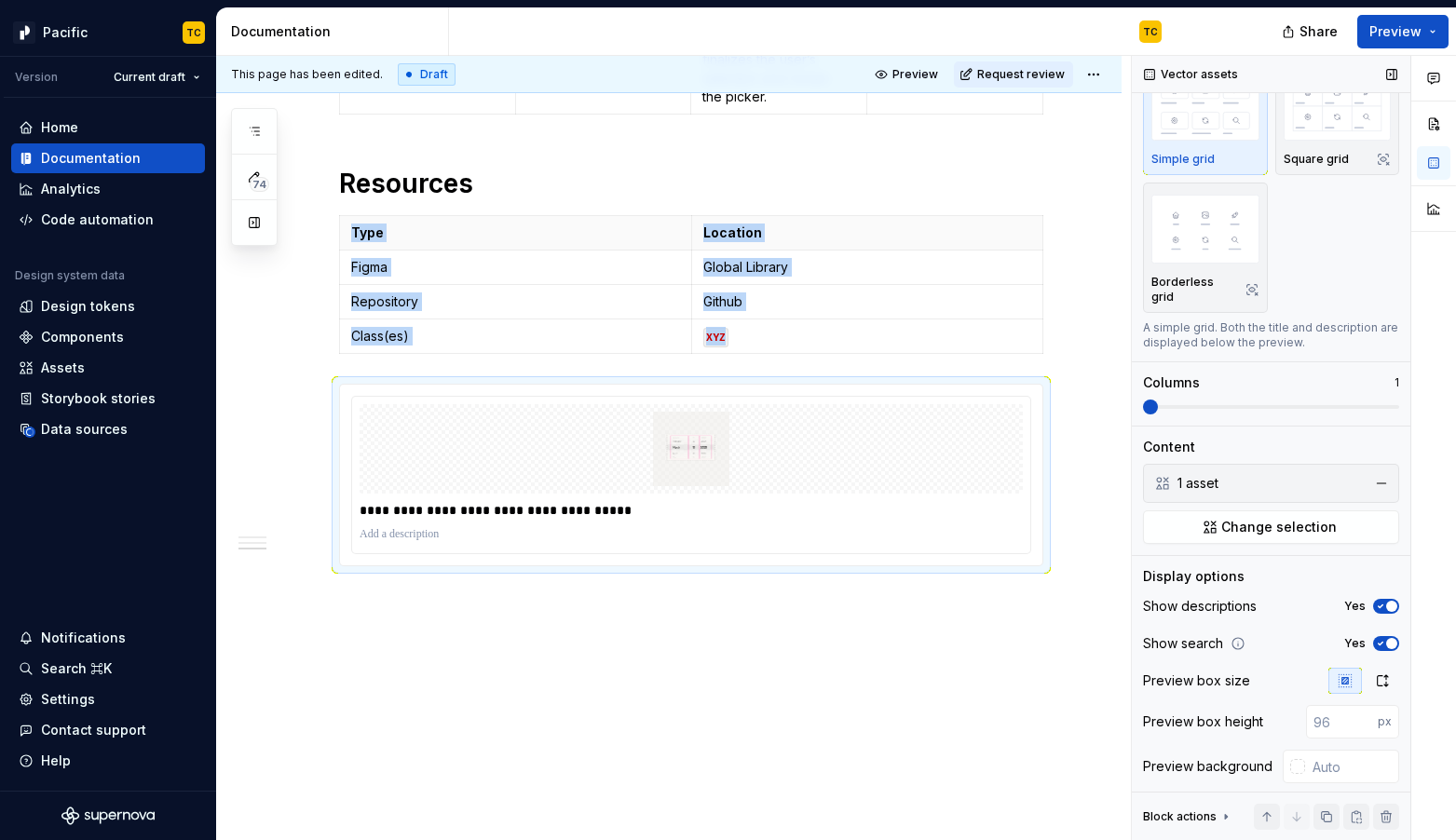 type on "*" 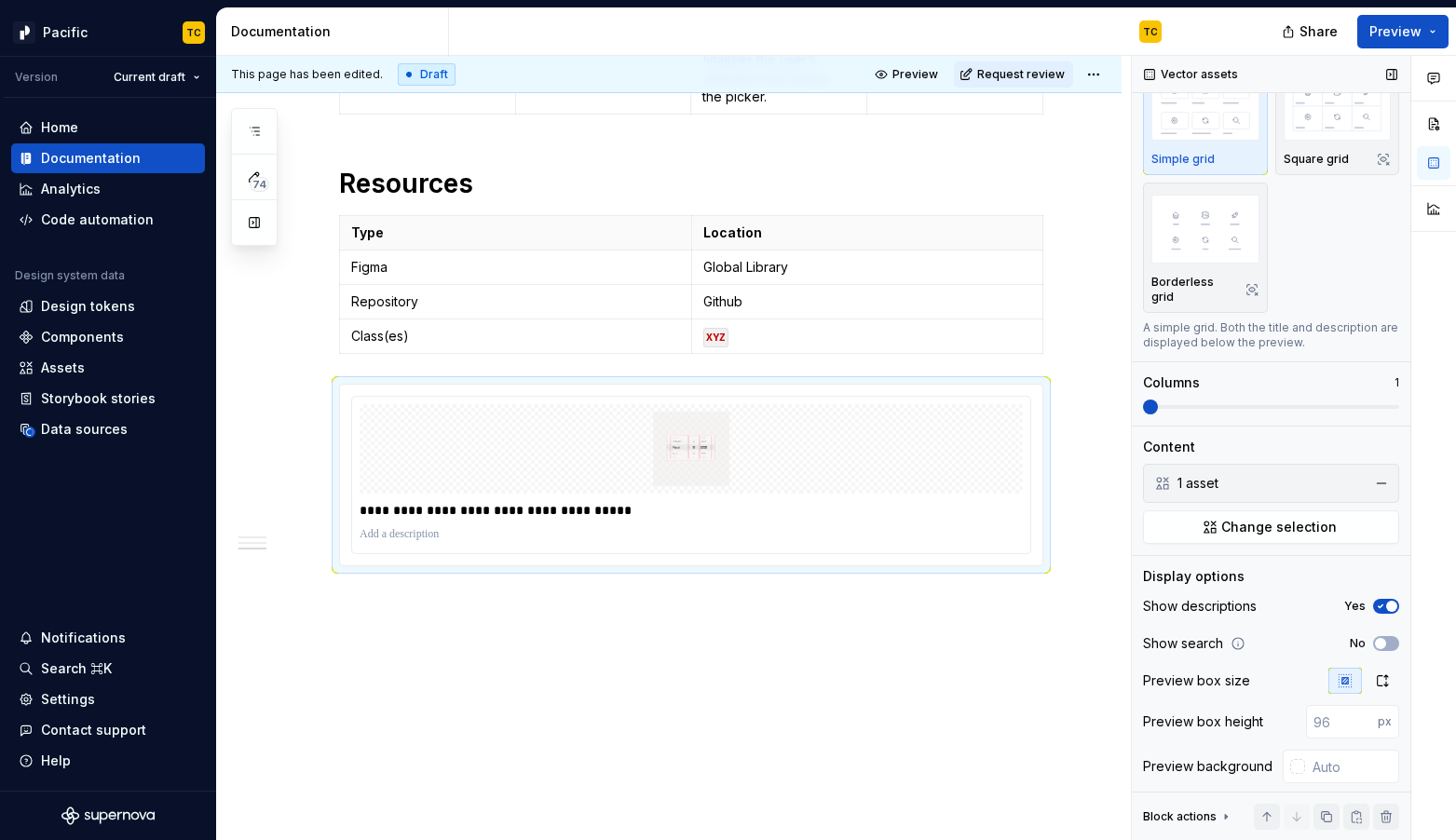click 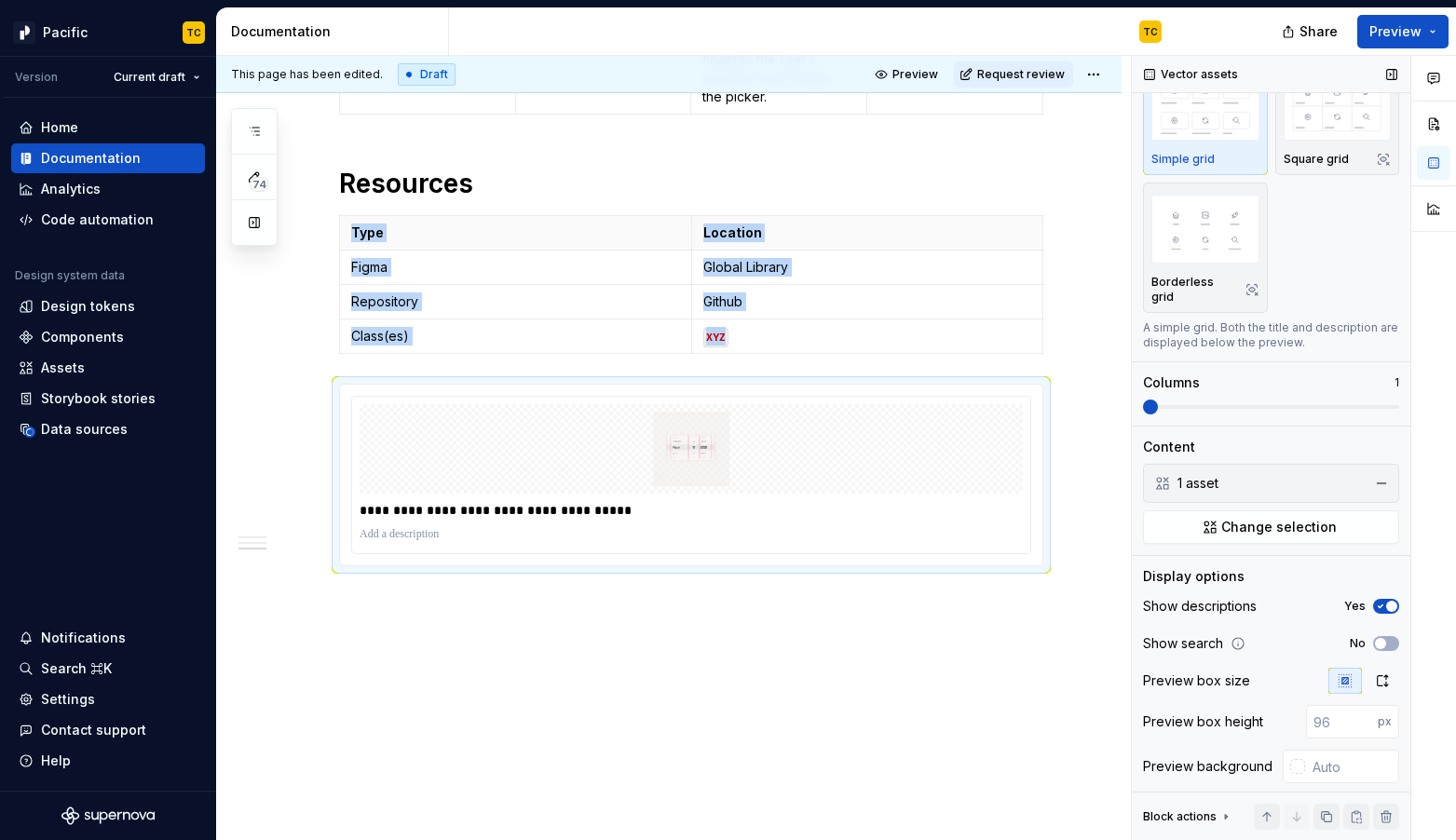 scroll, scrollTop: 2362, scrollLeft: 0, axis: vertical 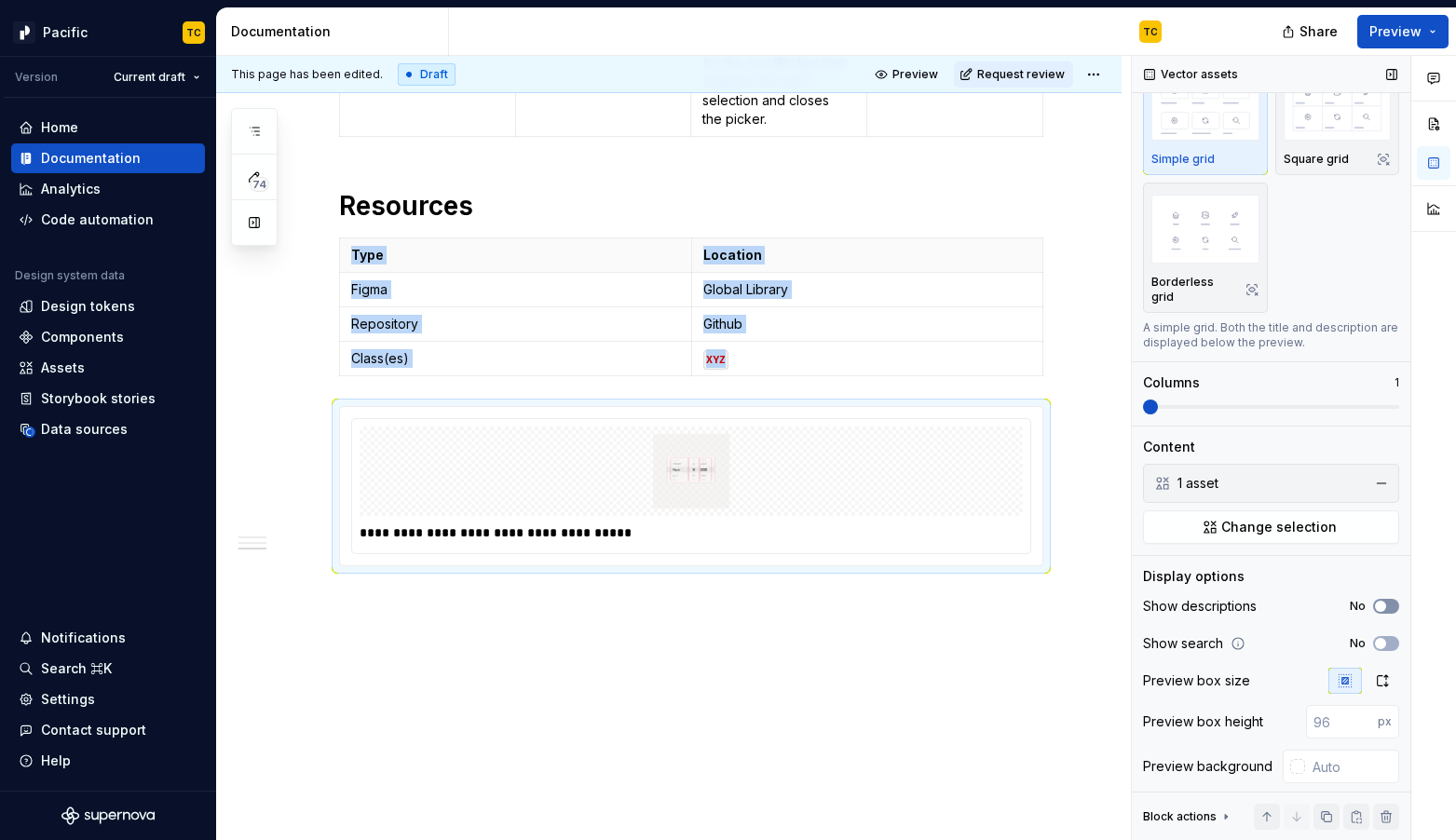 click 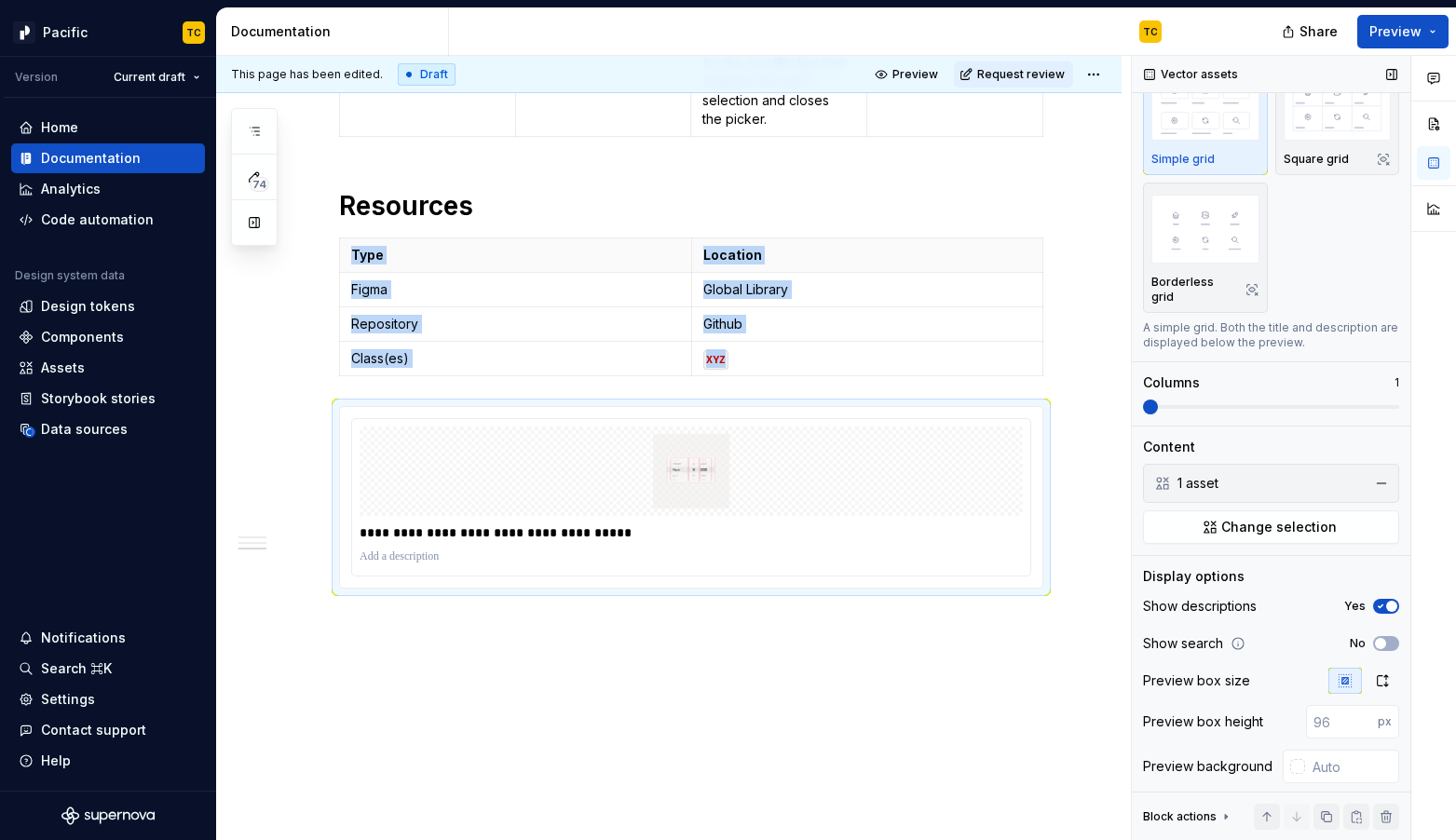 click at bounding box center [1392, 606] 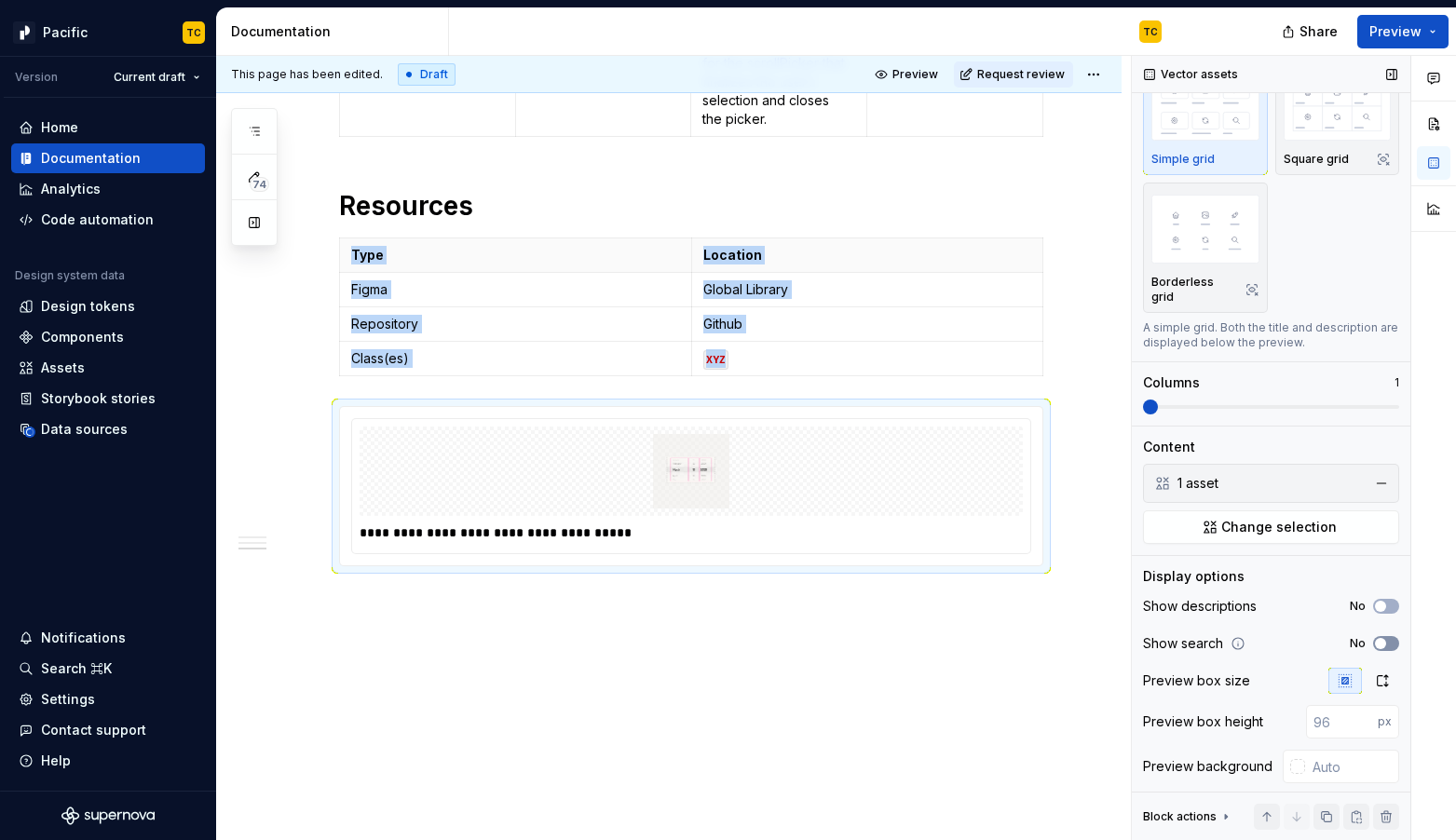 click at bounding box center (1381, 644) 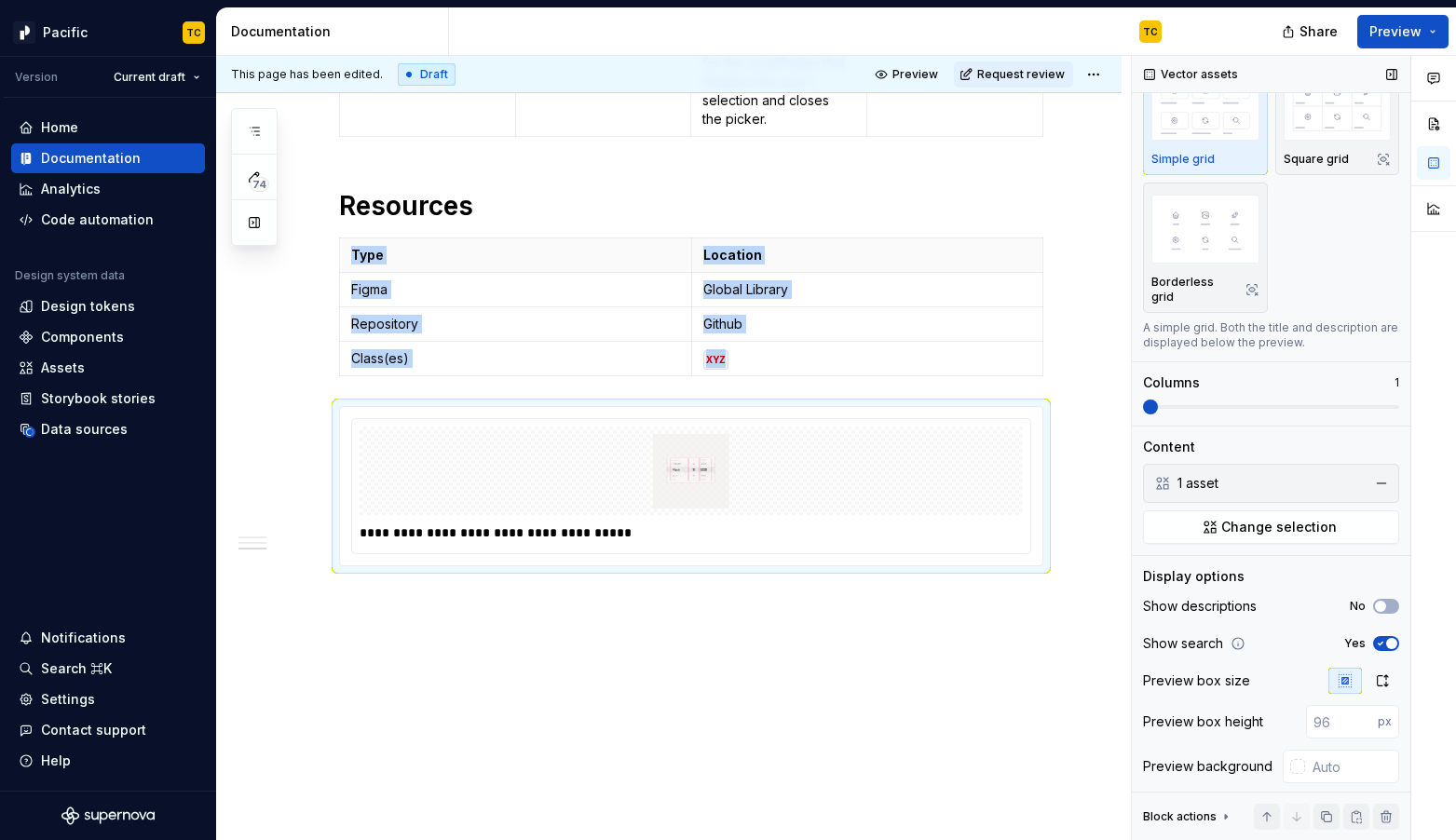 click 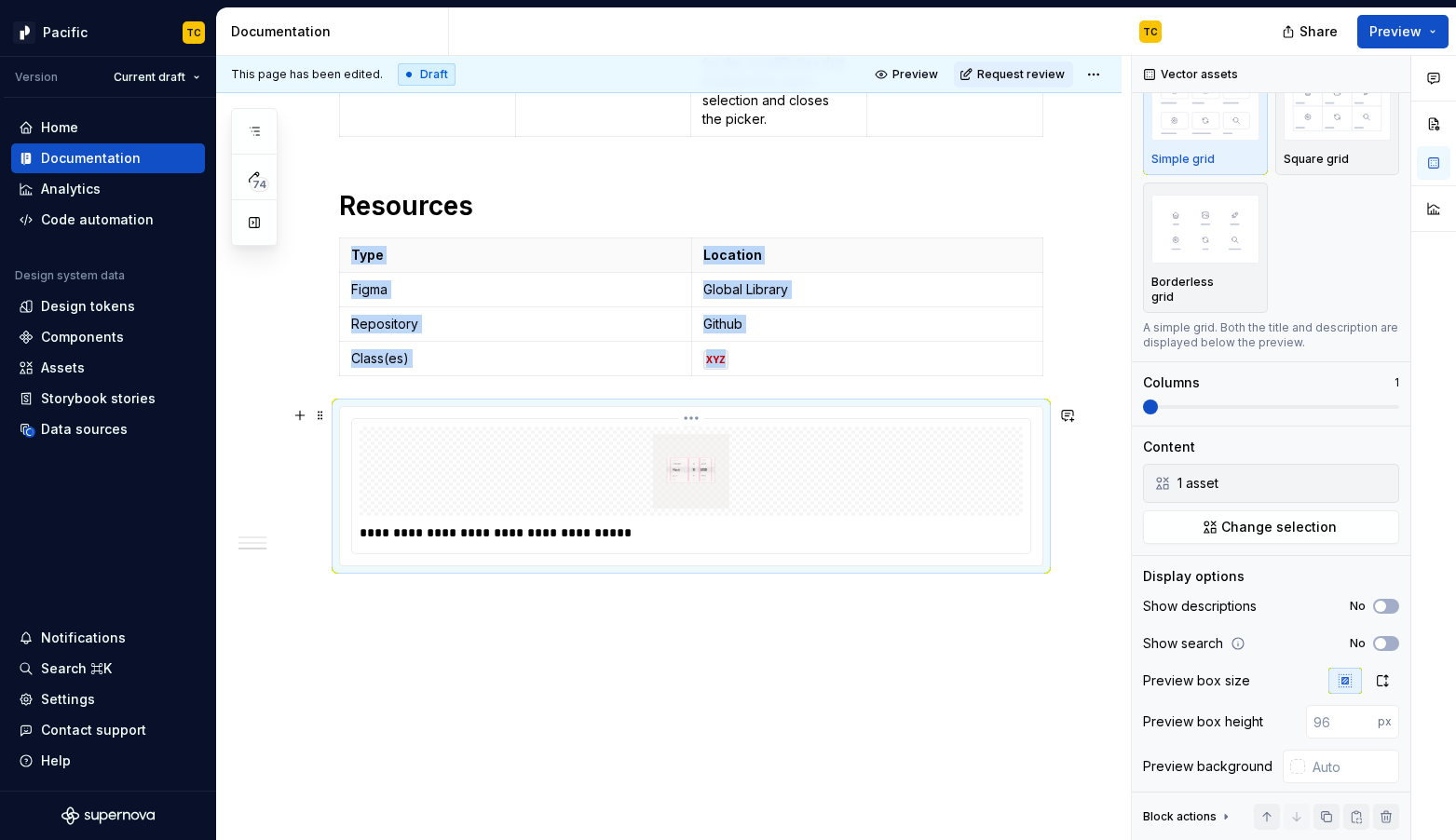 click at bounding box center (691, 471) 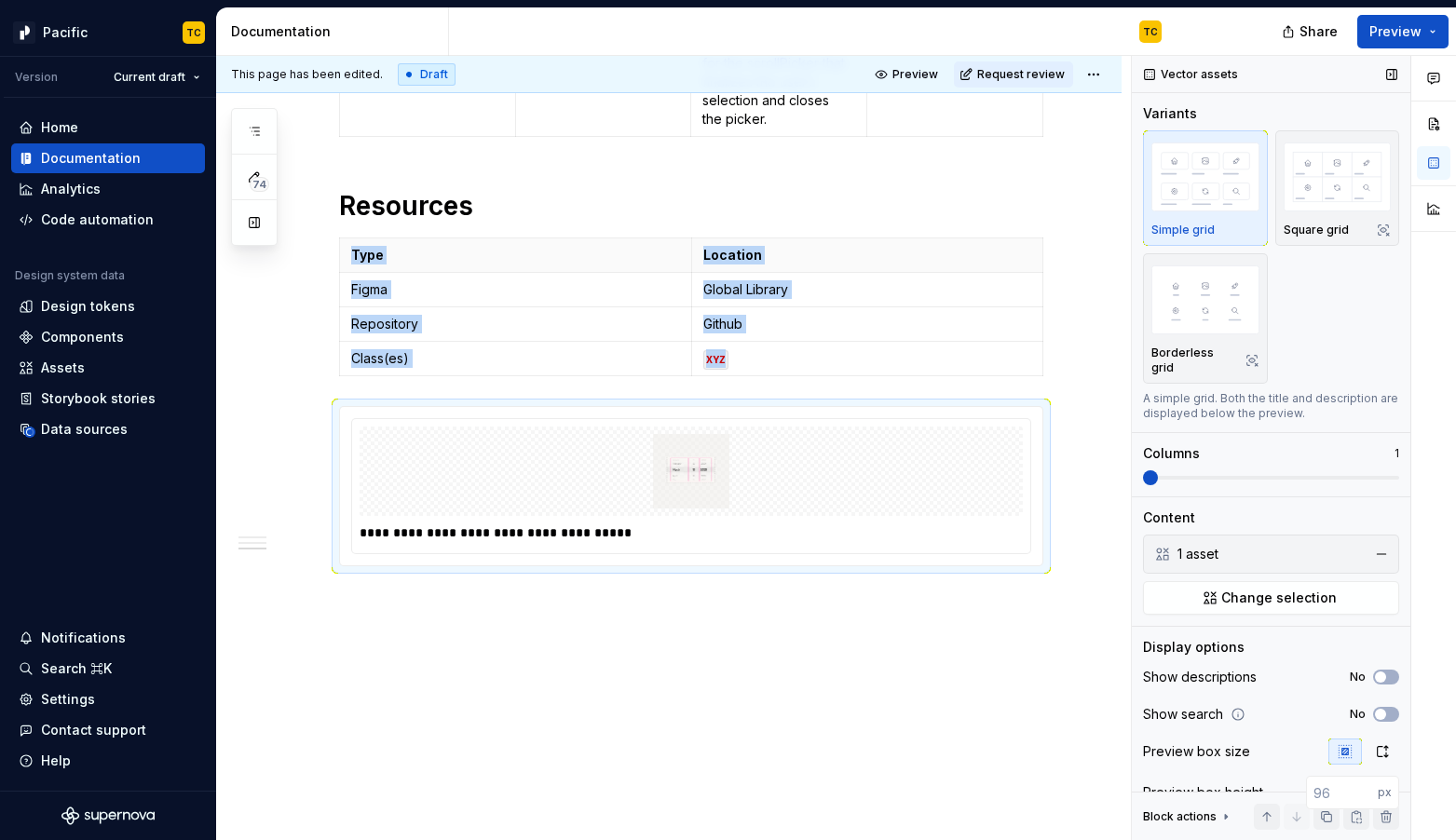 scroll, scrollTop: 71, scrollLeft: 0, axis: vertical 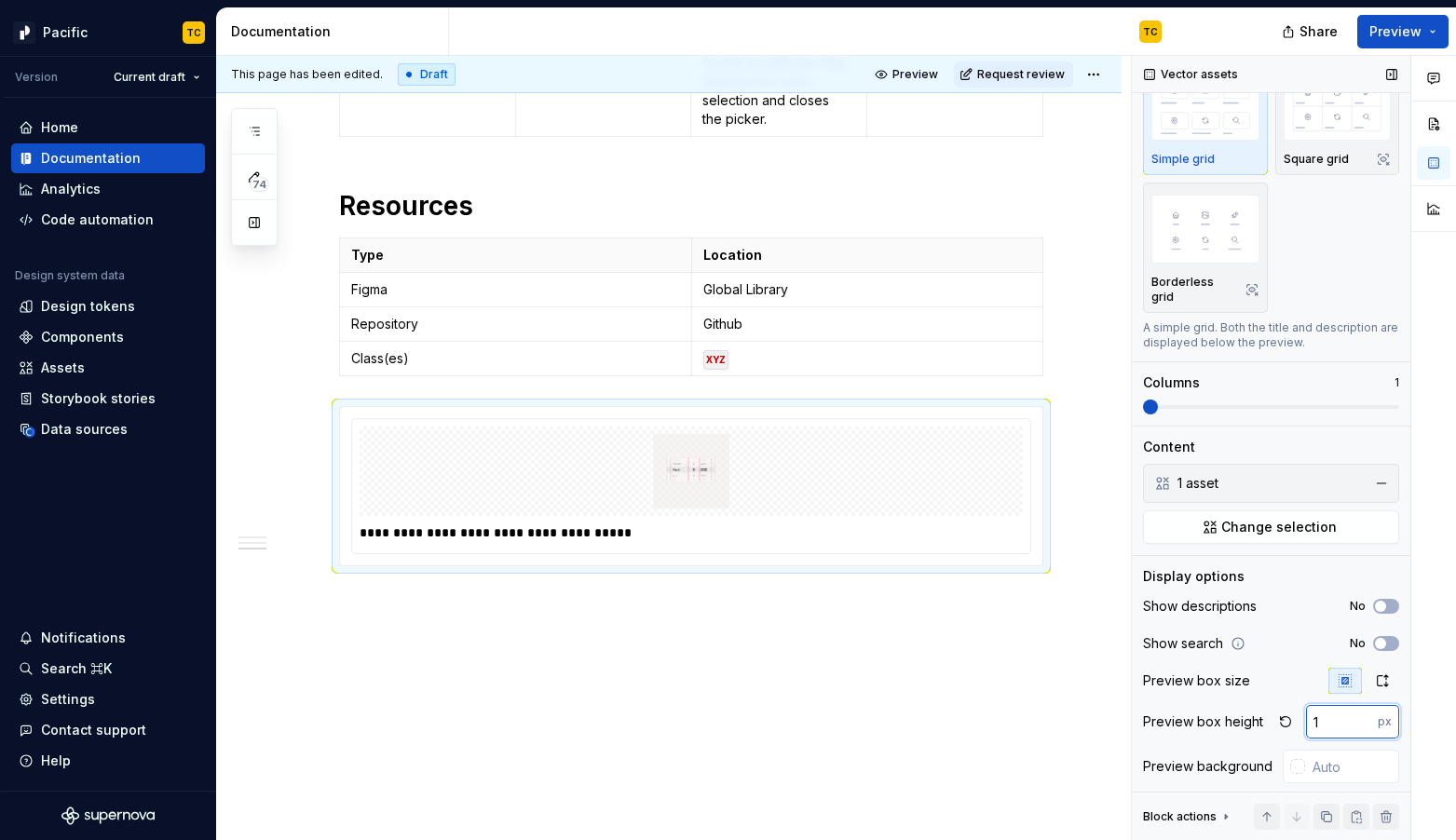 click on "1" at bounding box center (1341, 722) 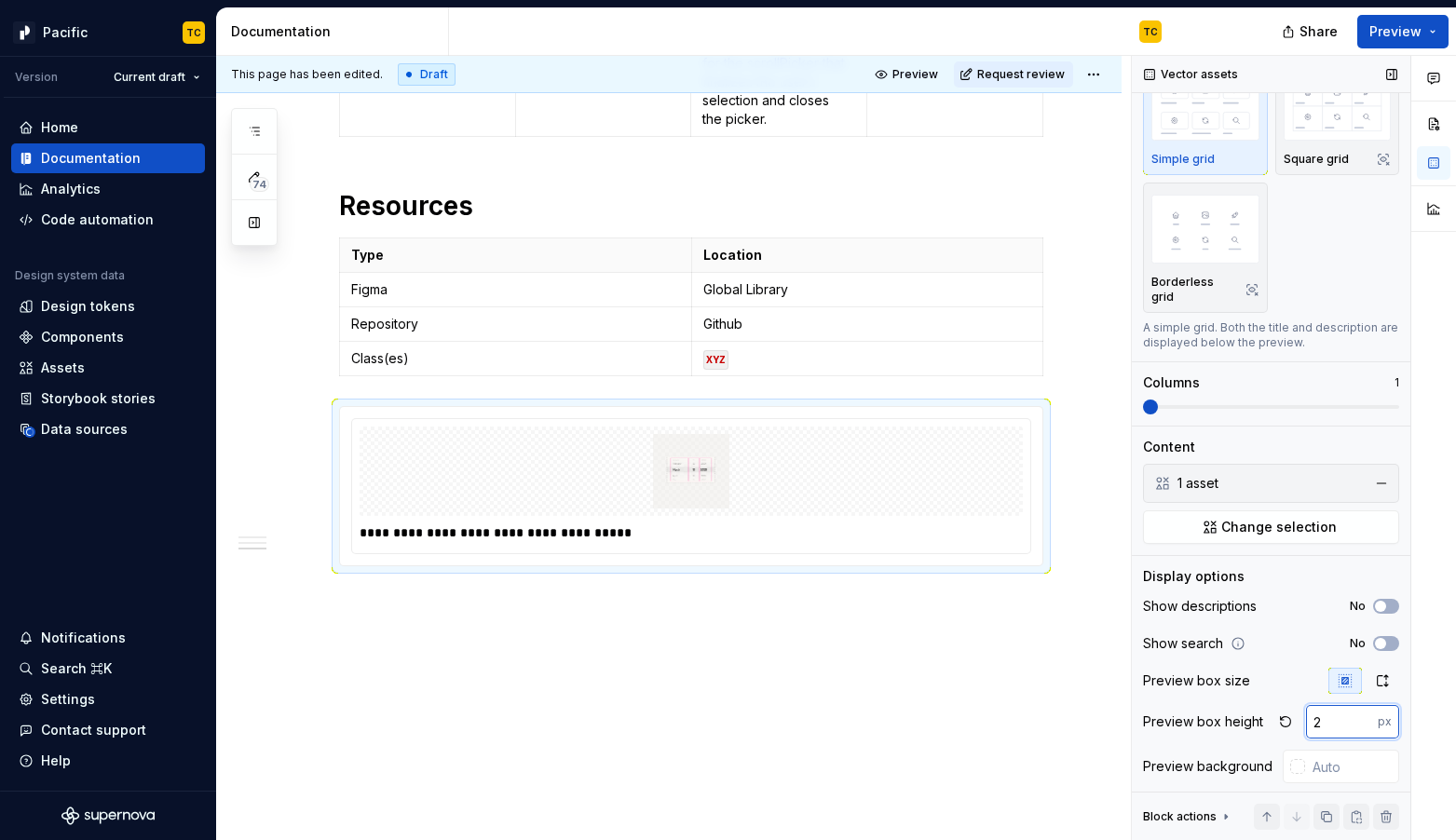 click on "2" at bounding box center (1341, 722) 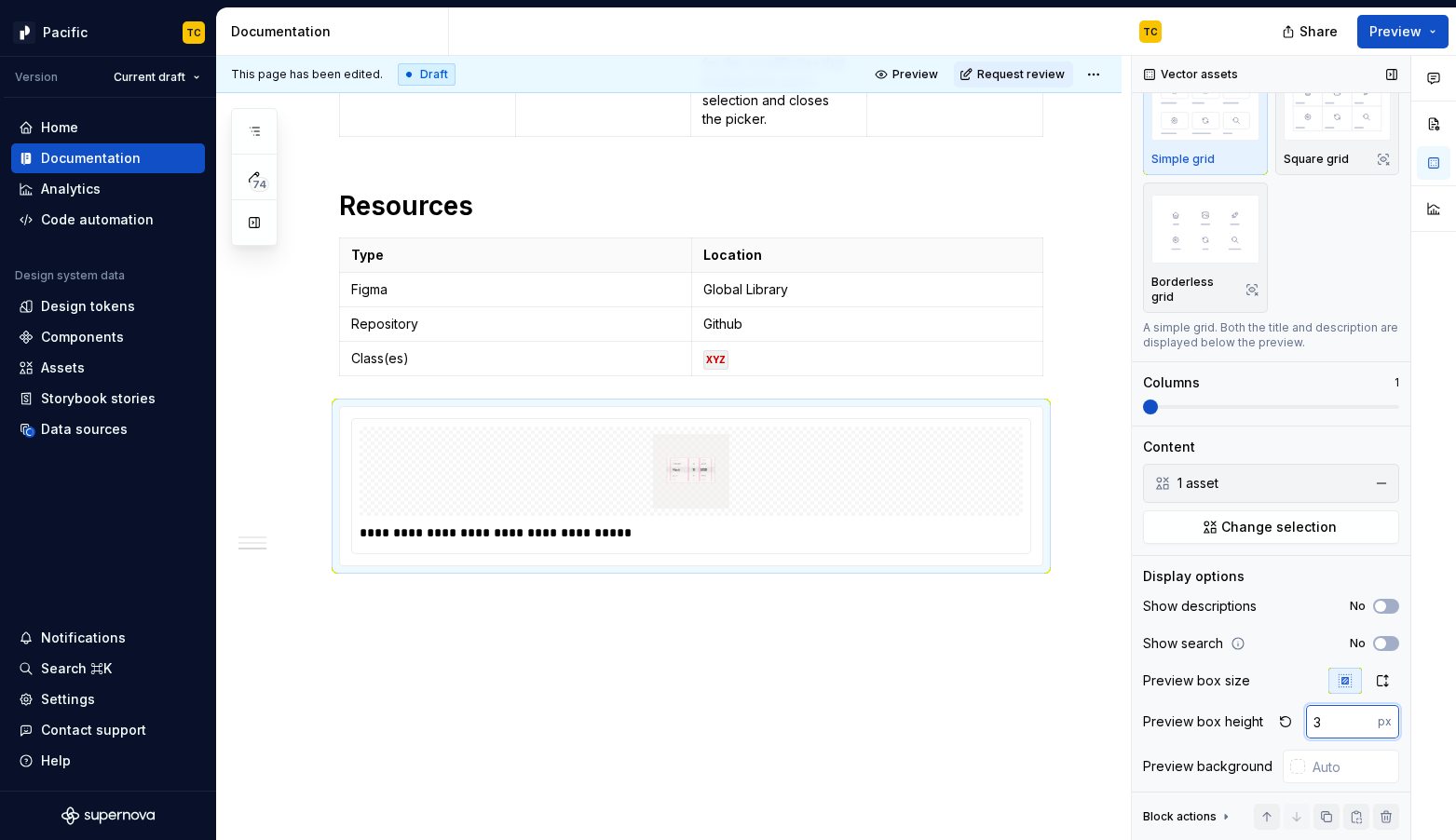 click on "3" at bounding box center [1341, 722] 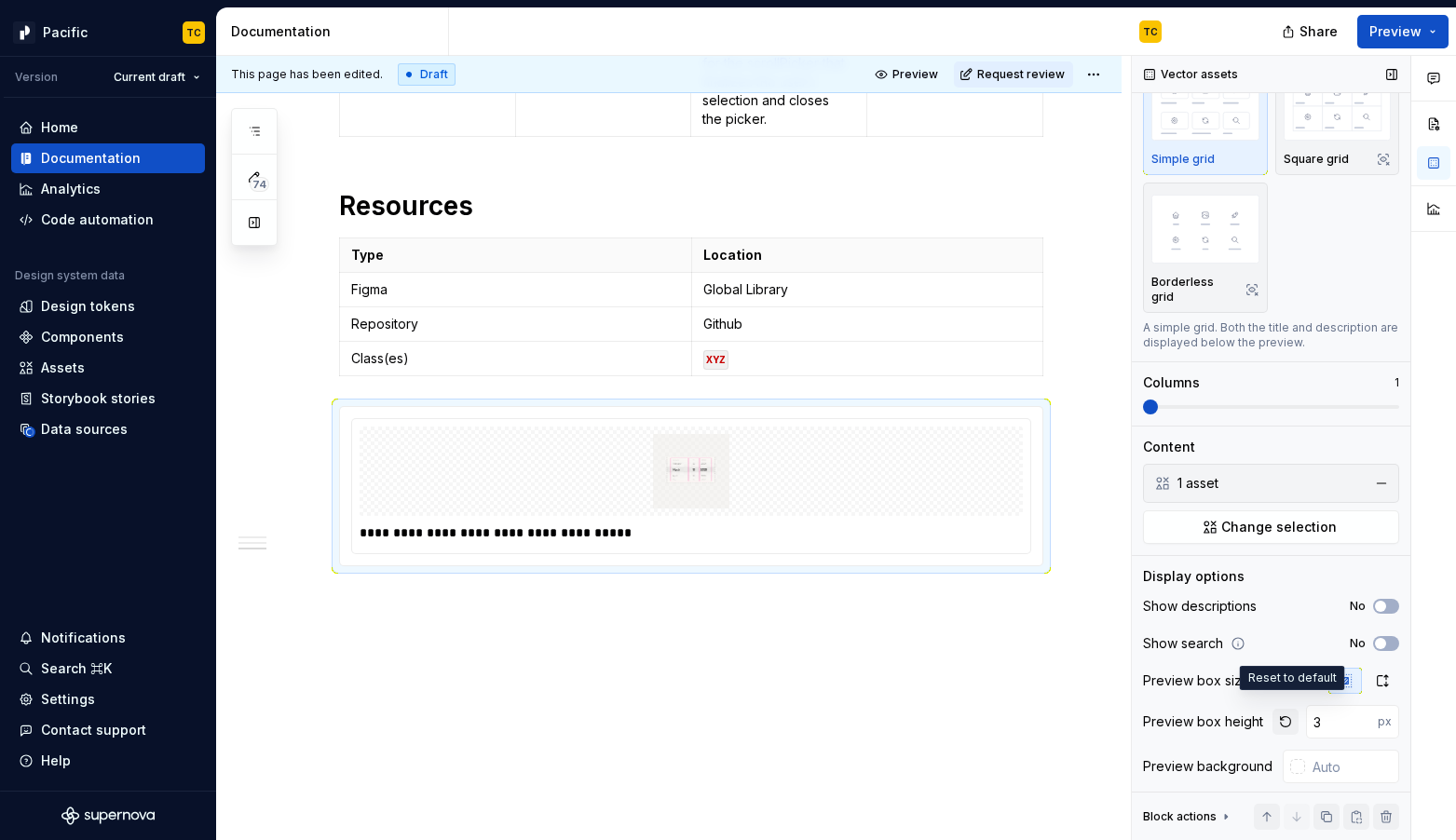 type on "48" 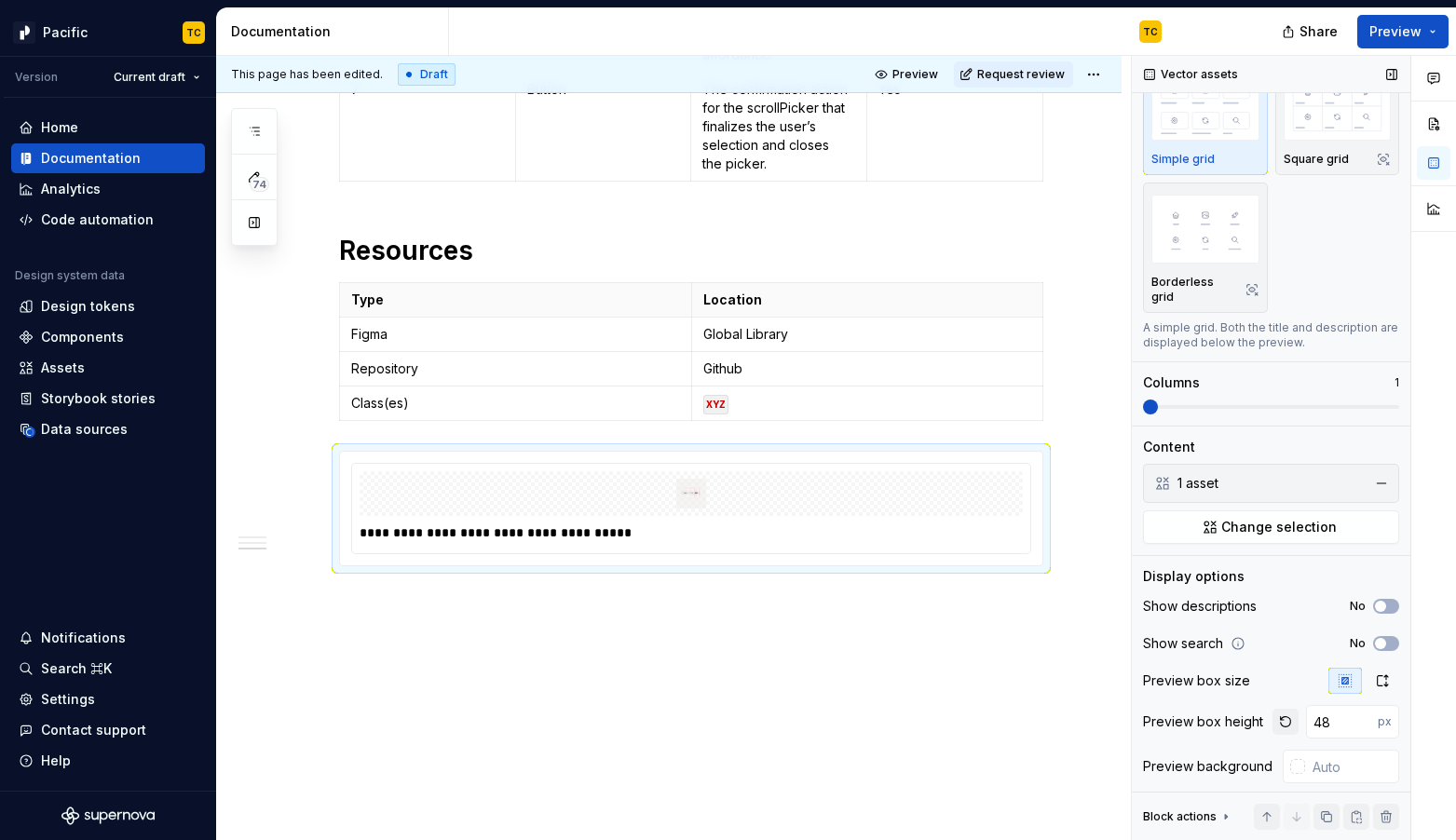 click at bounding box center [1286, 722] 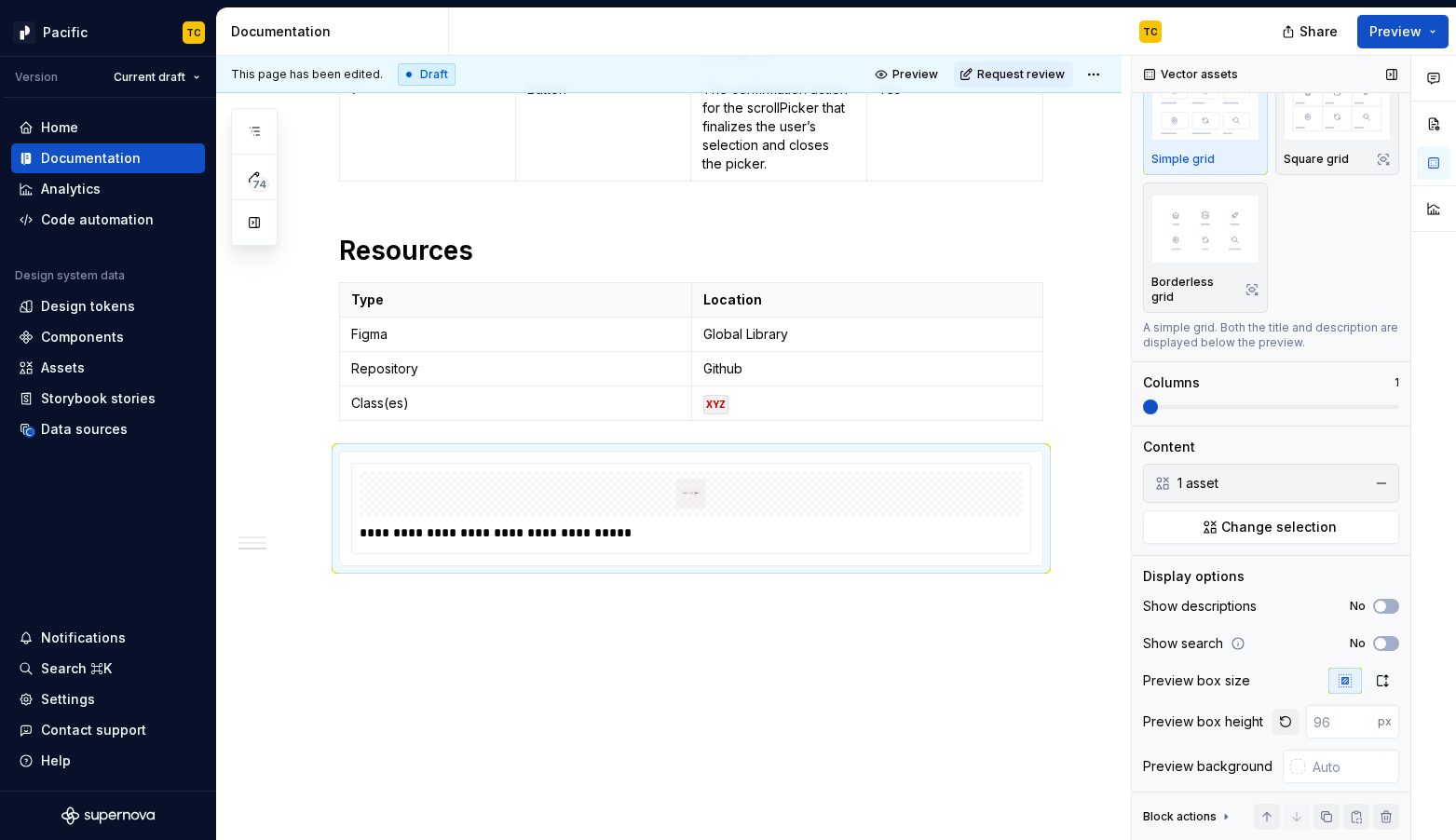 scroll, scrollTop: 2362, scrollLeft: 0, axis: vertical 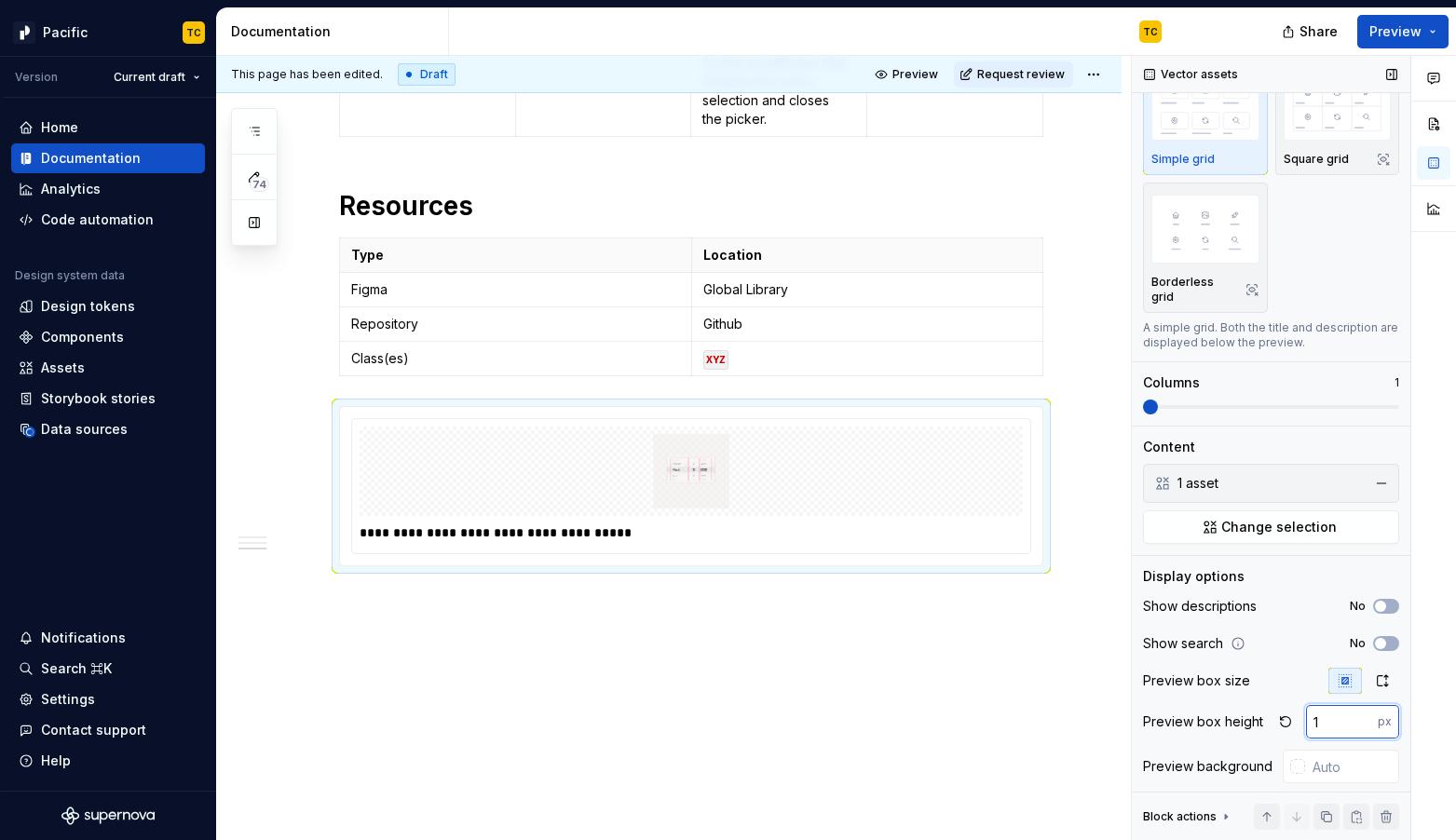 click on "1" at bounding box center [1341, 722] 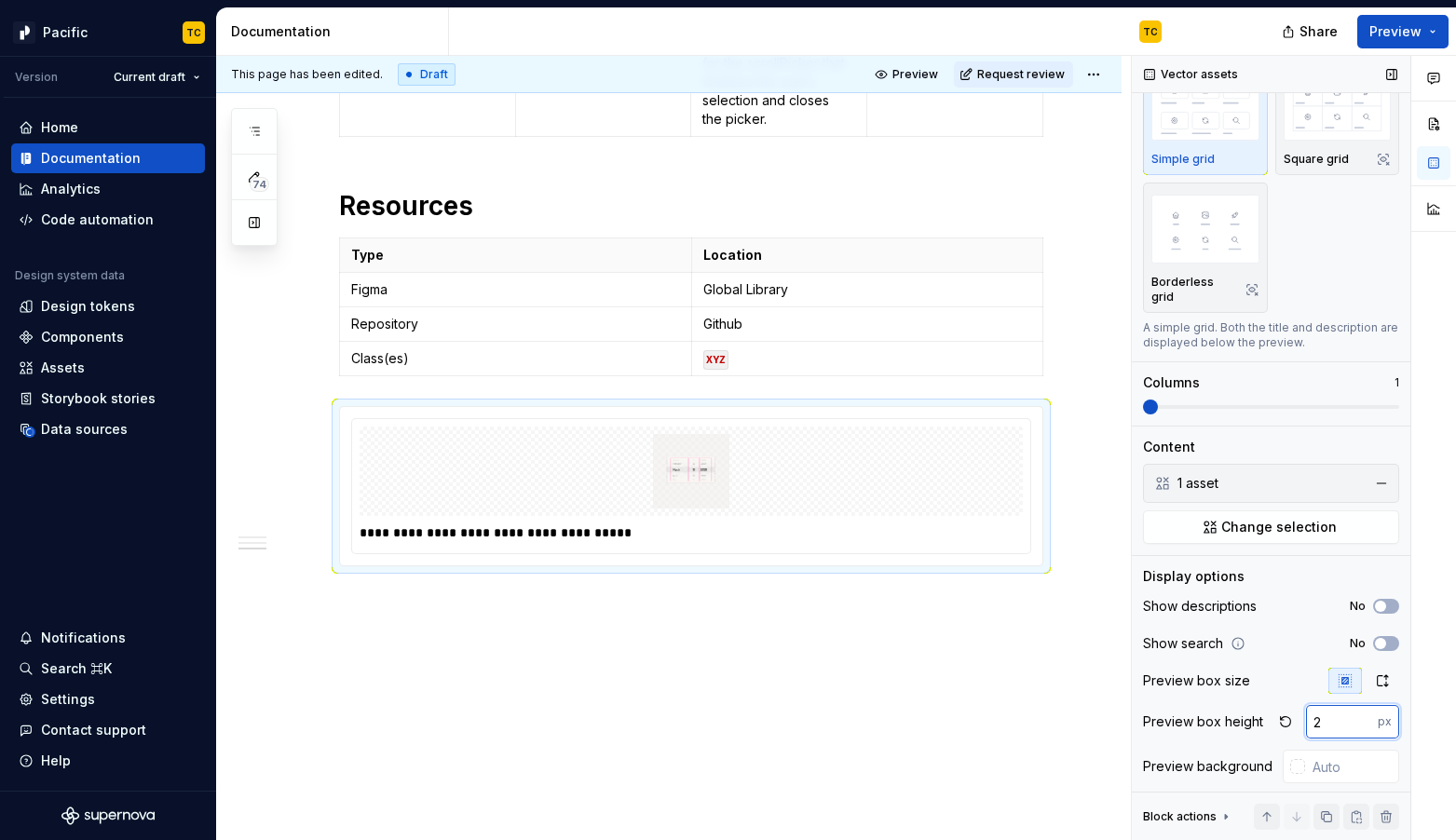click on "2" at bounding box center (1341, 722) 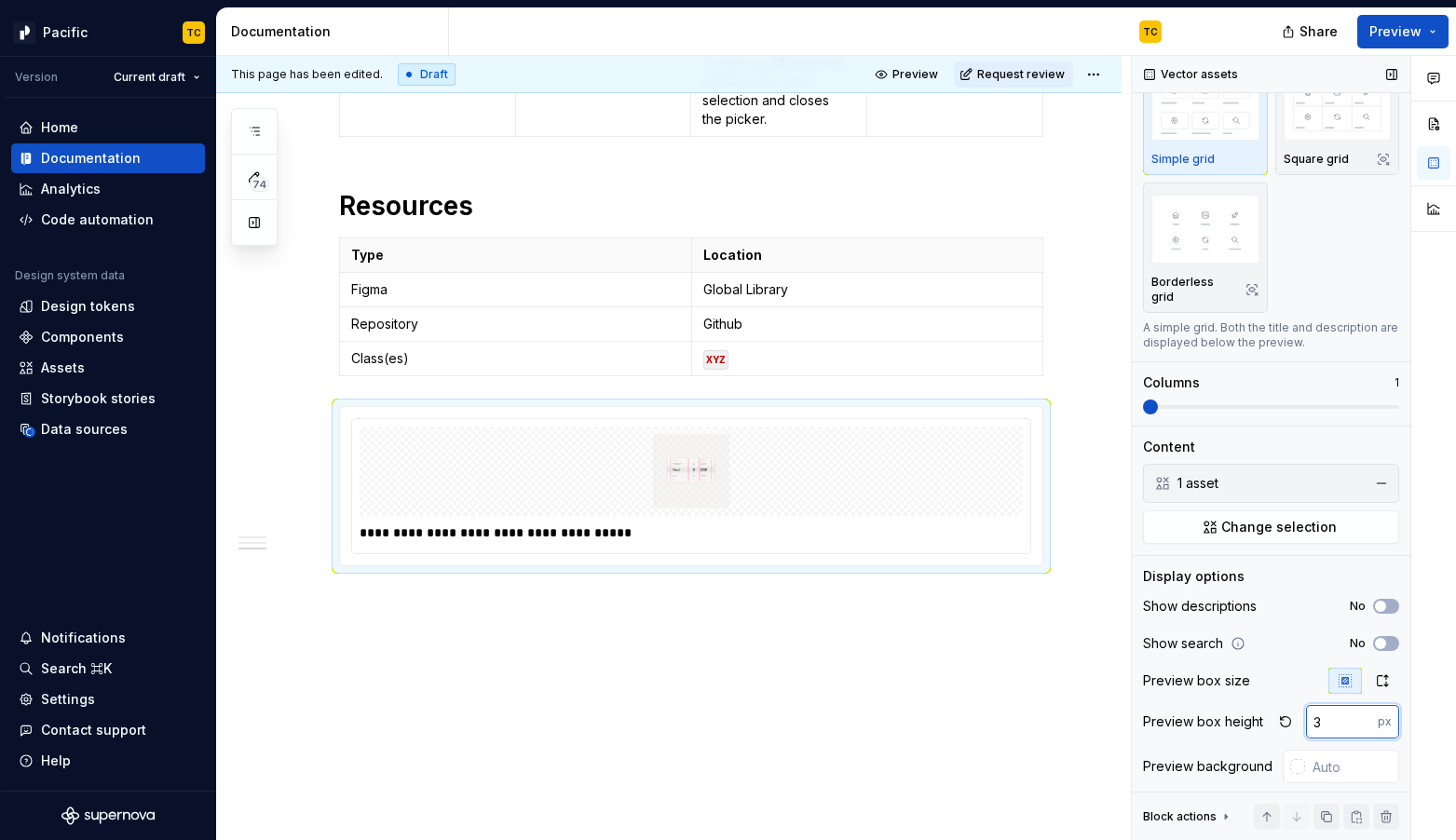 click on "3" at bounding box center [1341, 722] 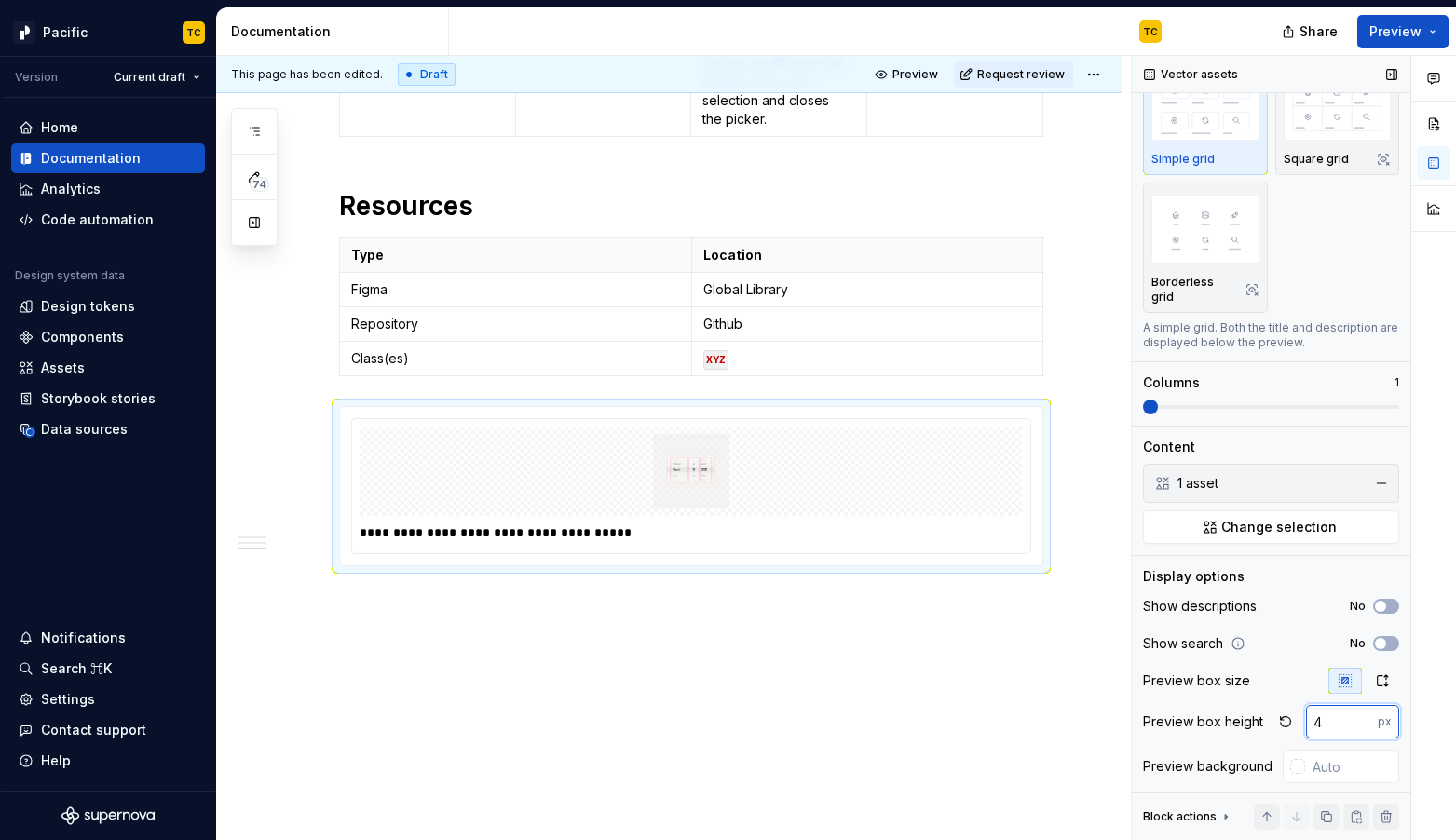click on "4" at bounding box center (1341, 722) 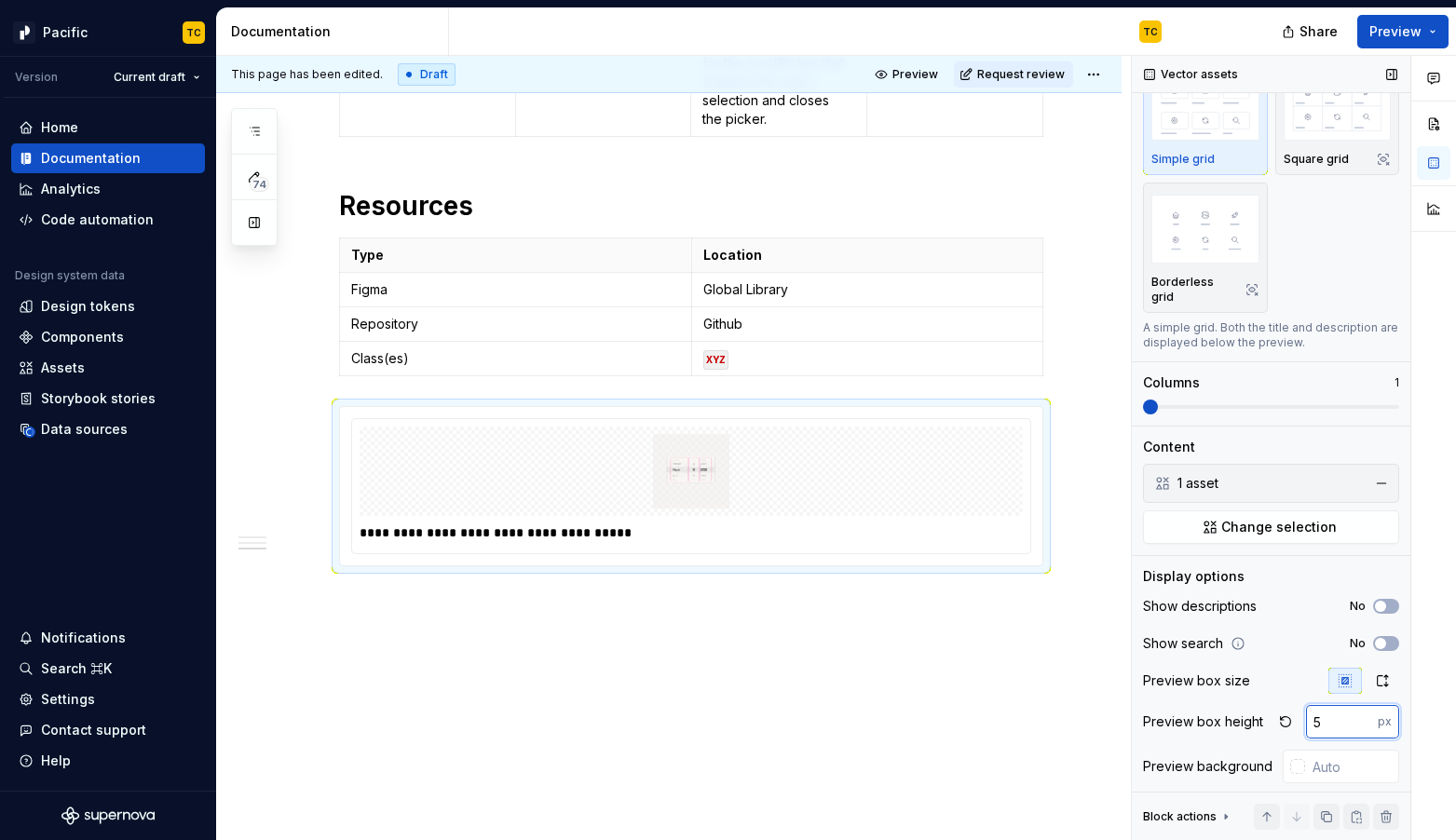 click on "5" at bounding box center (1341, 722) 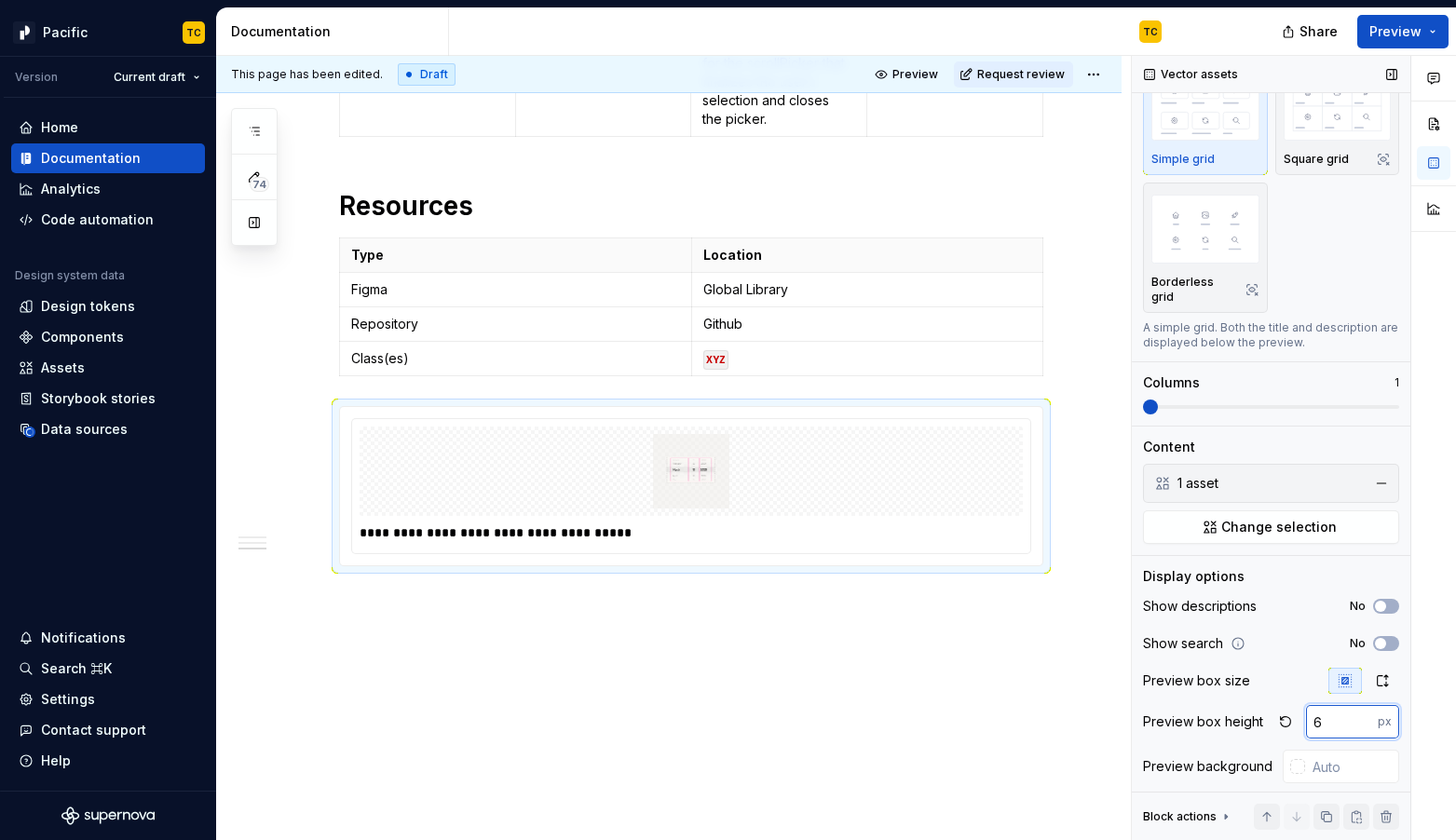 click on "6" at bounding box center [1341, 722] 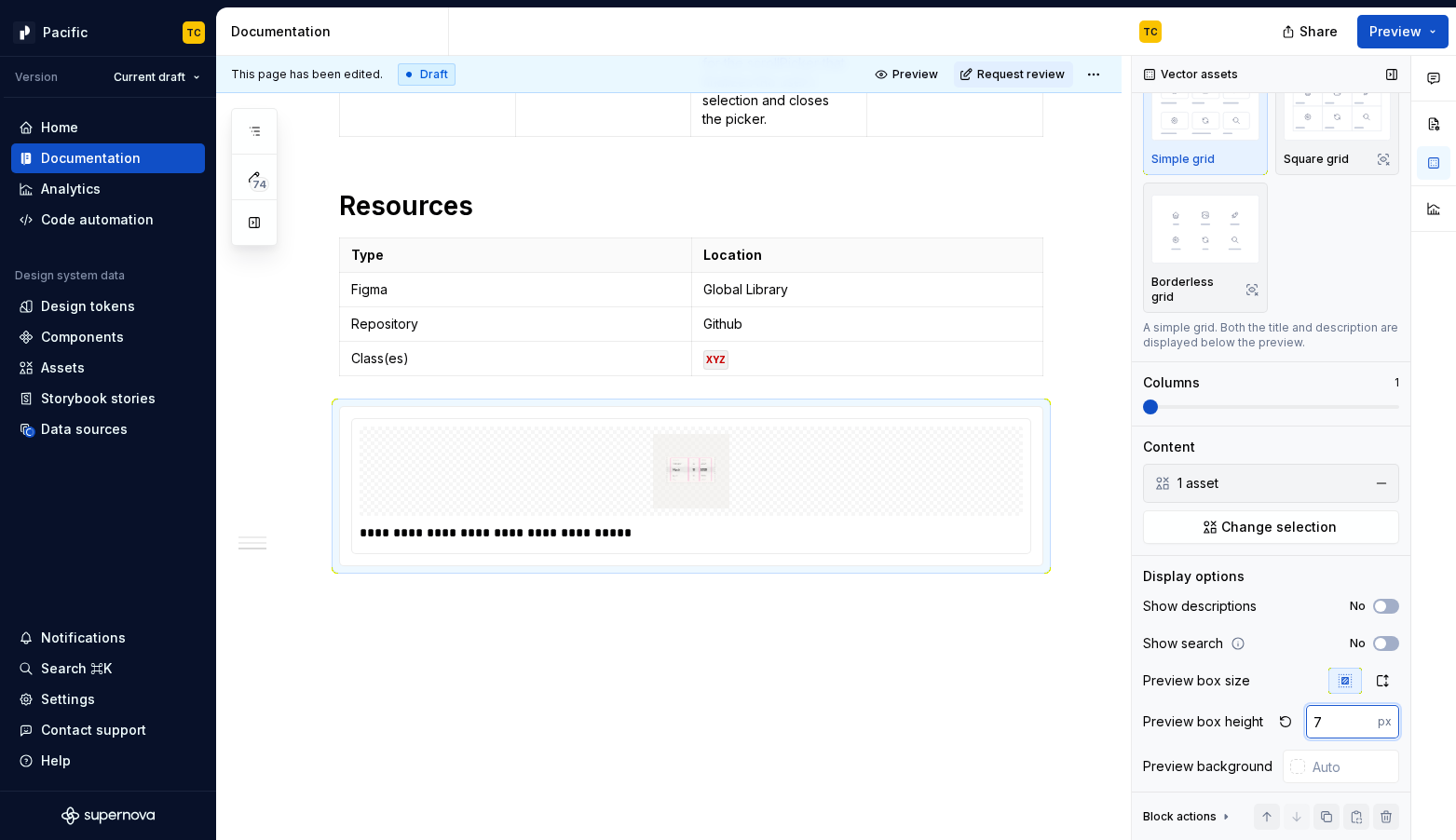 click on "7" at bounding box center [1341, 722] 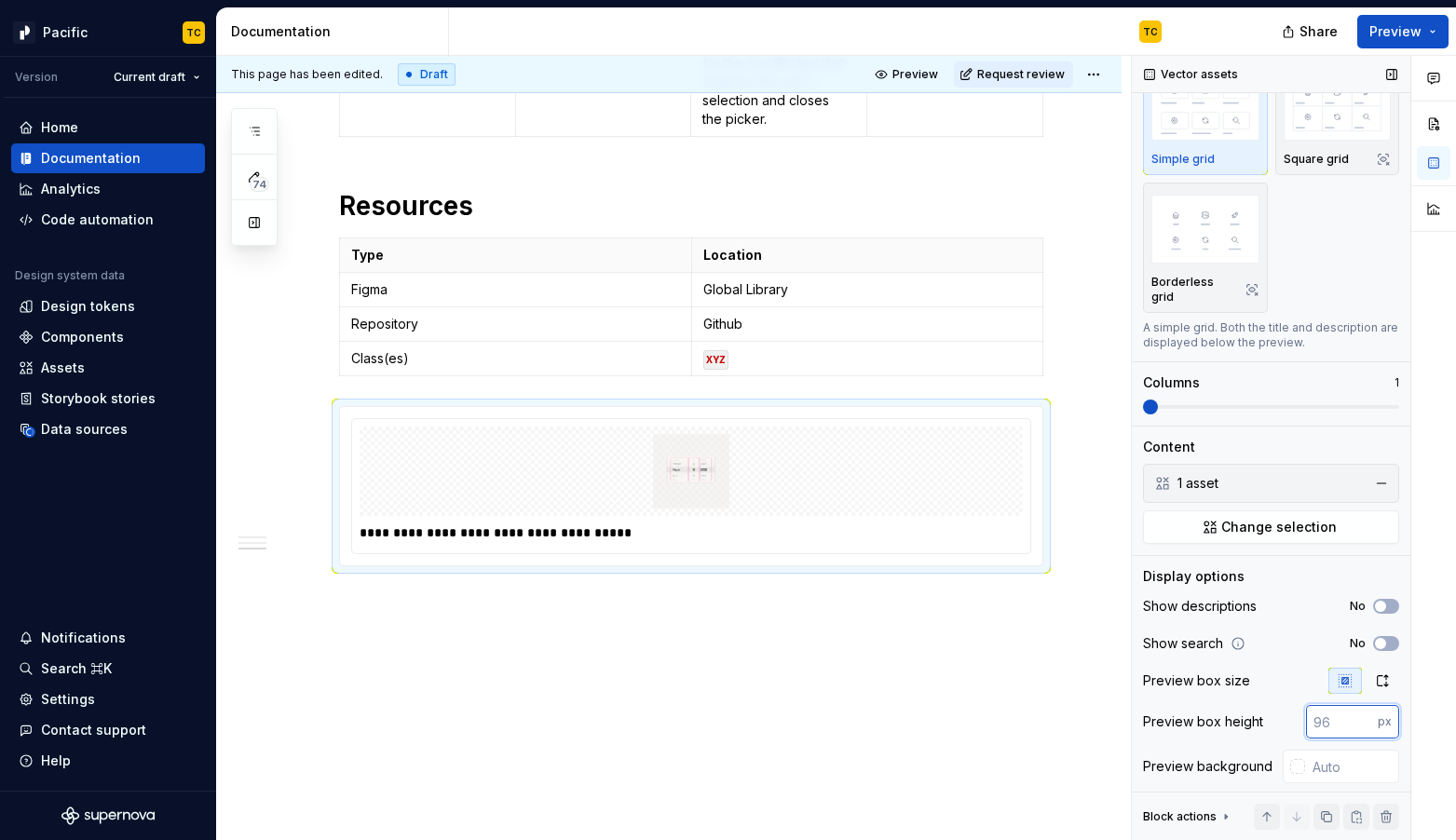 type 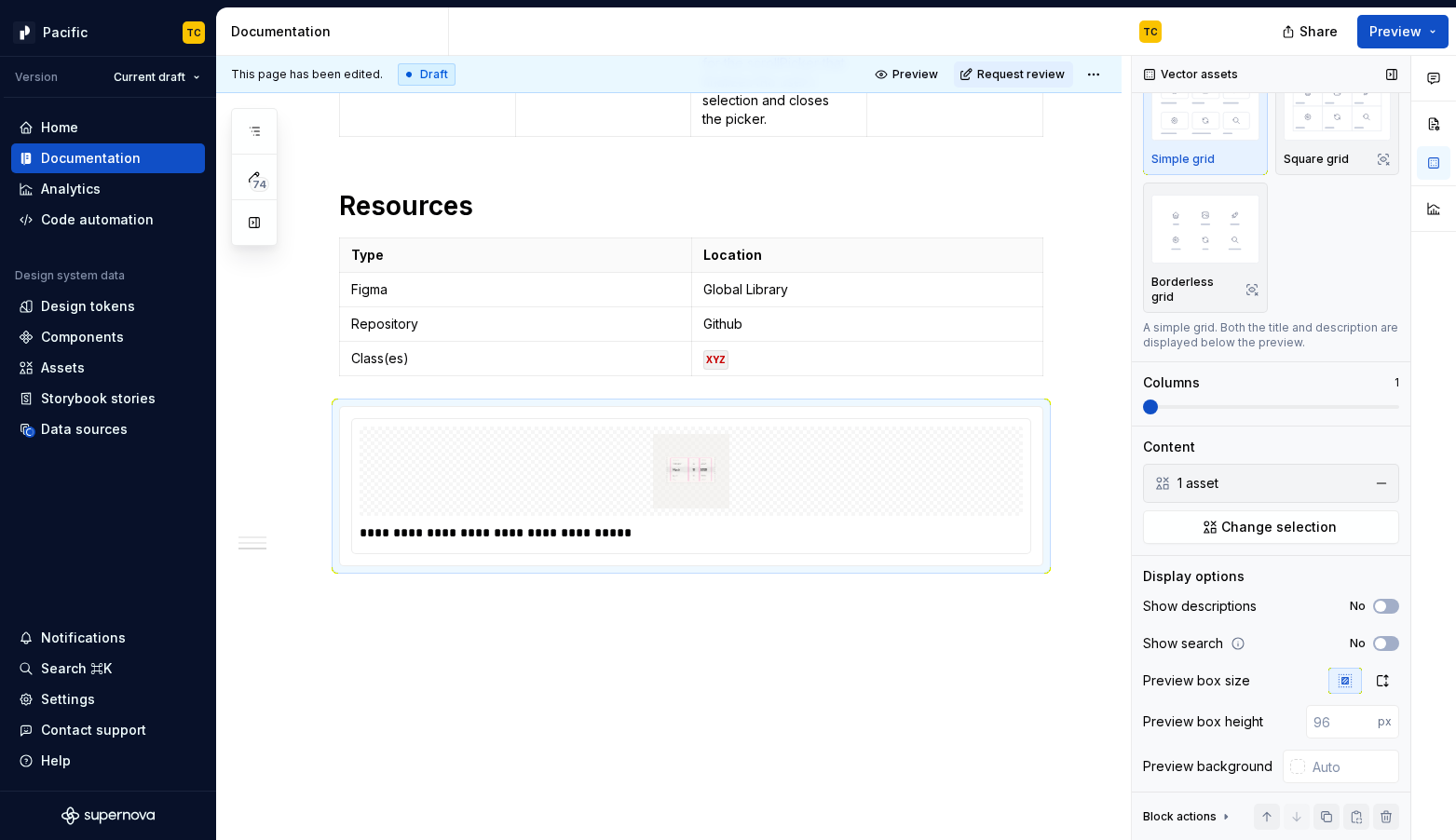 click on "Preview box size" at bounding box center [1271, 681] 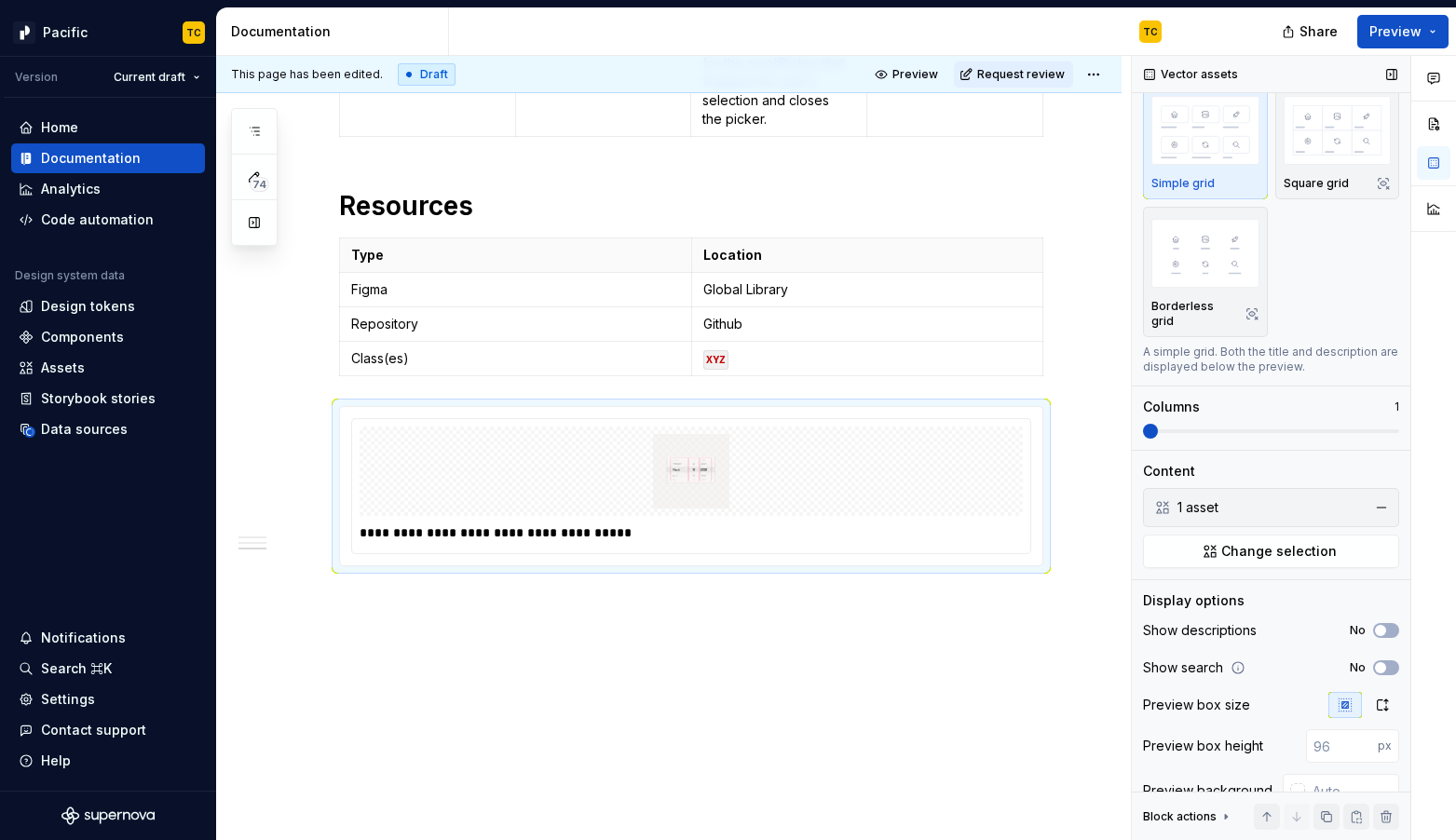 scroll, scrollTop: 51, scrollLeft: 0, axis: vertical 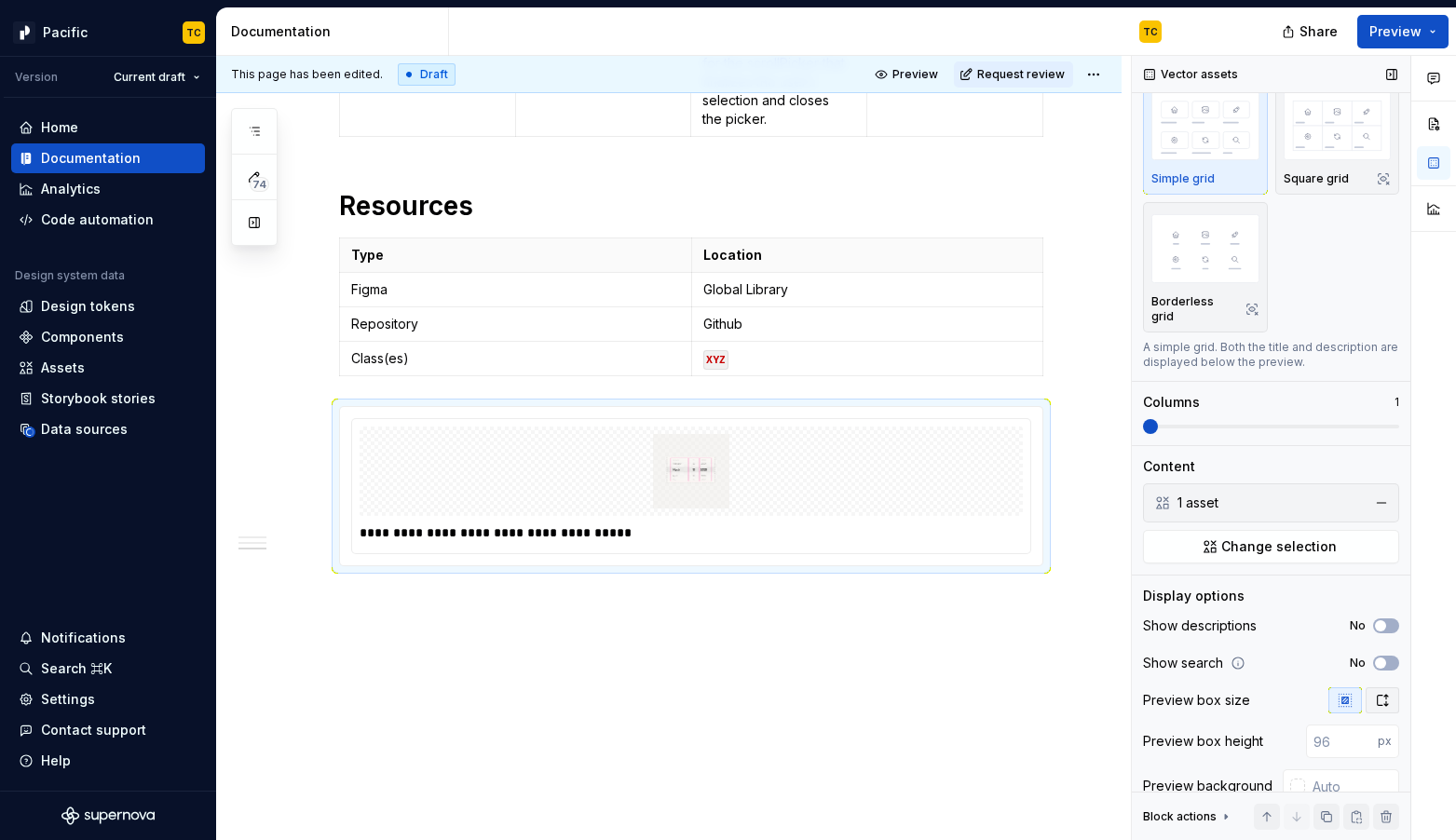 click 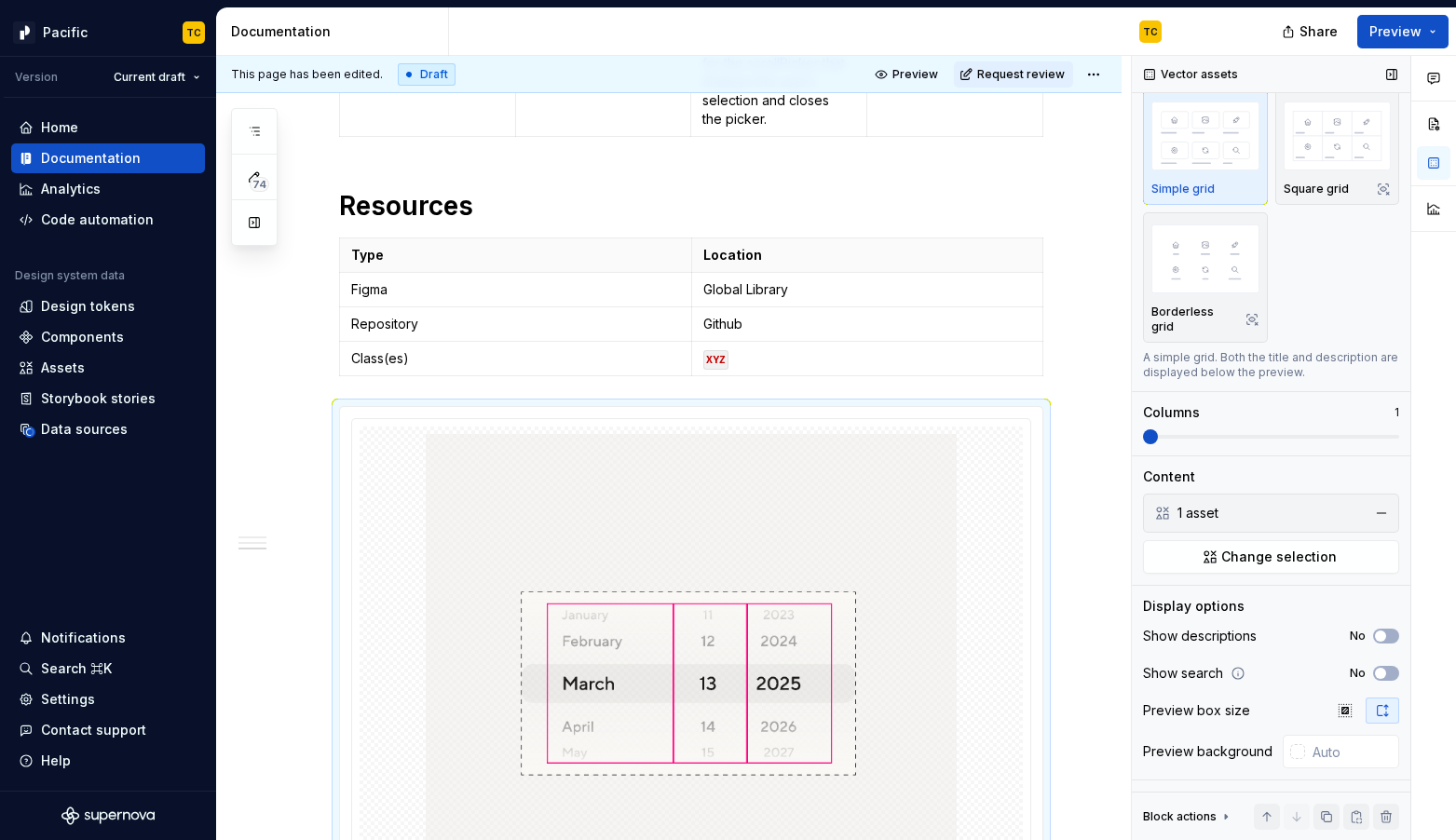 scroll, scrollTop: 26, scrollLeft: 0, axis: vertical 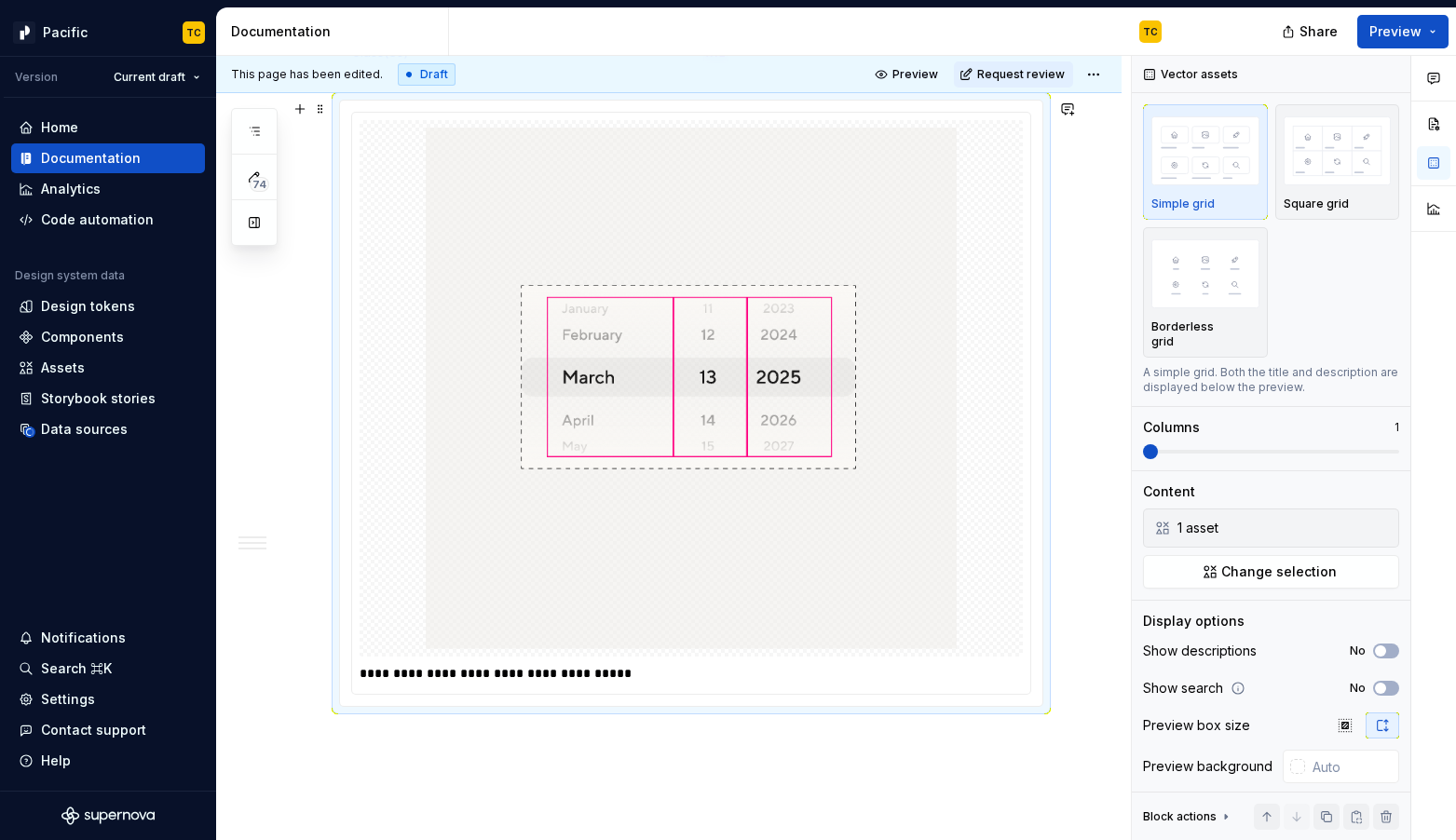 click on "**********" at bounding box center [669, -671] 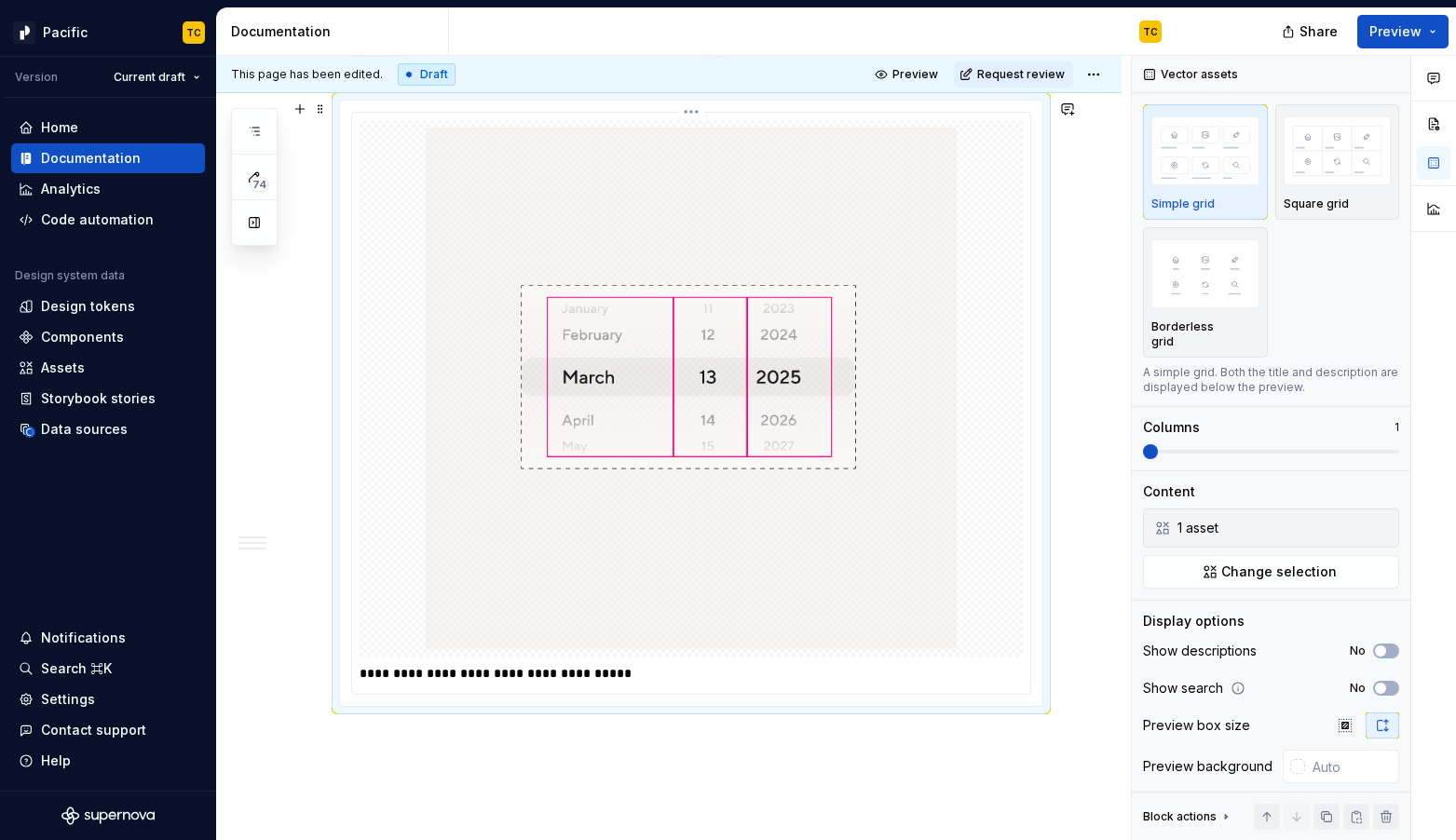 scroll, scrollTop: 2599, scrollLeft: 0, axis: vertical 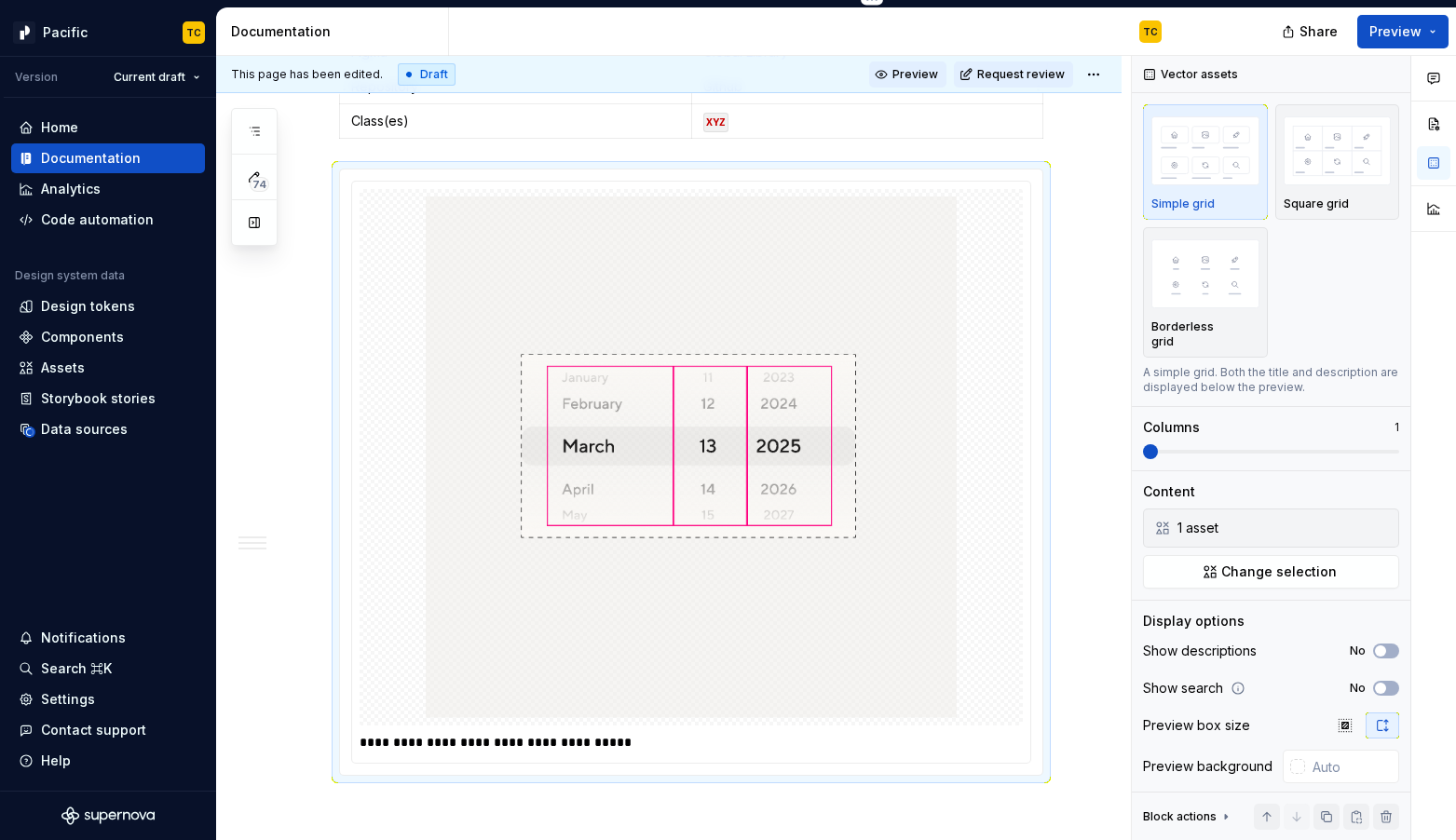 click on "Preview" at bounding box center (915, 75) 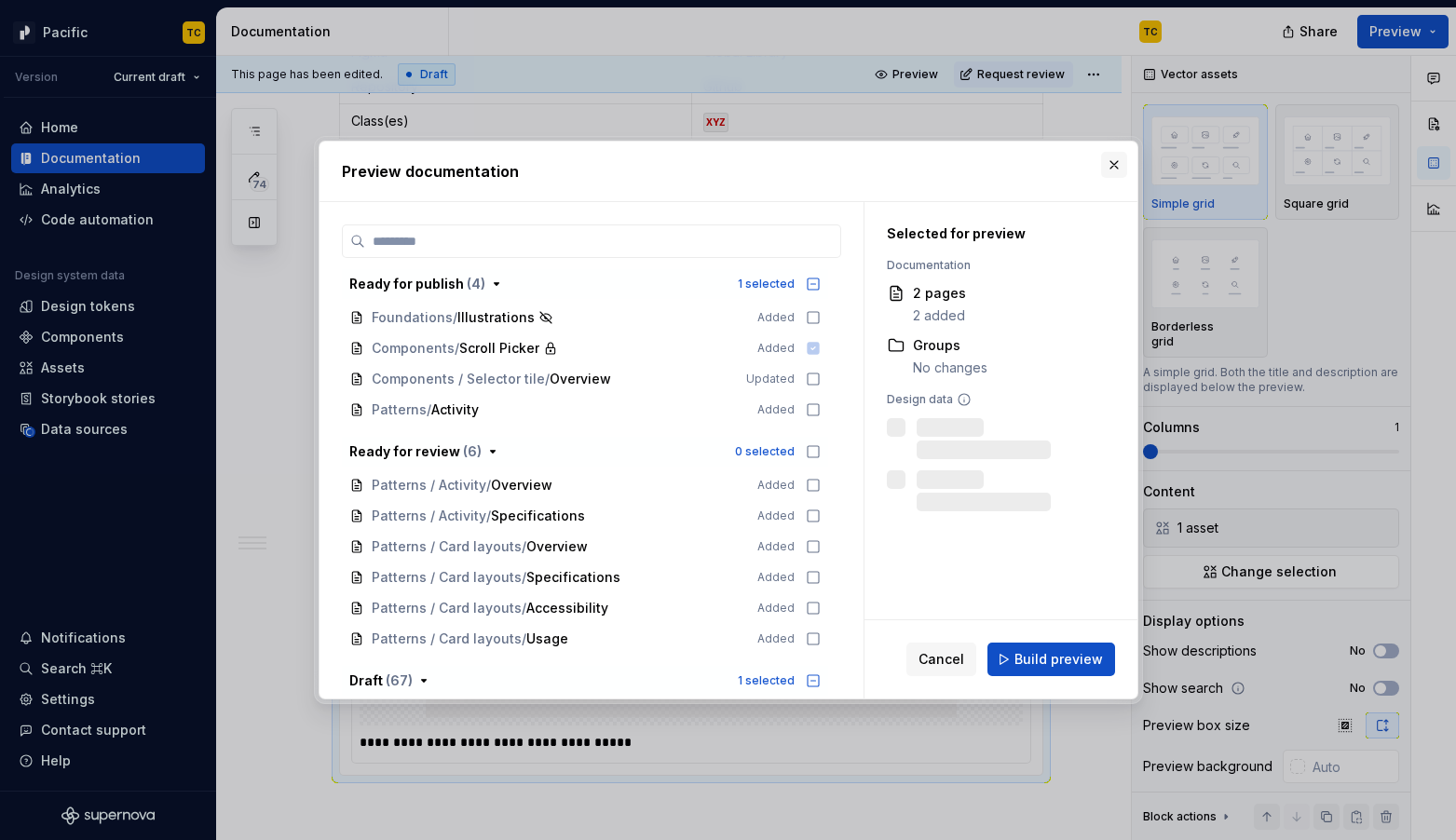 click at bounding box center (1114, 165) 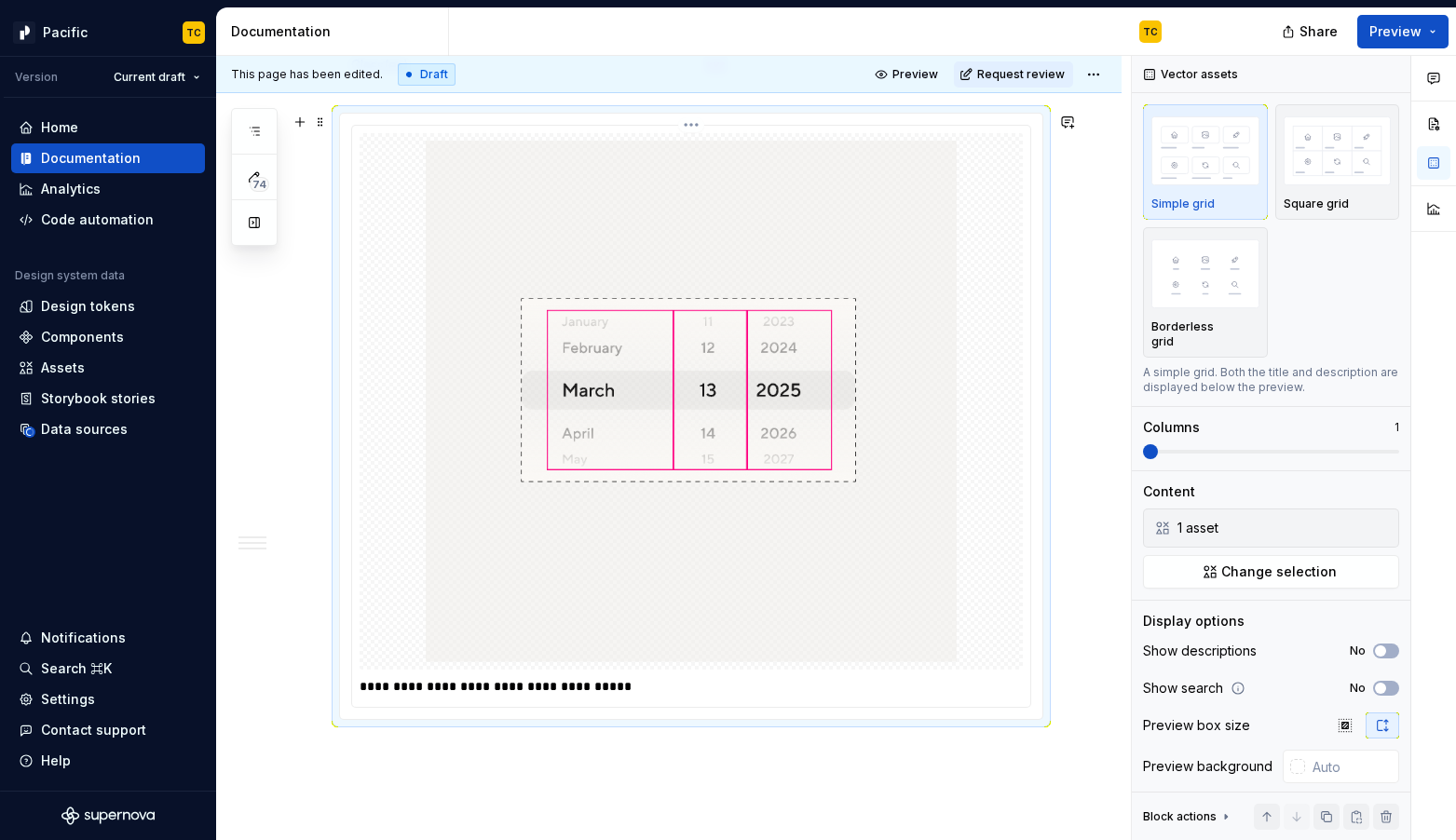 scroll, scrollTop: 2646, scrollLeft: 0, axis: vertical 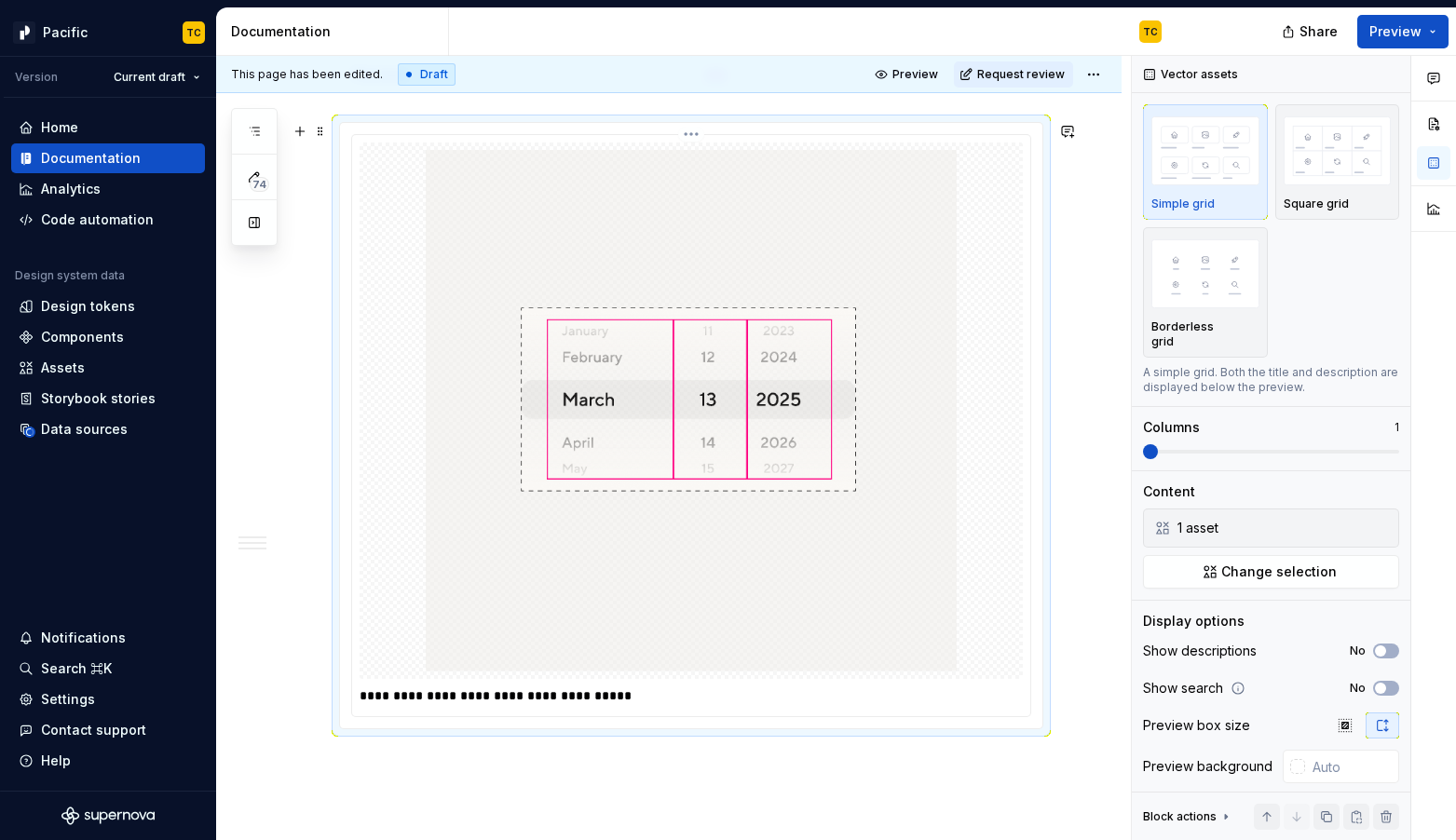 click on "**********" at bounding box center (691, 696) 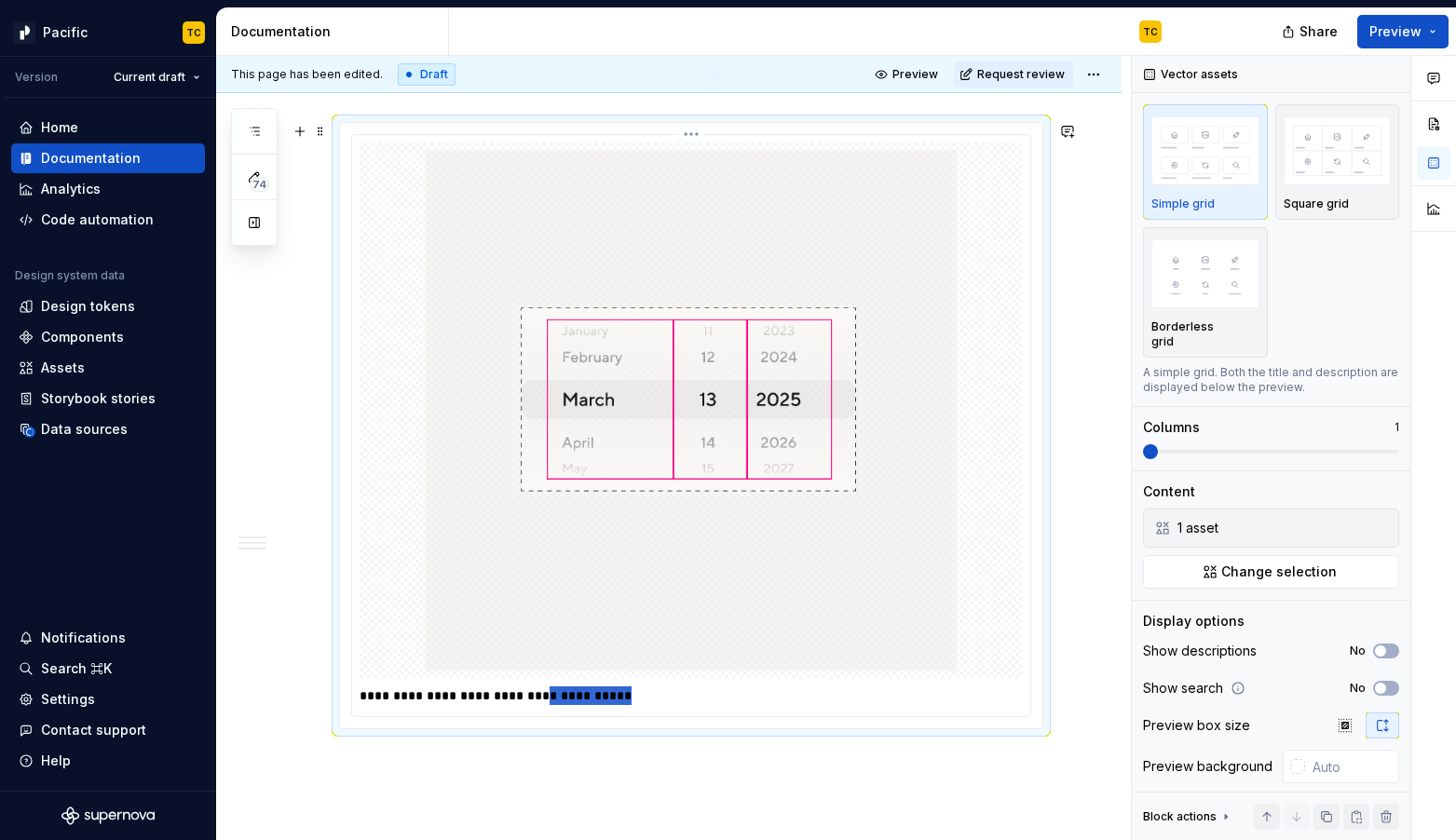 click on "**********" at bounding box center (691, 696) 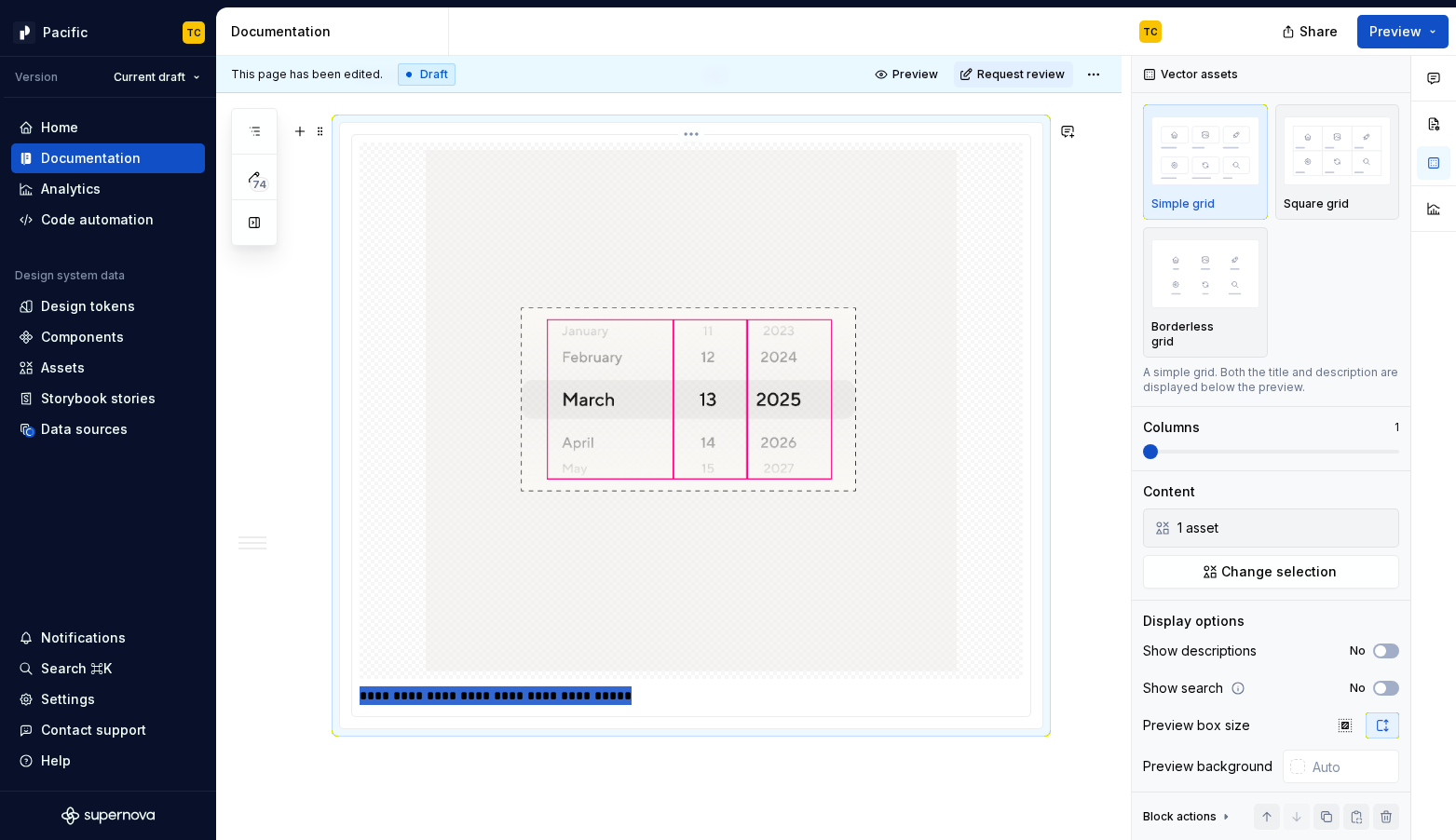 click on "**********" at bounding box center (691, 696) 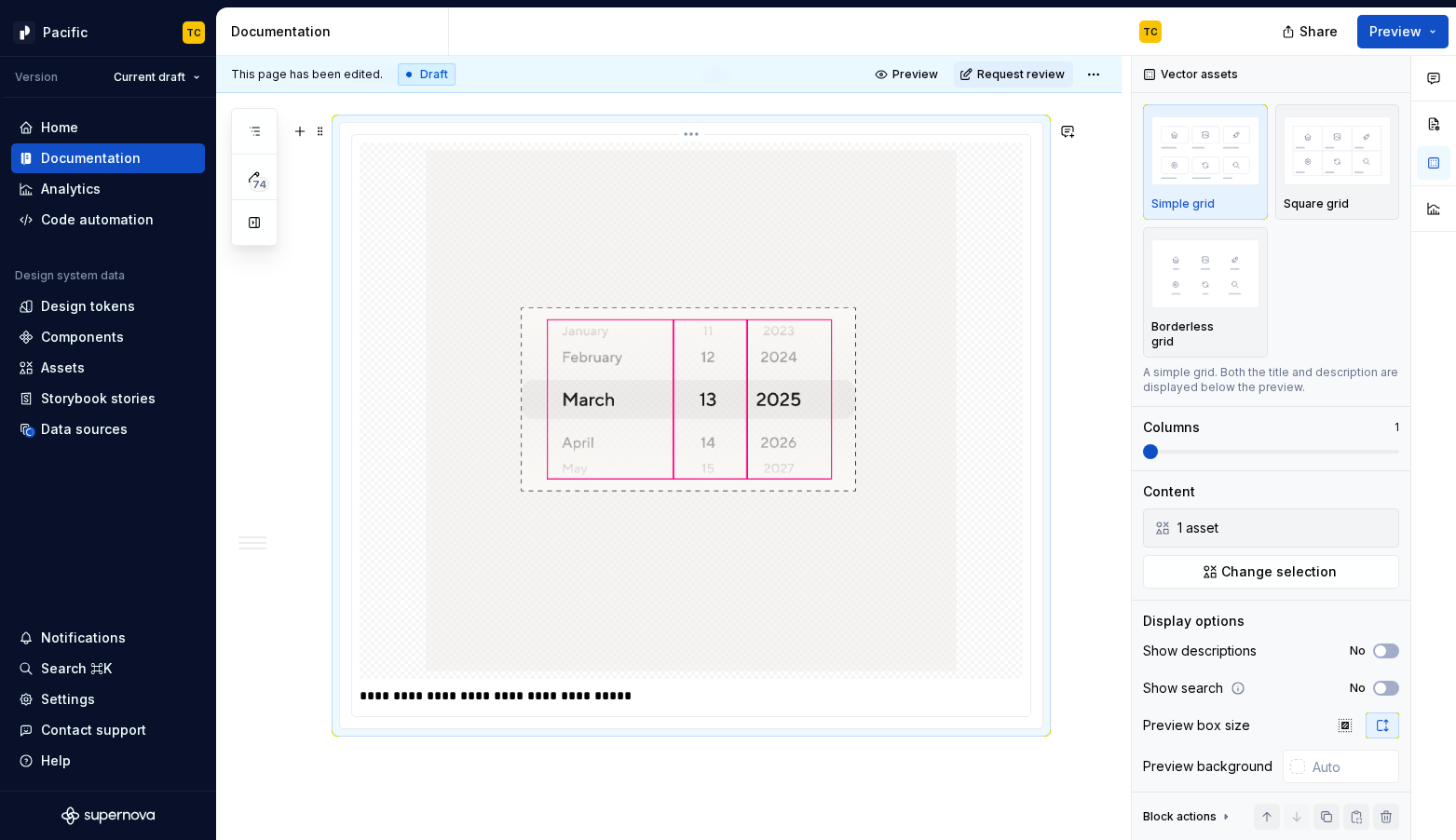 click on "**********" at bounding box center [691, 696] 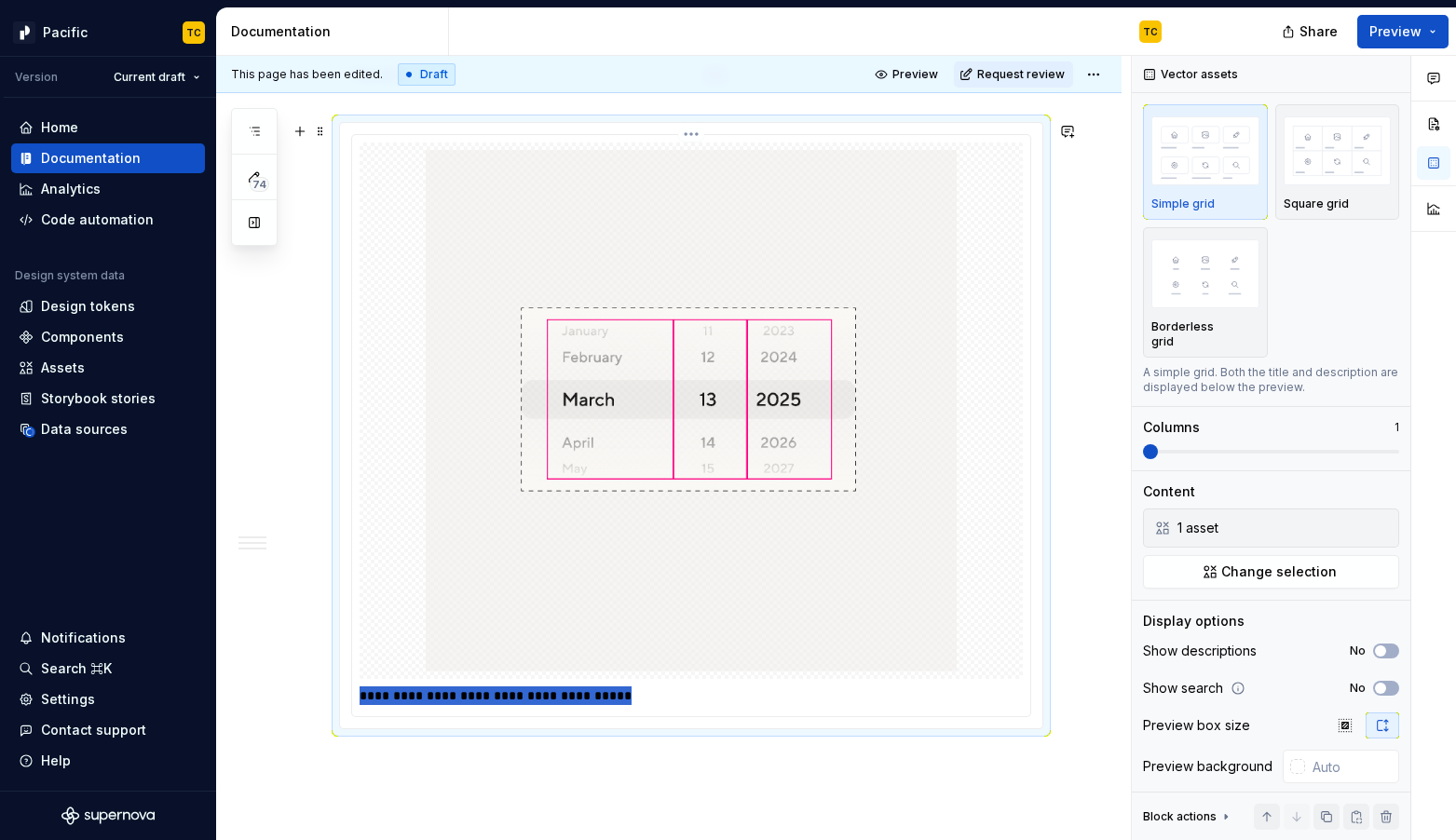 drag, startPoint x: 651, startPoint y: 699, endPoint x: 367, endPoint y: 687, distance: 284.25341 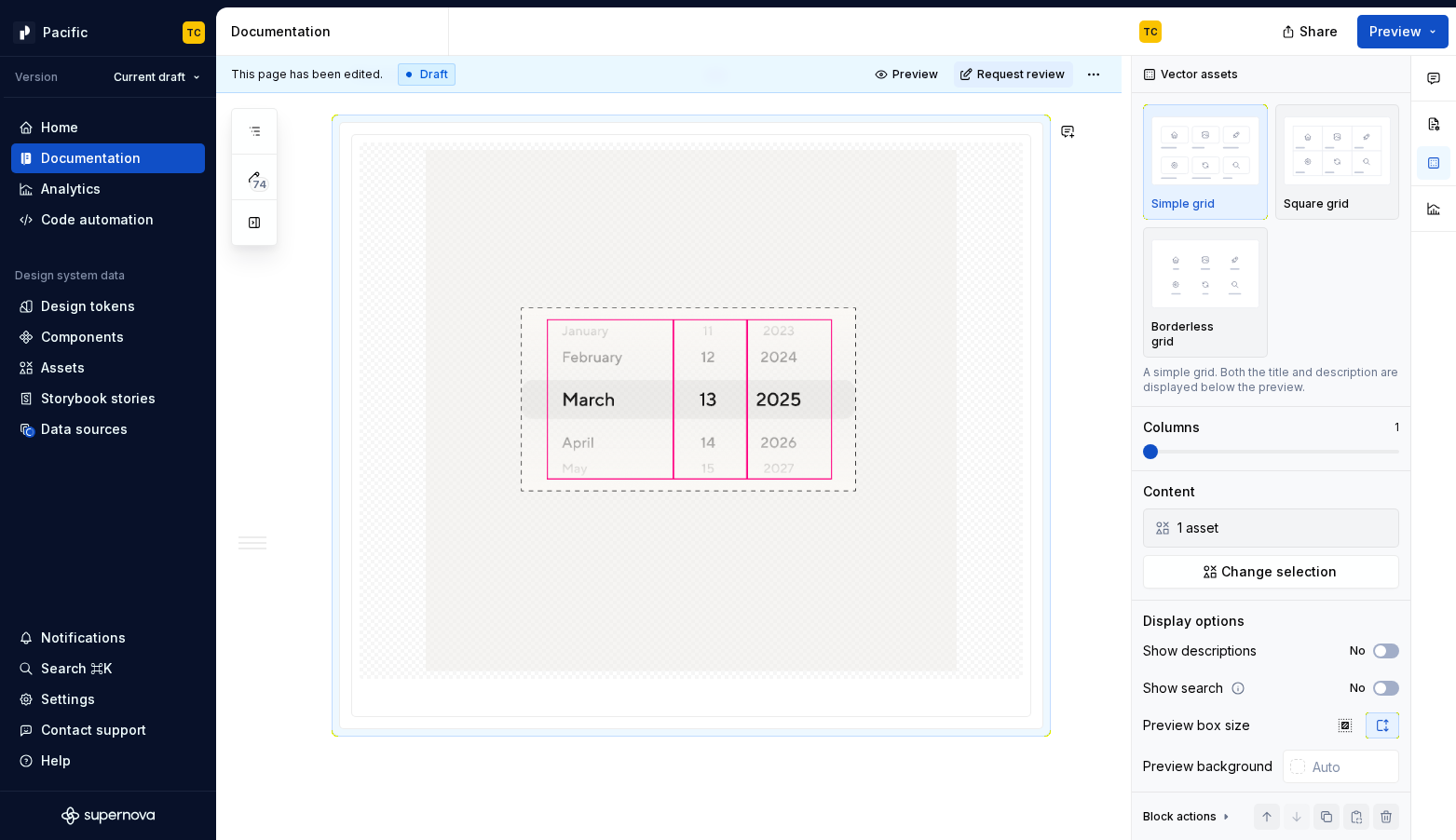 click on "**********" at bounding box center [669, -649] 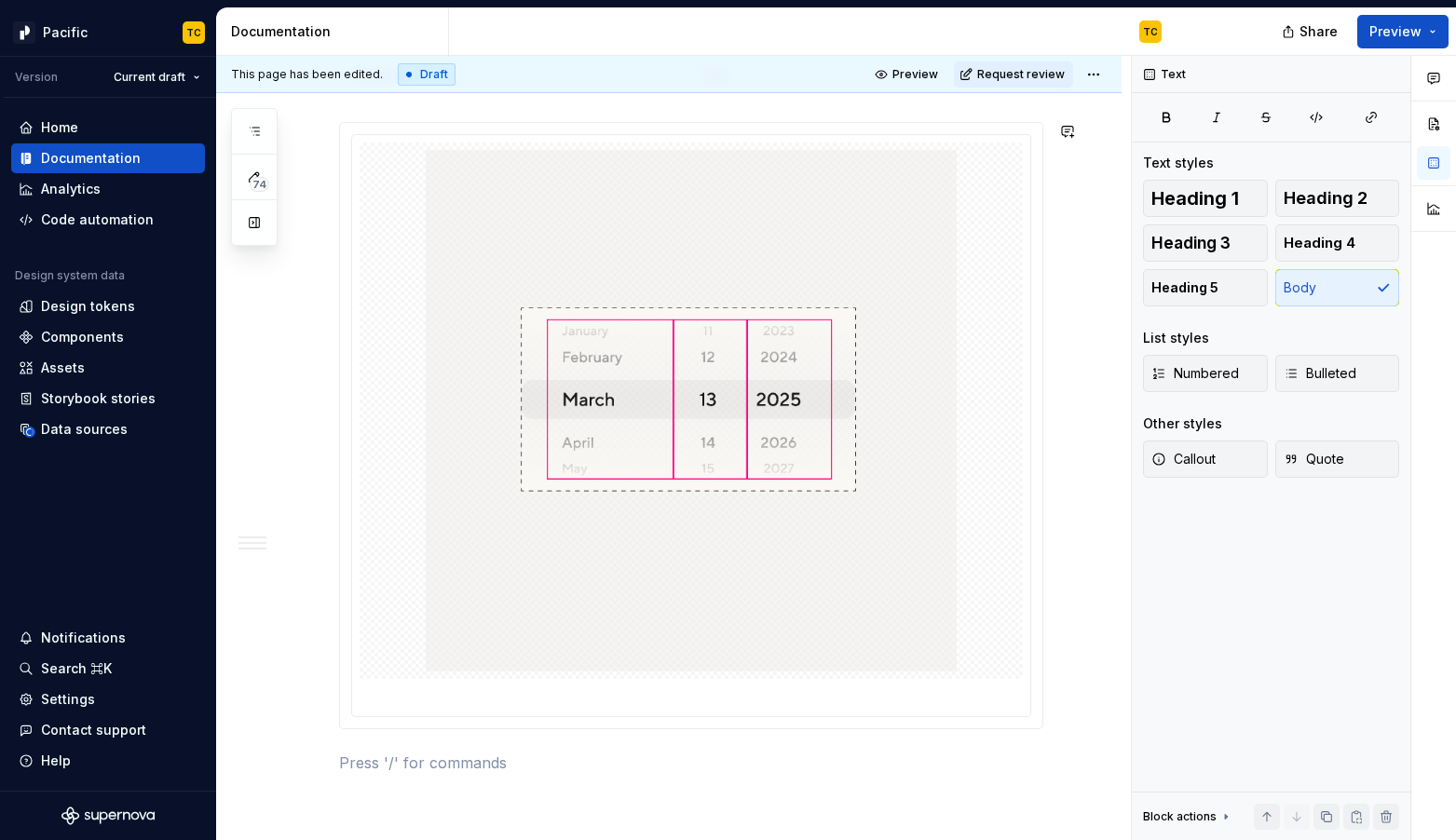 scroll, scrollTop: 0, scrollLeft: 0, axis: both 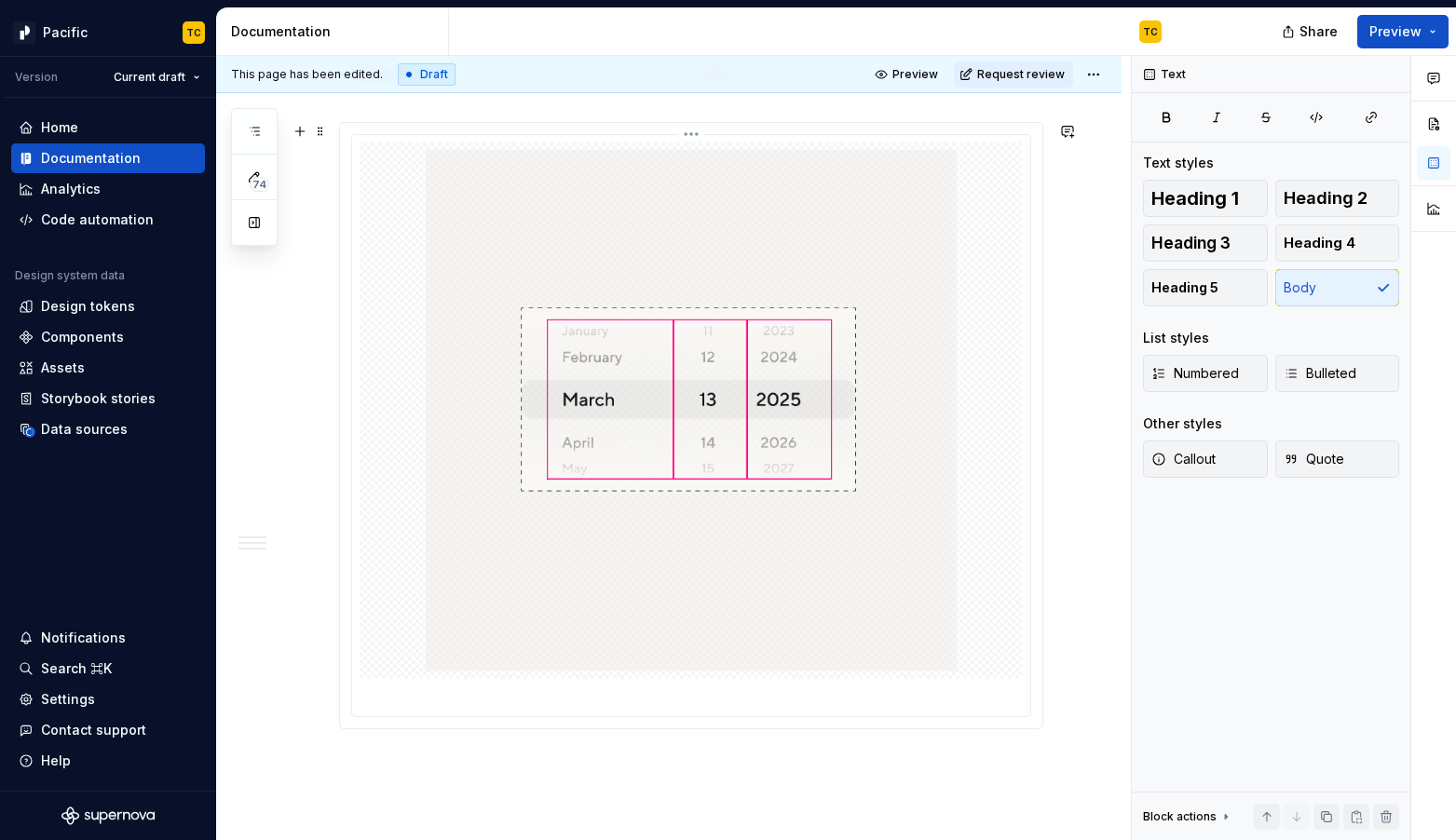 click at bounding box center (691, 696) 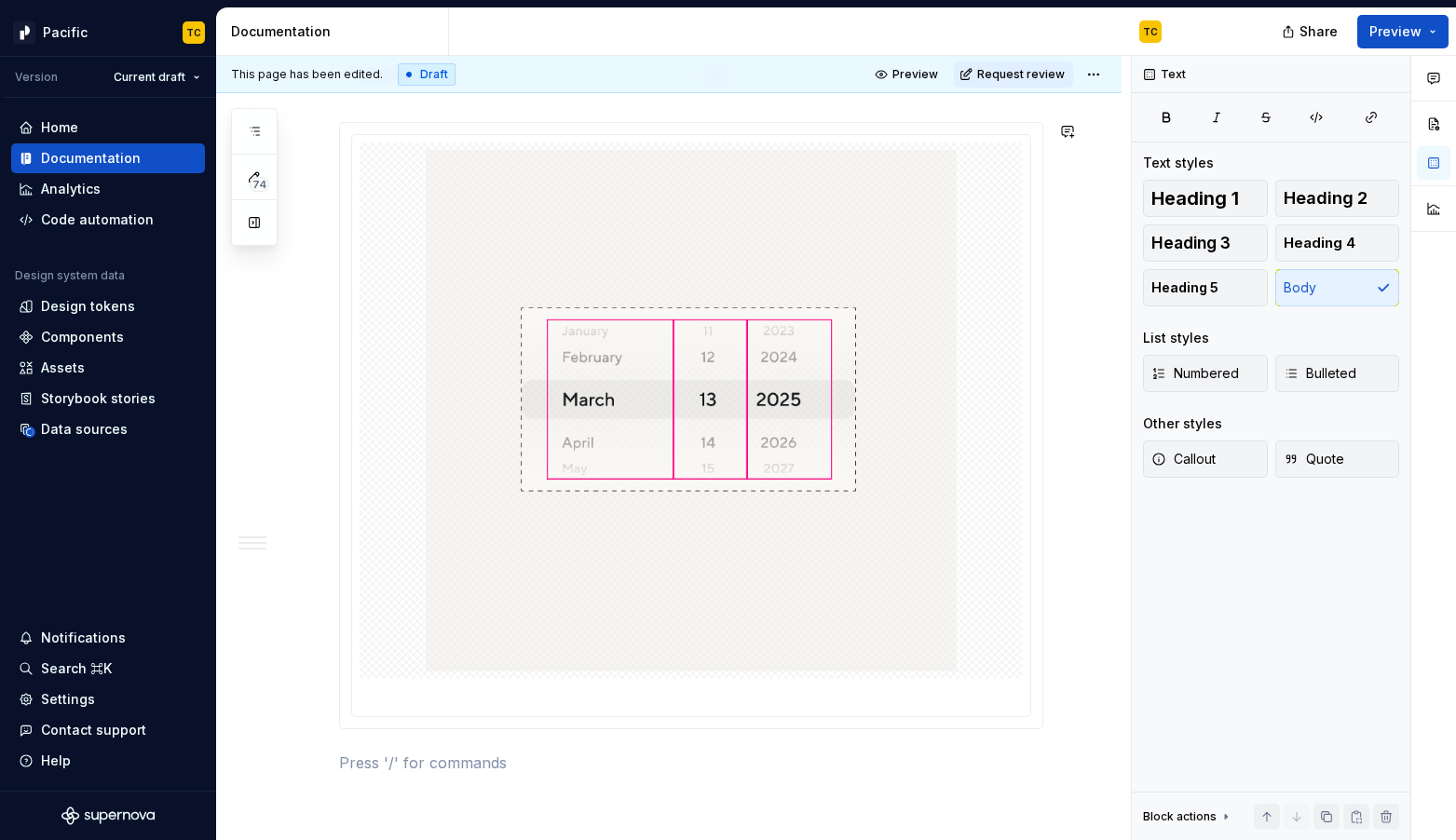 click on "**********" at bounding box center [691, -741] 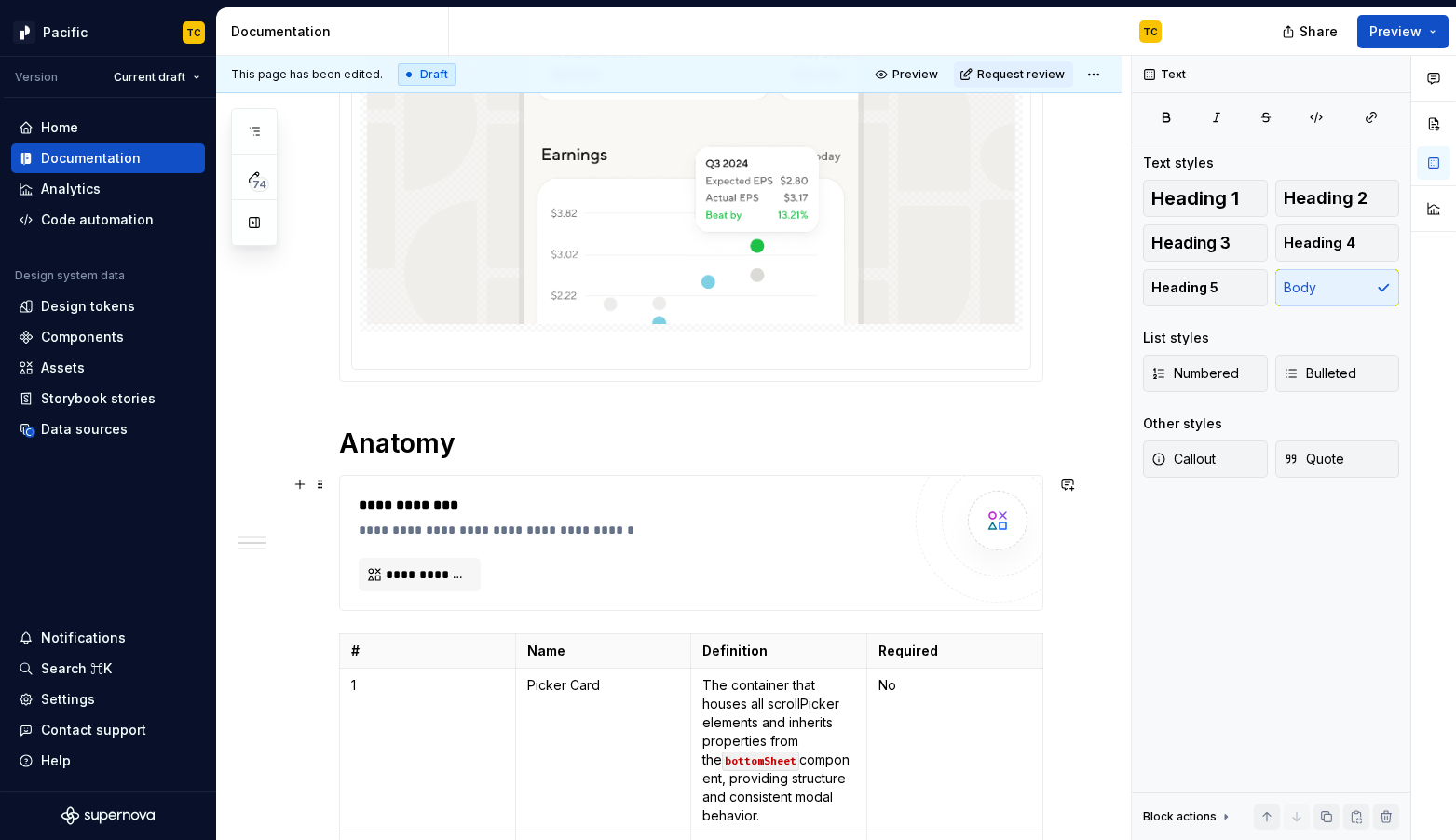 scroll, scrollTop: 728, scrollLeft: 0, axis: vertical 